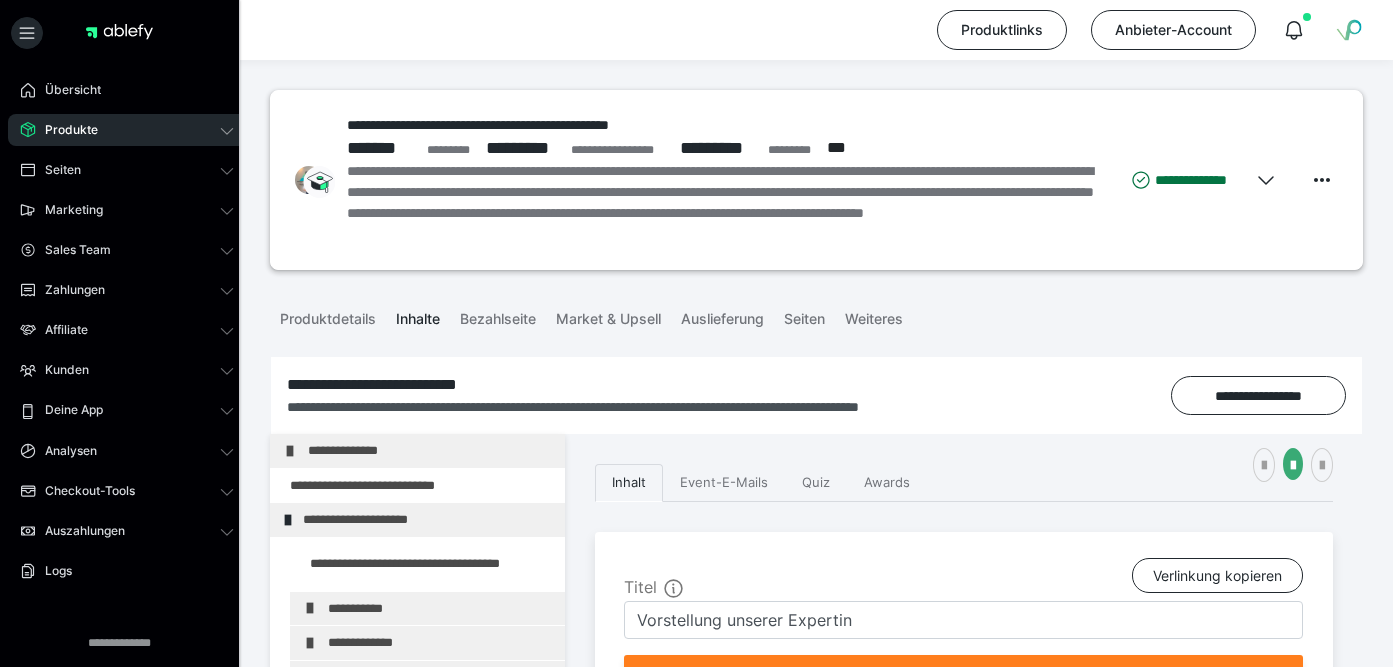 scroll, scrollTop: 373, scrollLeft: 0, axis: vertical 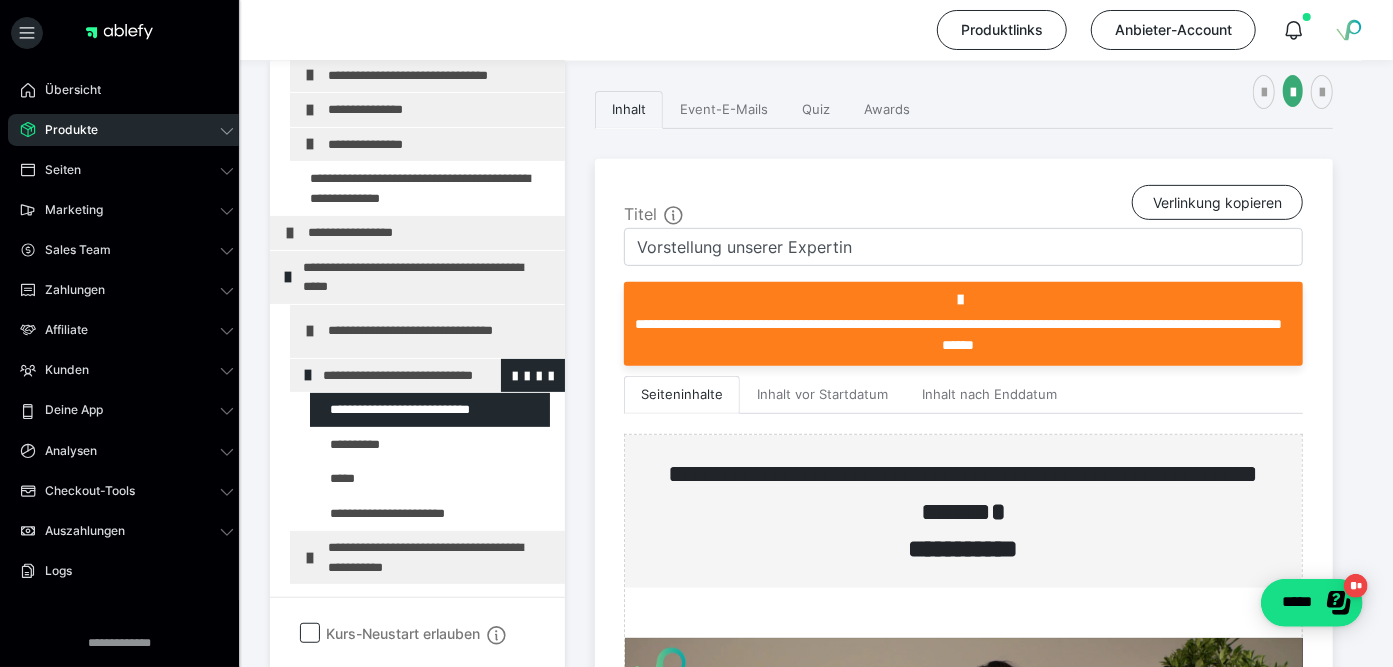click at bounding box center [308, 375] 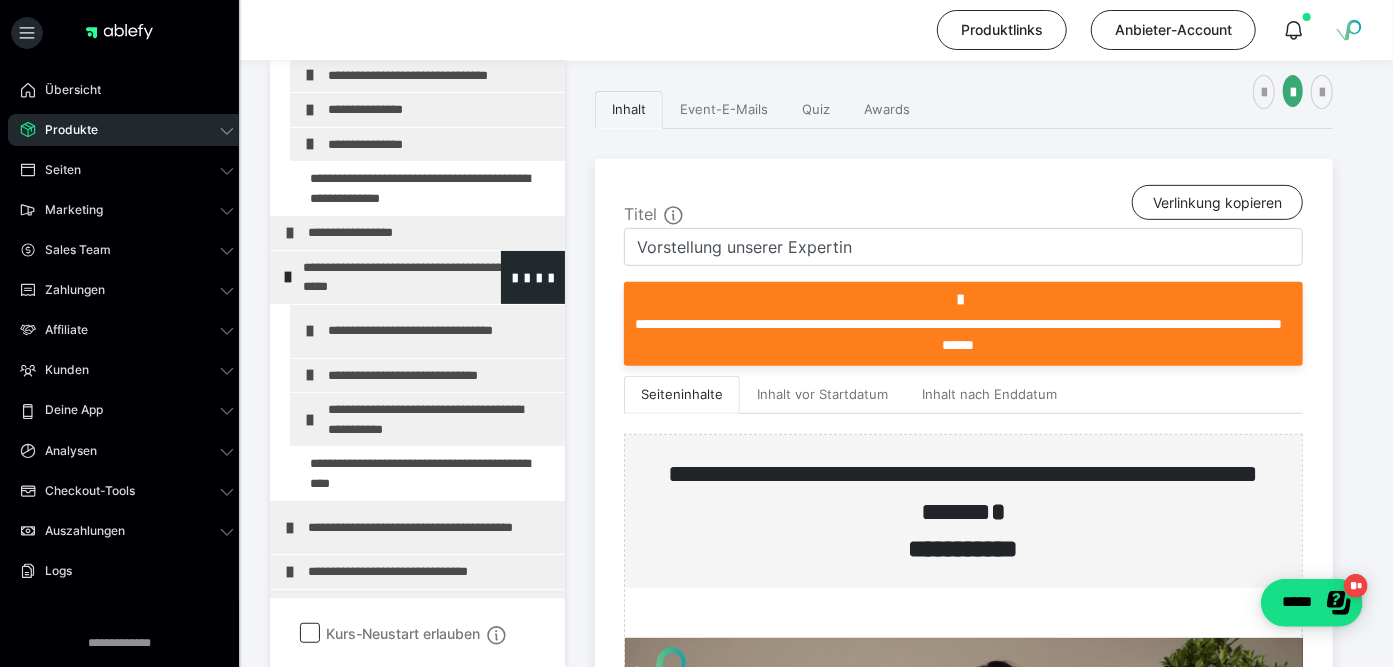 click at bounding box center (288, 277) 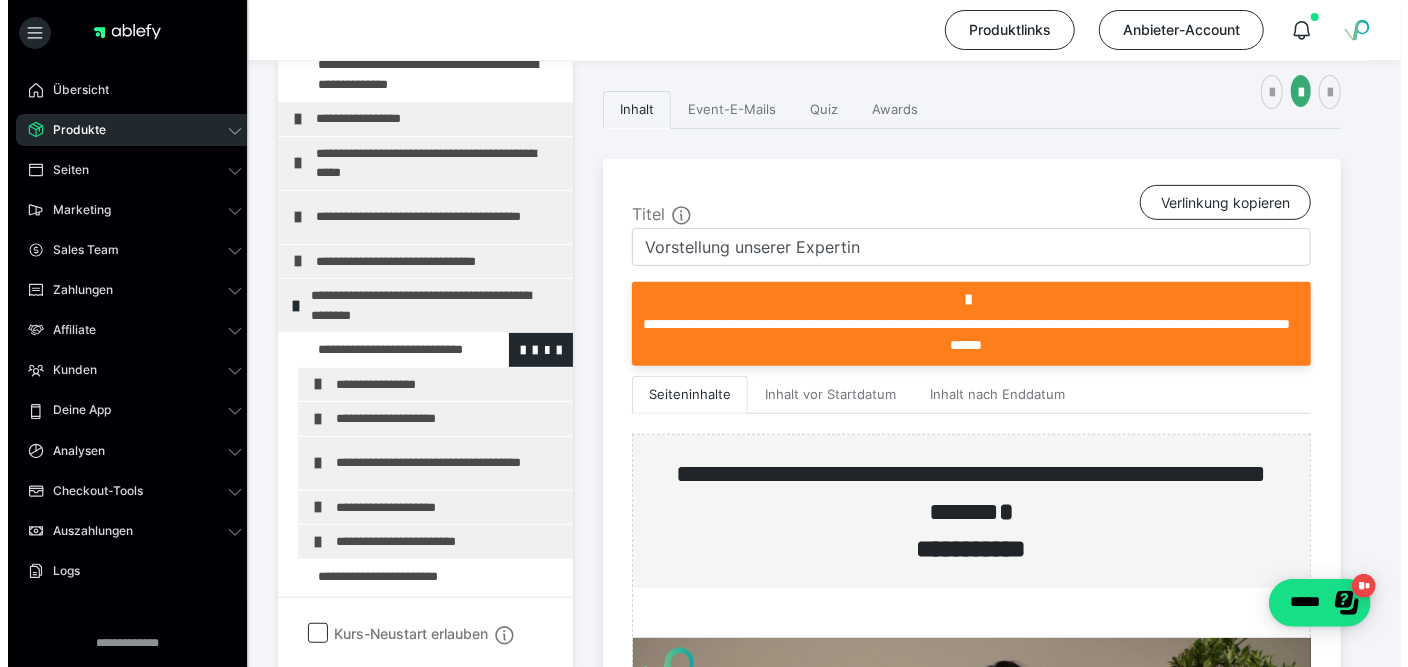 scroll, scrollTop: 458, scrollLeft: 0, axis: vertical 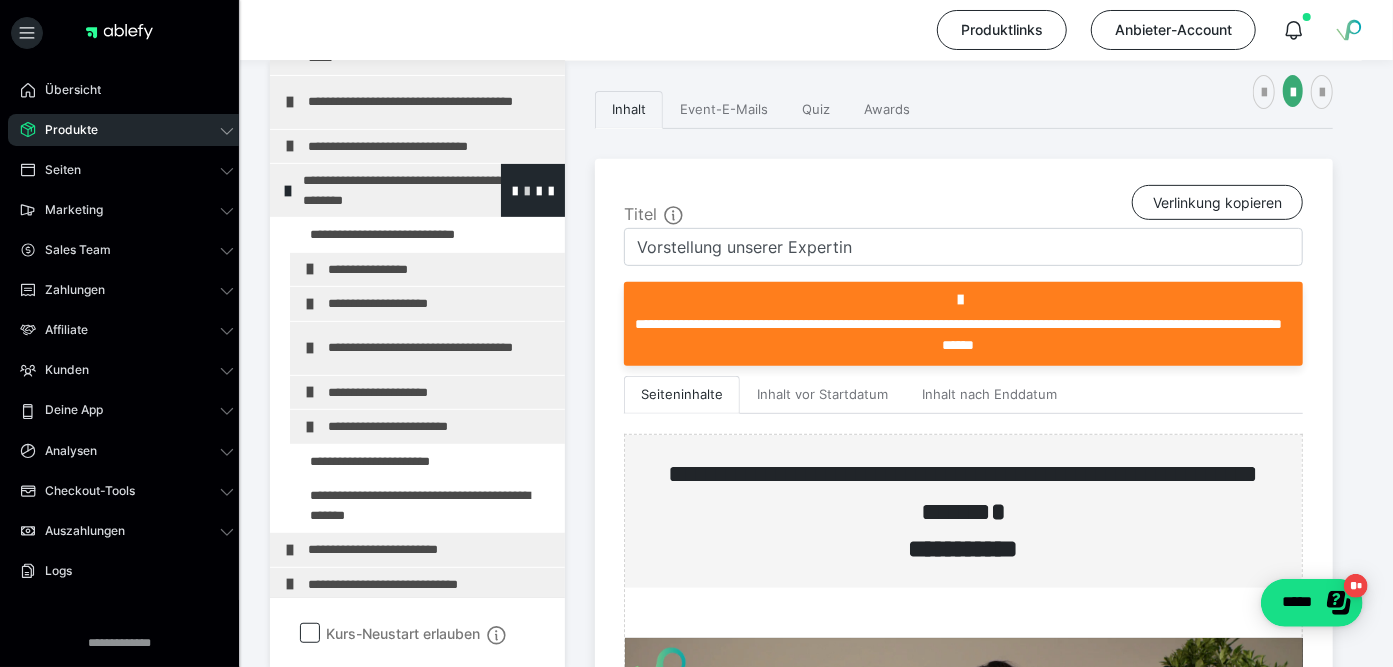click at bounding box center (527, 190) 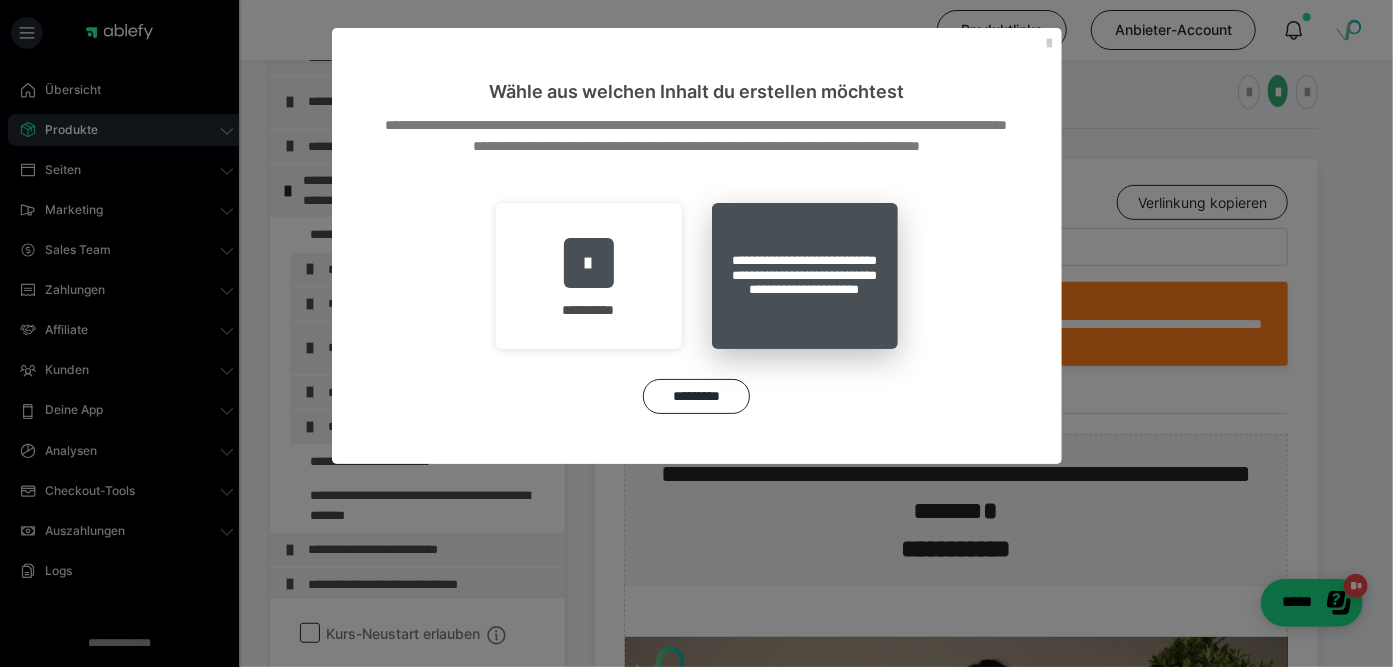 click on "**********" at bounding box center [805, 276] 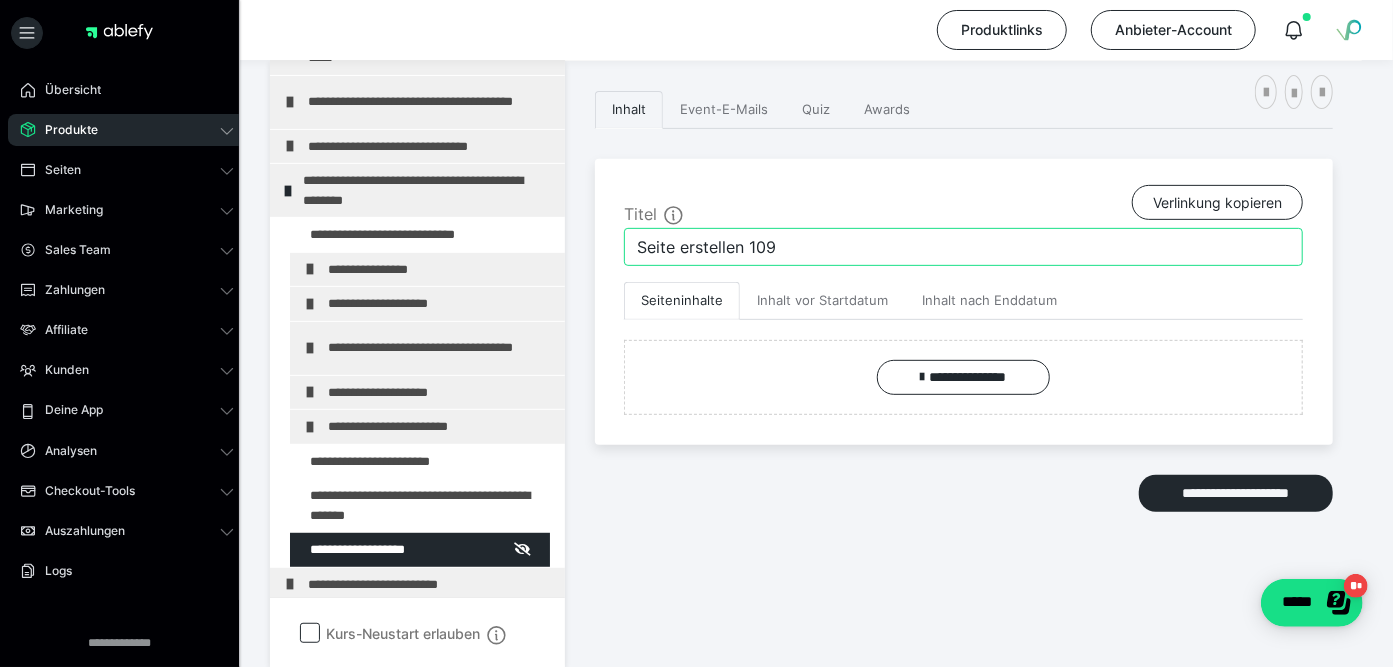 drag, startPoint x: 788, startPoint y: 243, endPoint x: 595, endPoint y: 241, distance: 193.01036 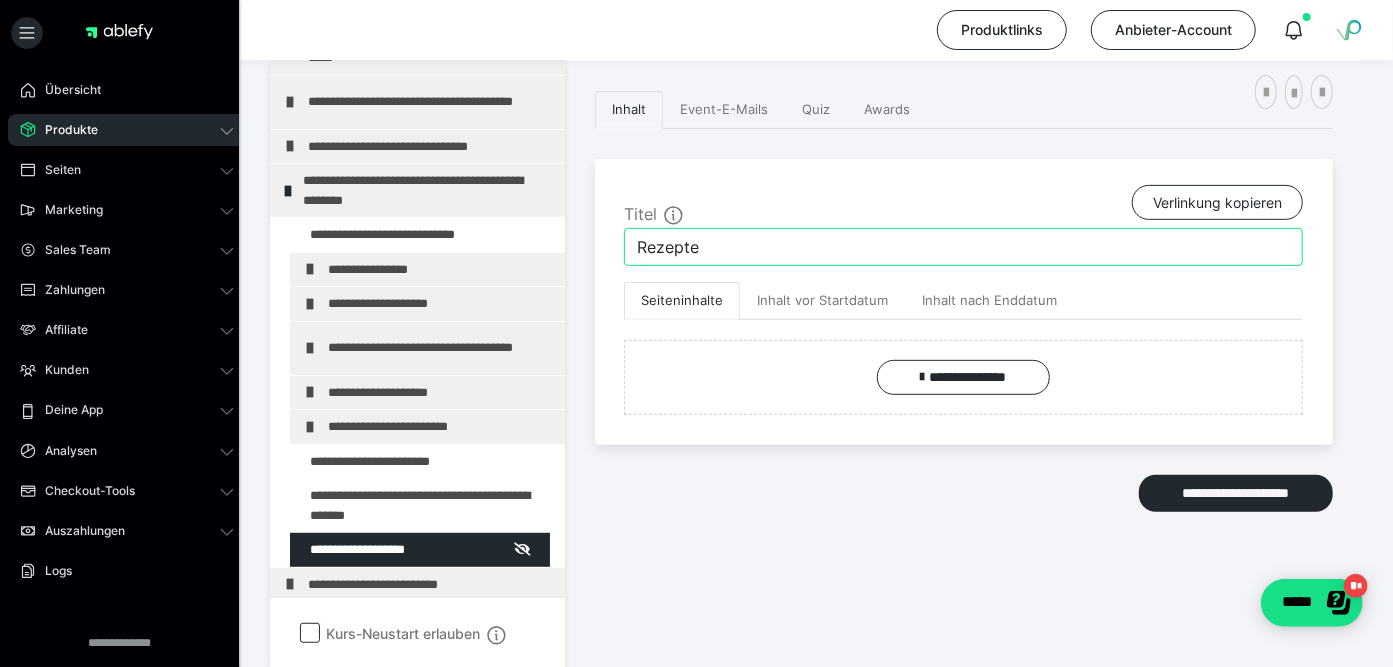 type on "Rezepte" 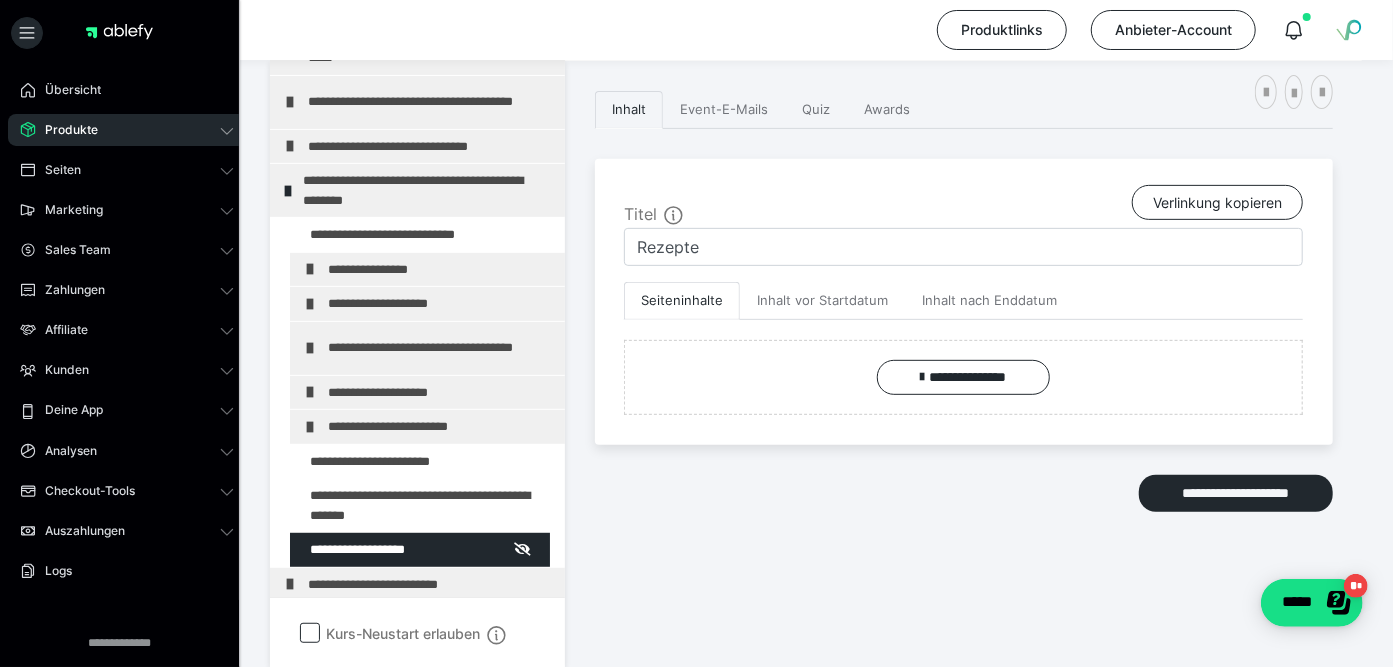 click on "**********" at bounding box center (964, 329) 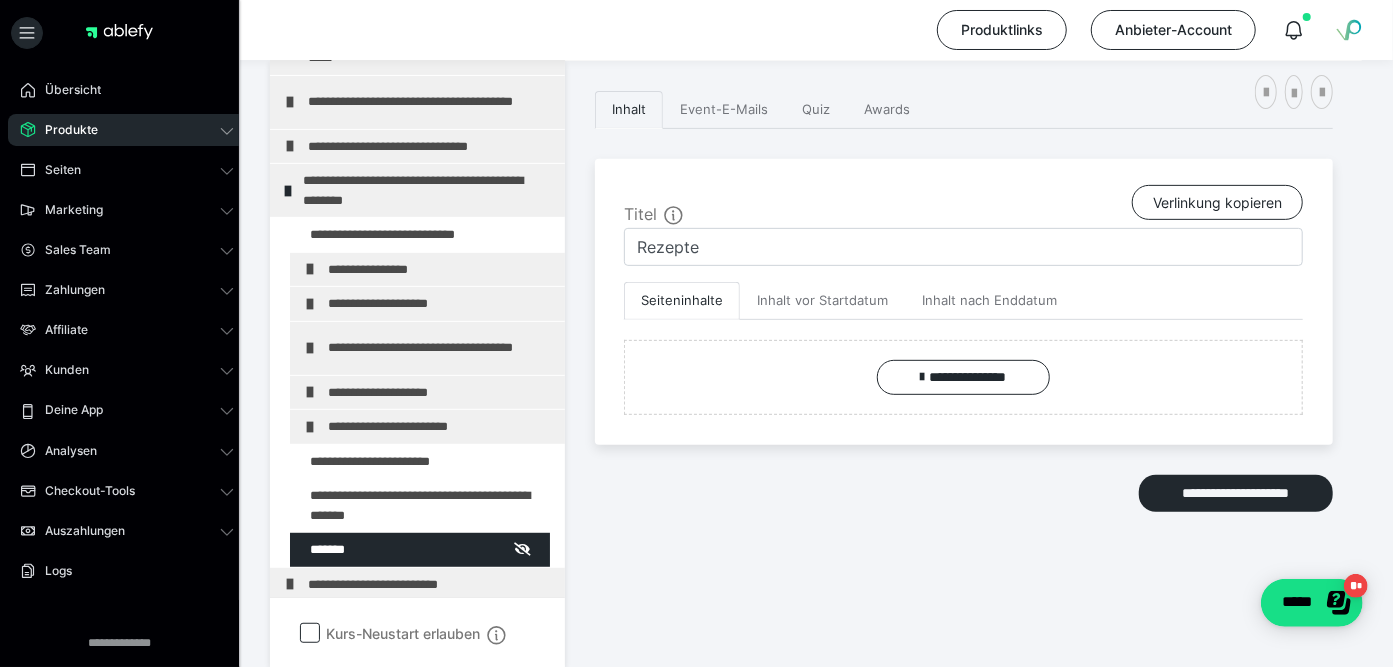 click on "**********" at bounding box center (964, 329) 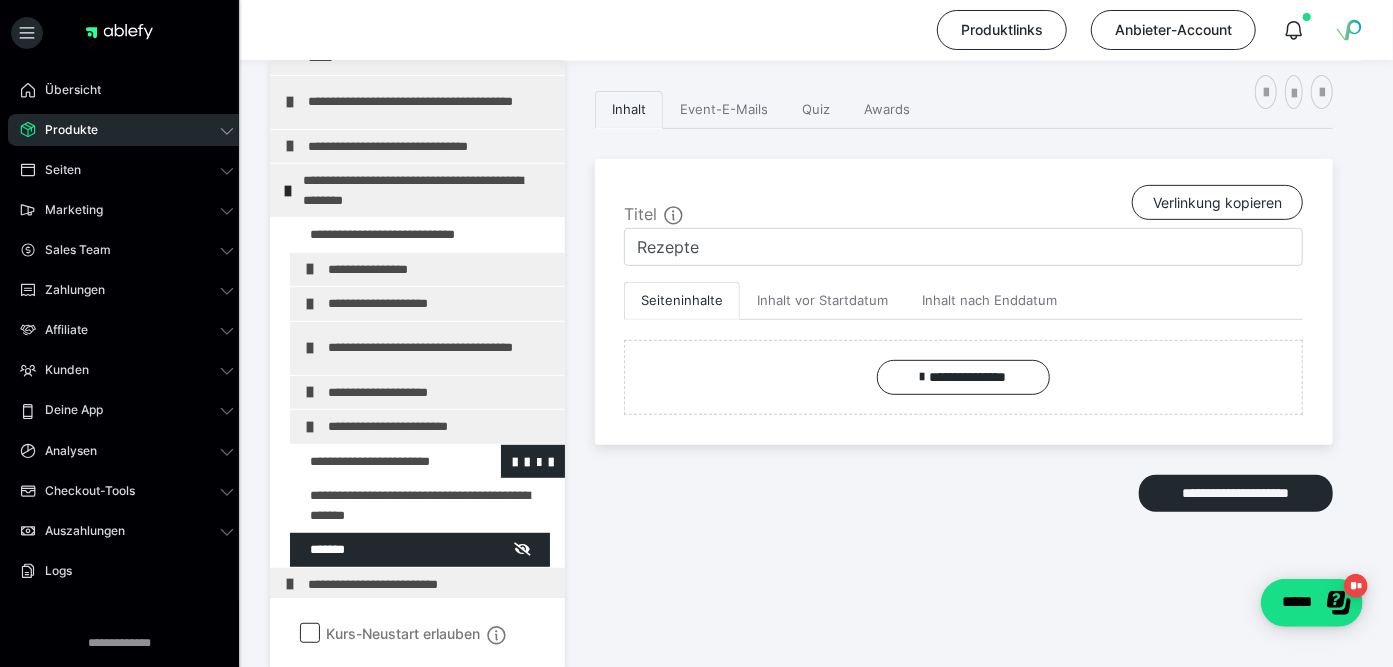 click at bounding box center (375, 462) 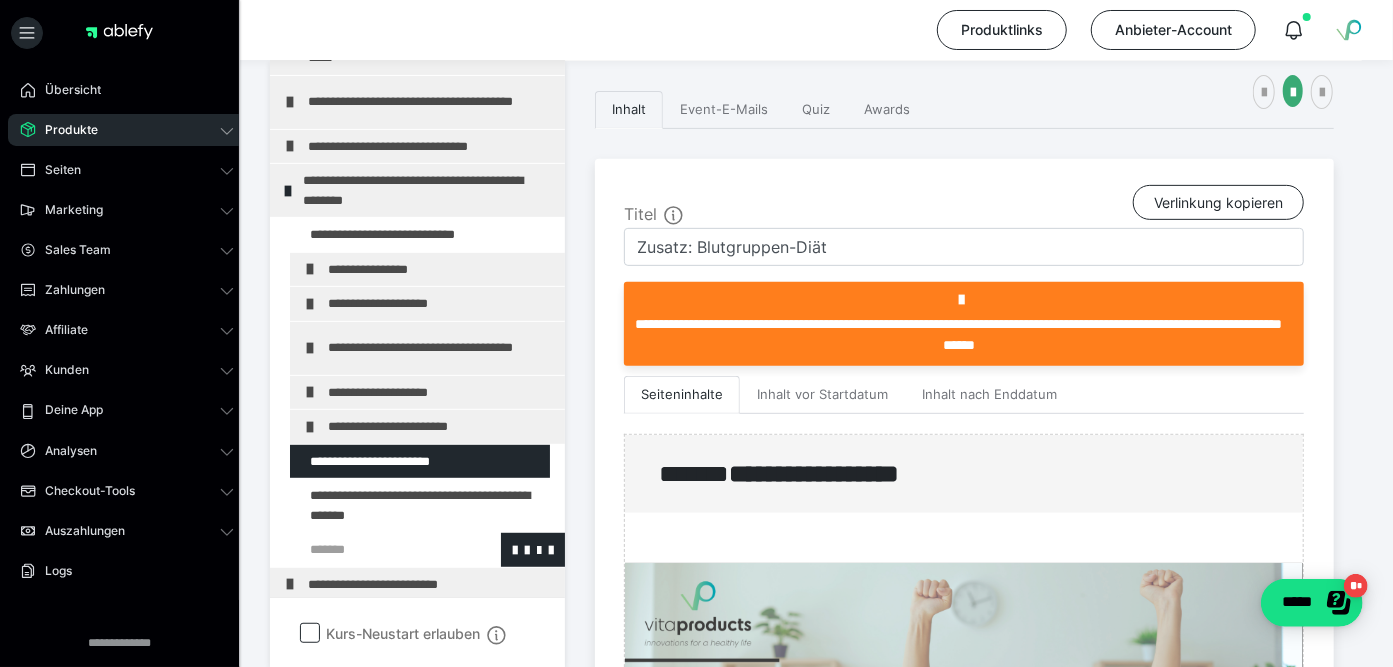 click at bounding box center (375, 550) 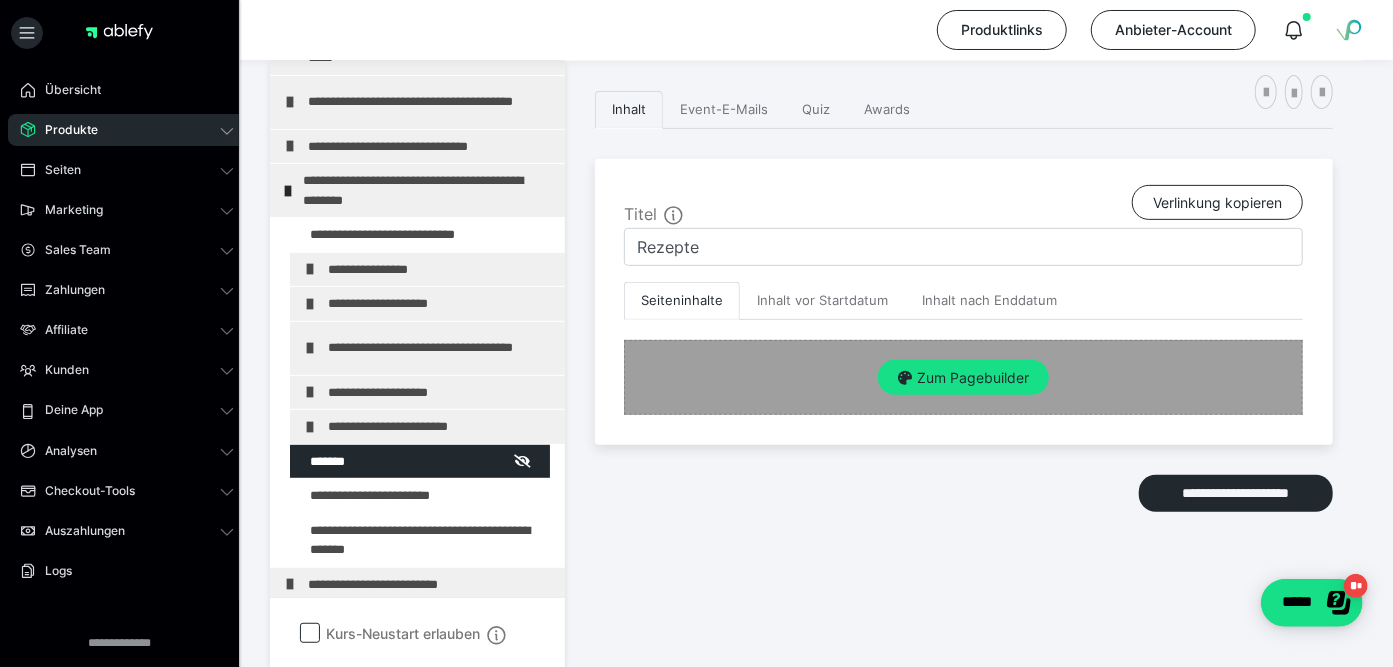 click on "Zum Pagebuilder" at bounding box center [963, 378] 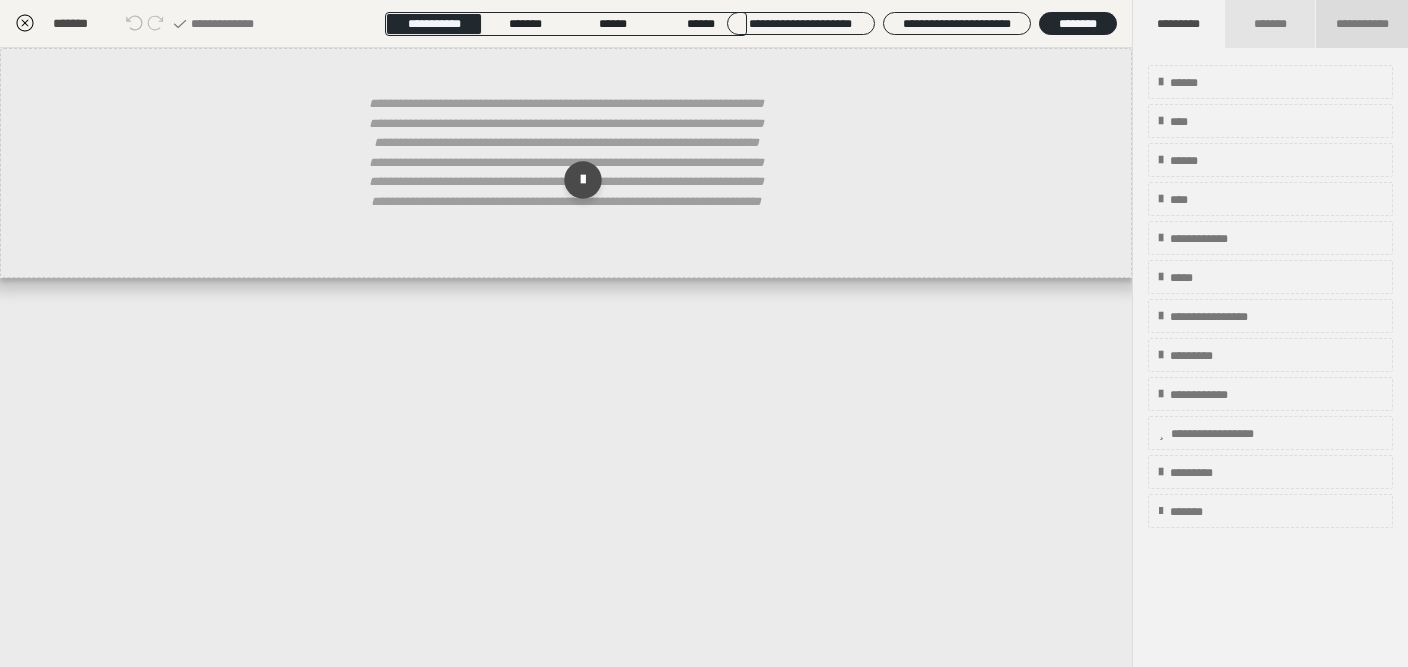 click on "**********" at bounding box center [1362, 24] 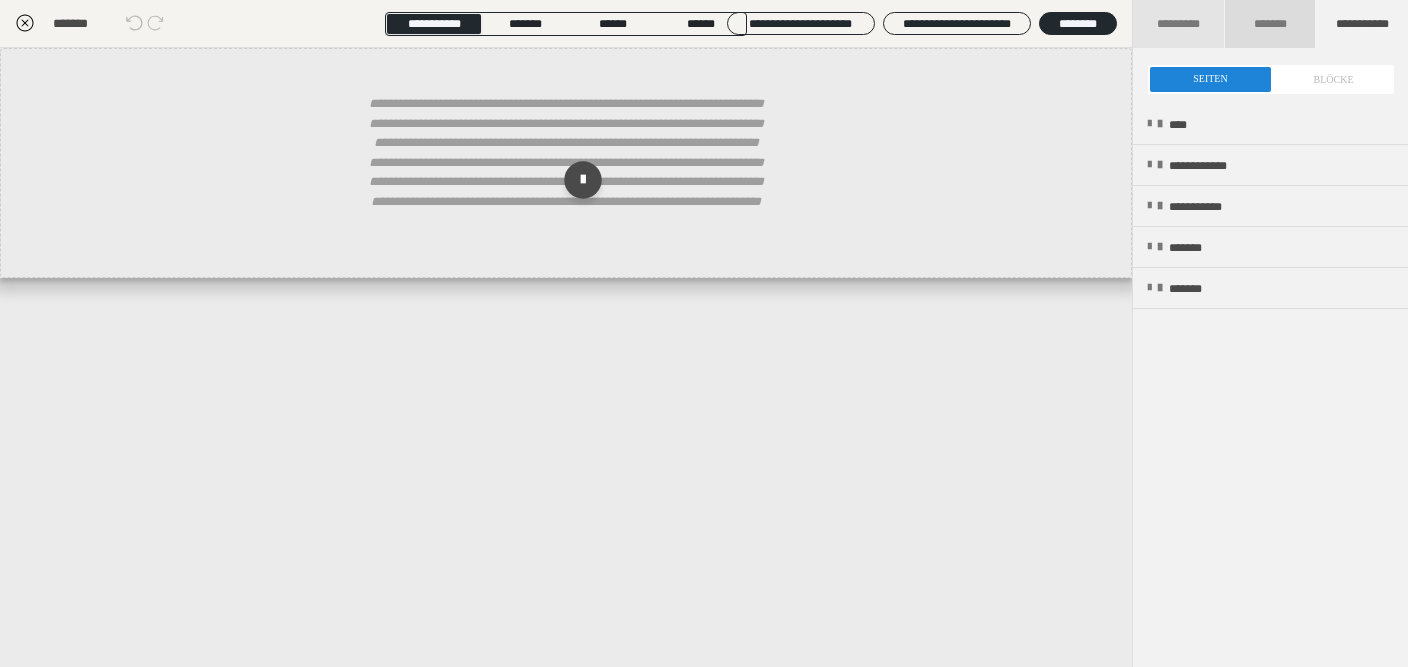 click on "*******" at bounding box center [1271, 24] 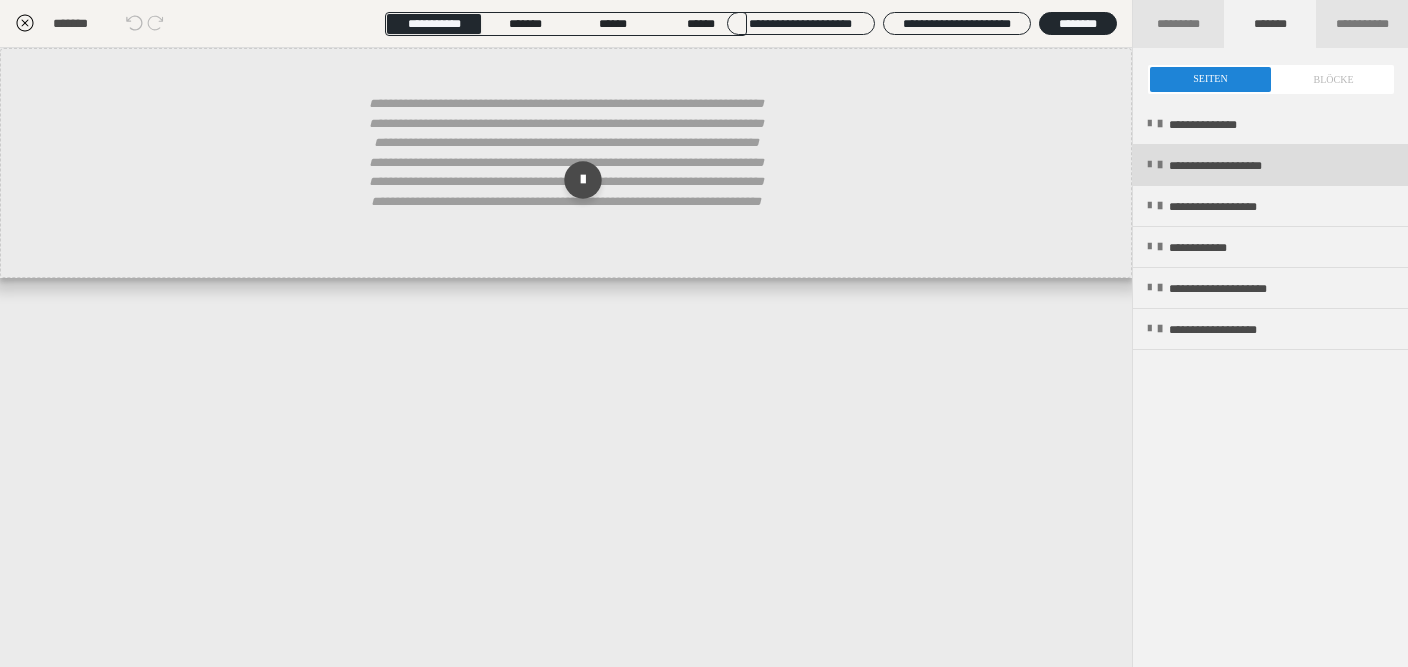 click on "**********" at bounding box center (1241, 166) 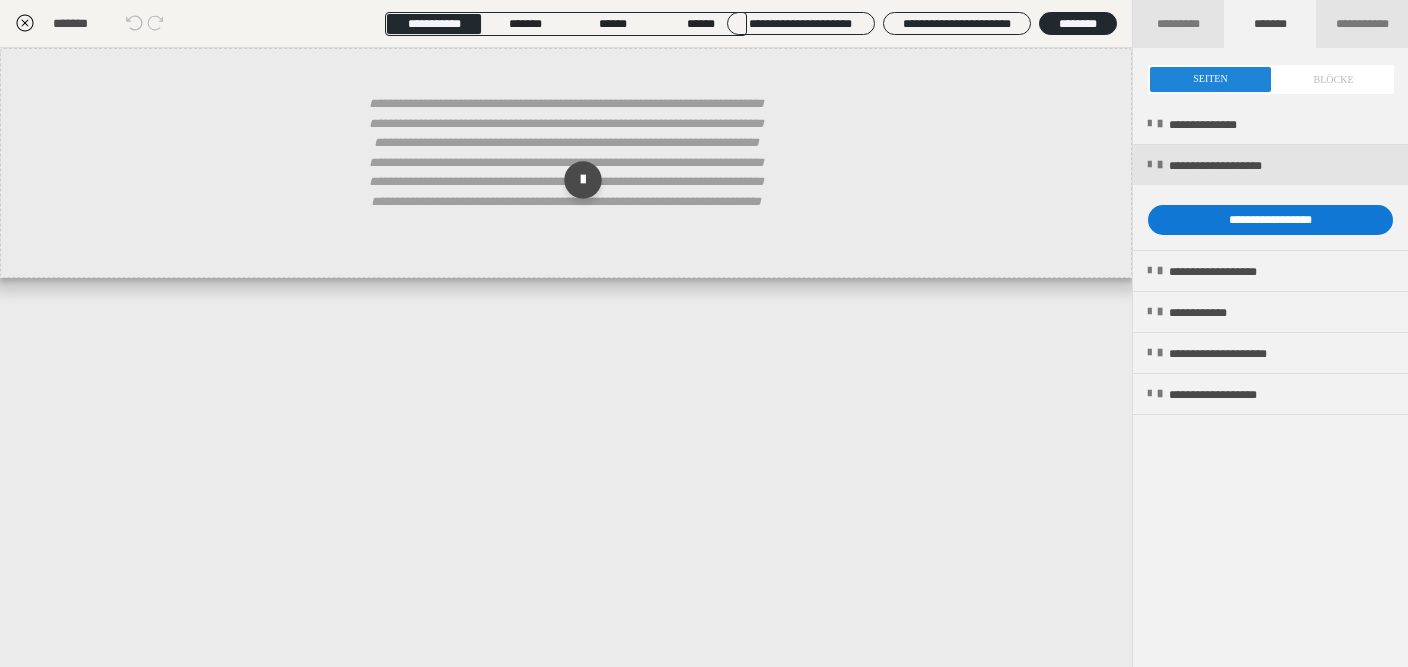 click on "**********" at bounding box center (1270, 220) 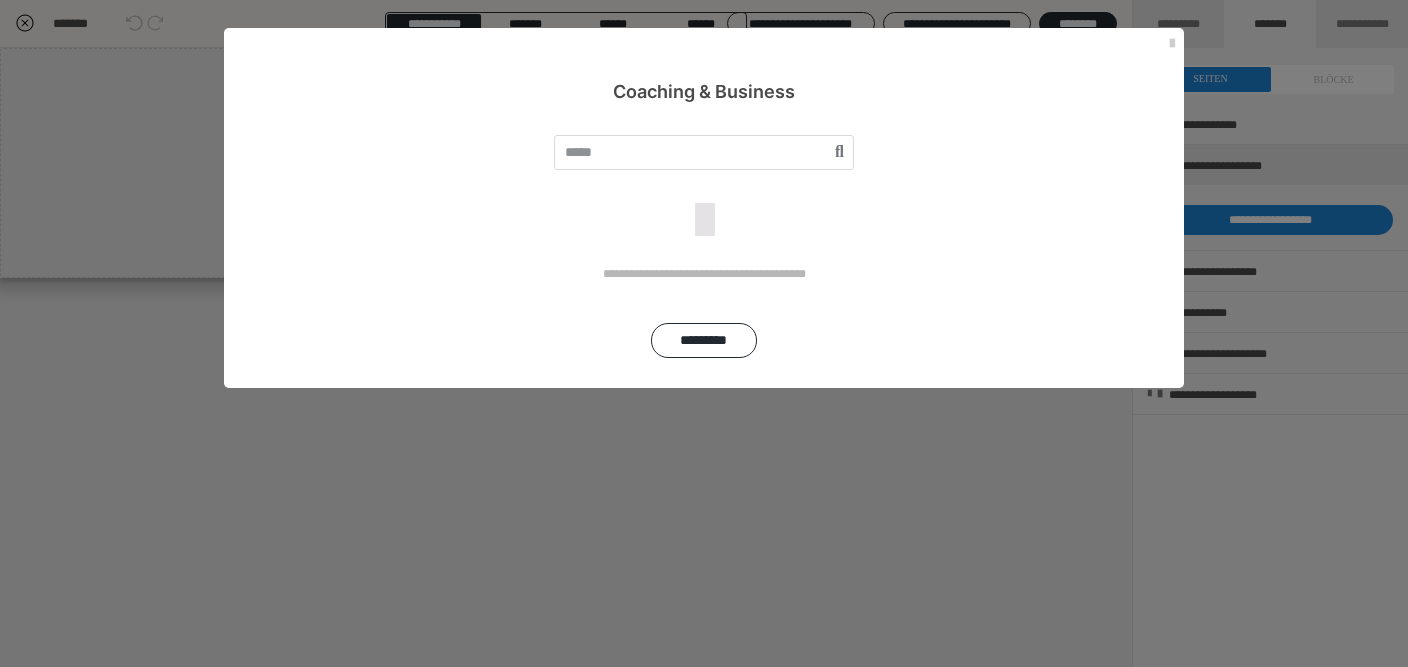 click on "Coaching & Business" at bounding box center [704, 66] 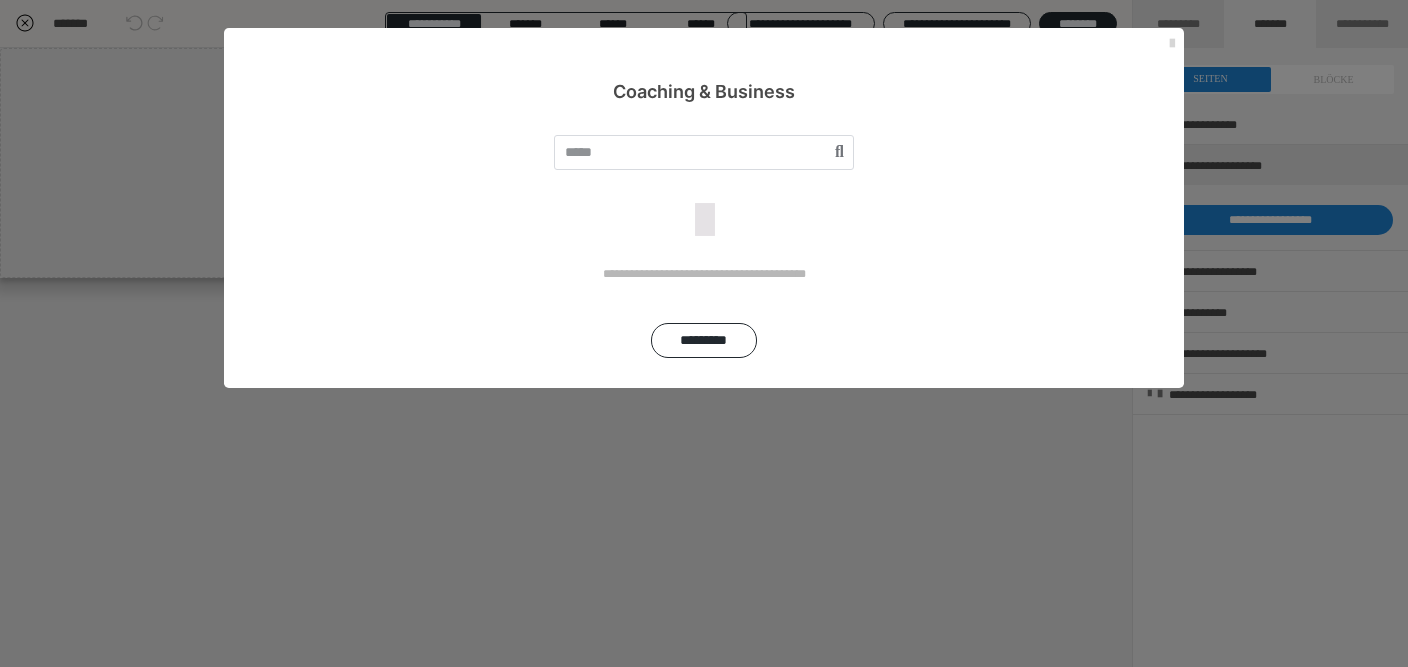 click at bounding box center [1172, 44] 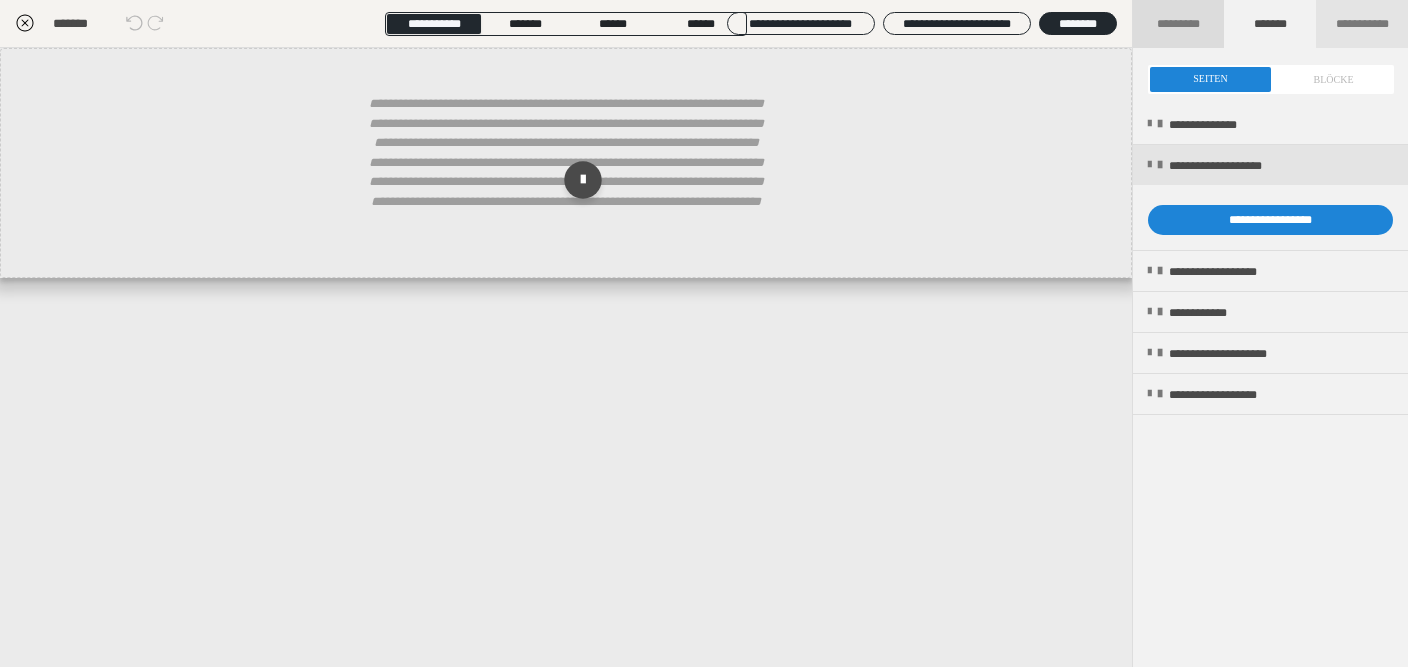 click on "*********" at bounding box center [1178, 24] 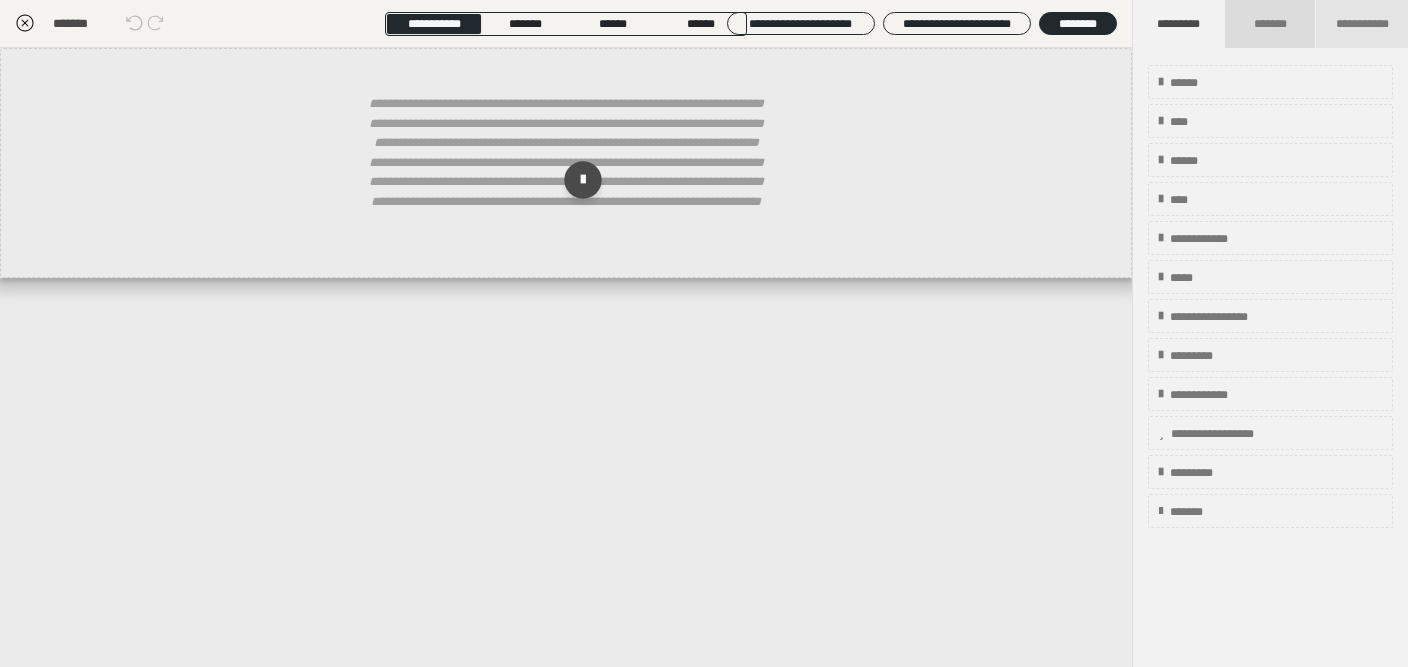 click on "*******" at bounding box center (1269, 24) 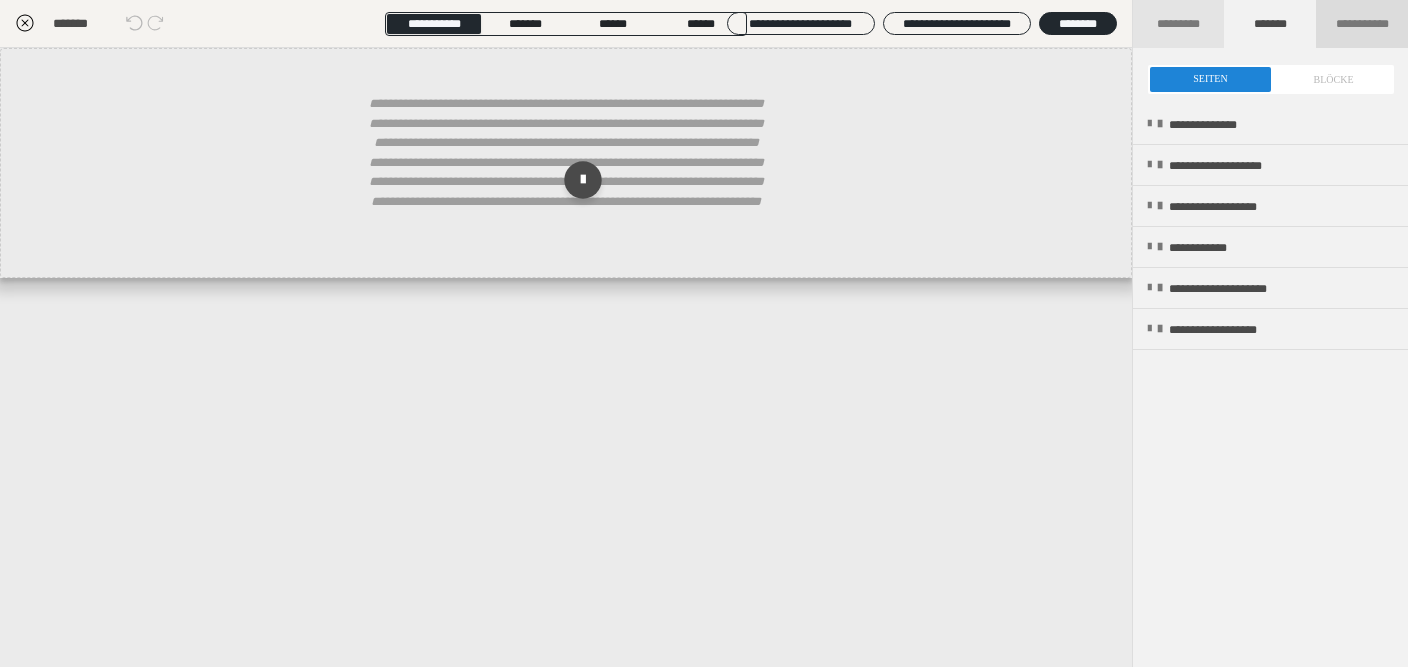 click on "**********" at bounding box center (1362, 24) 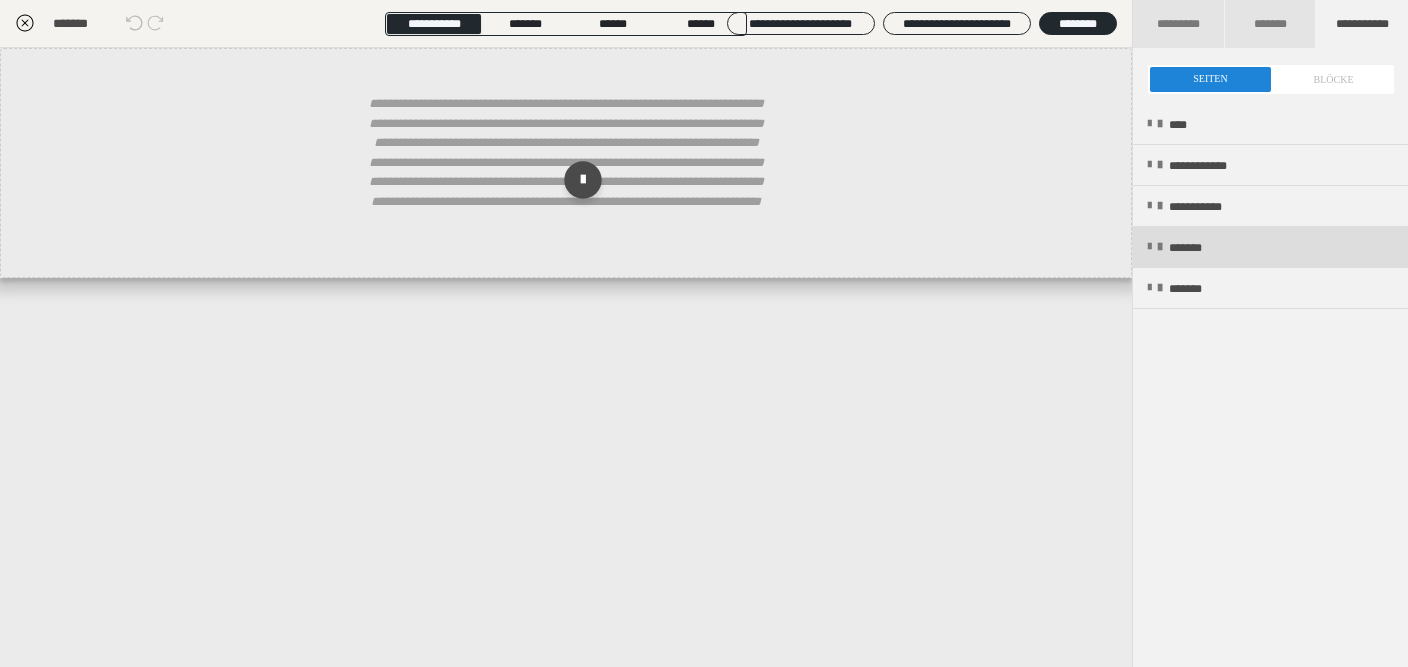 click on "*******" at bounding box center (1199, 248) 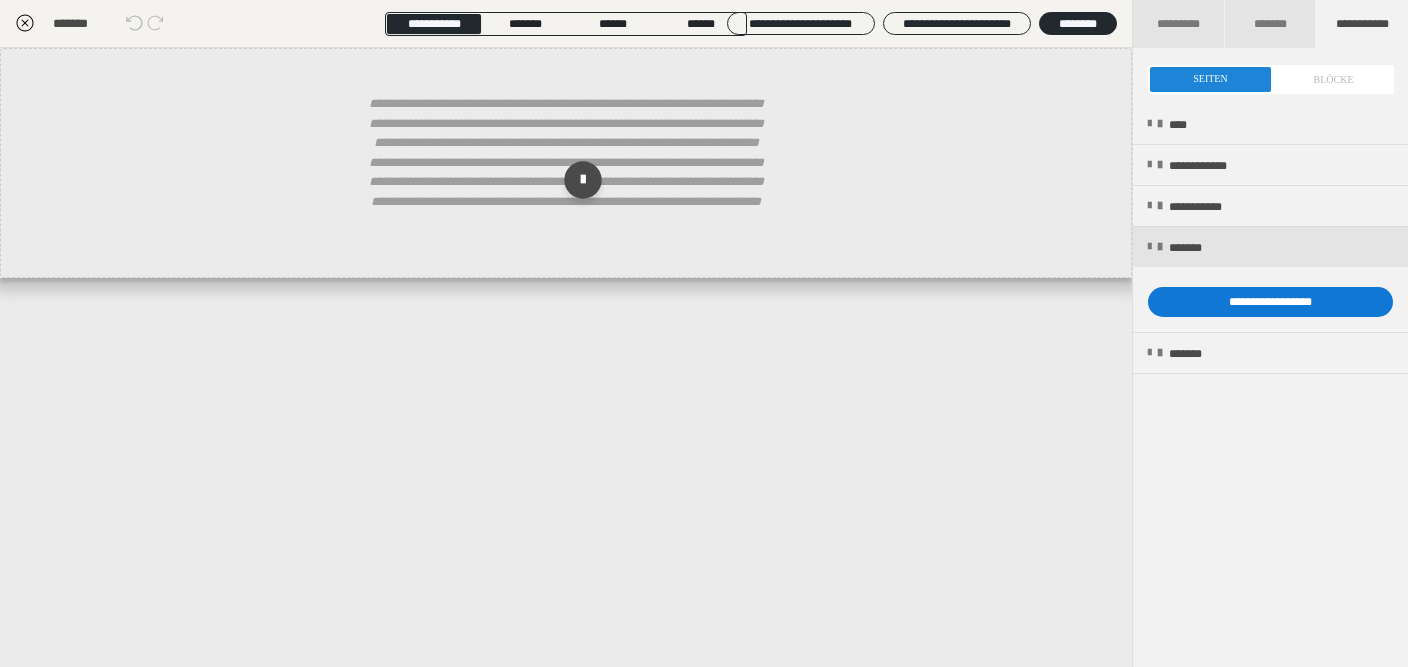 click on "**********" at bounding box center [1270, 302] 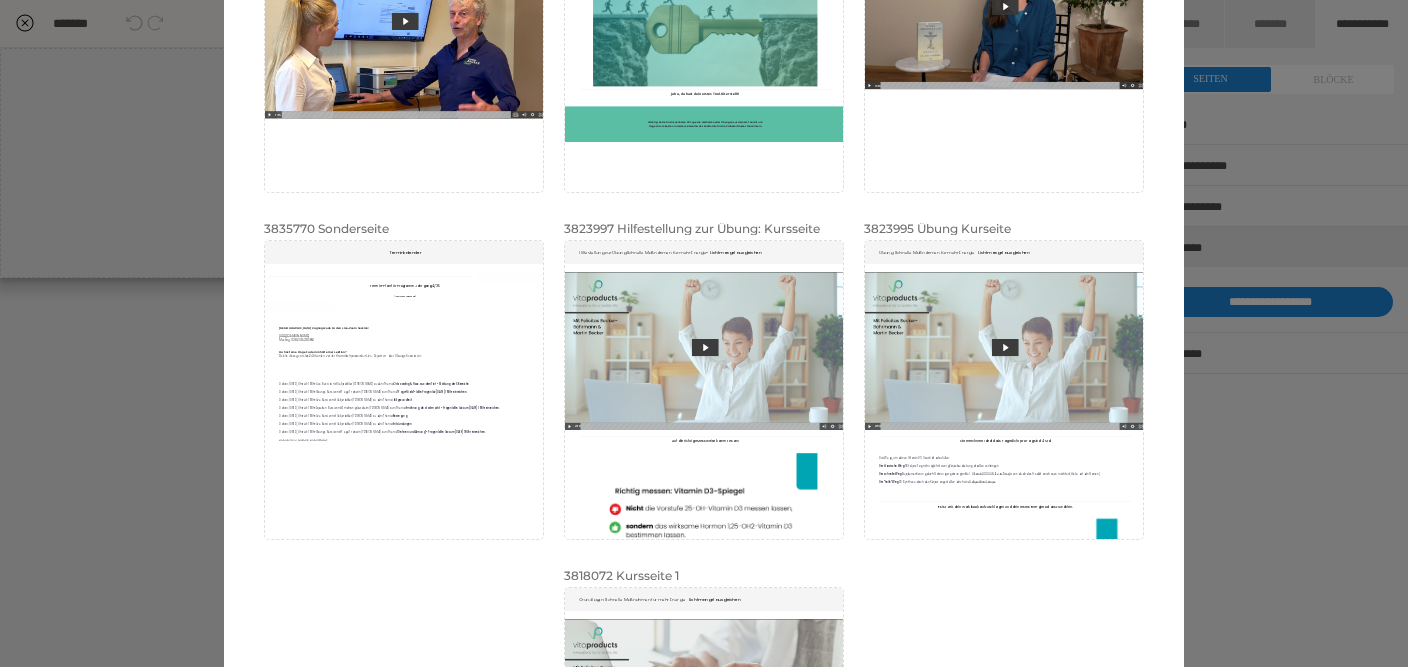 scroll, scrollTop: 95, scrollLeft: 0, axis: vertical 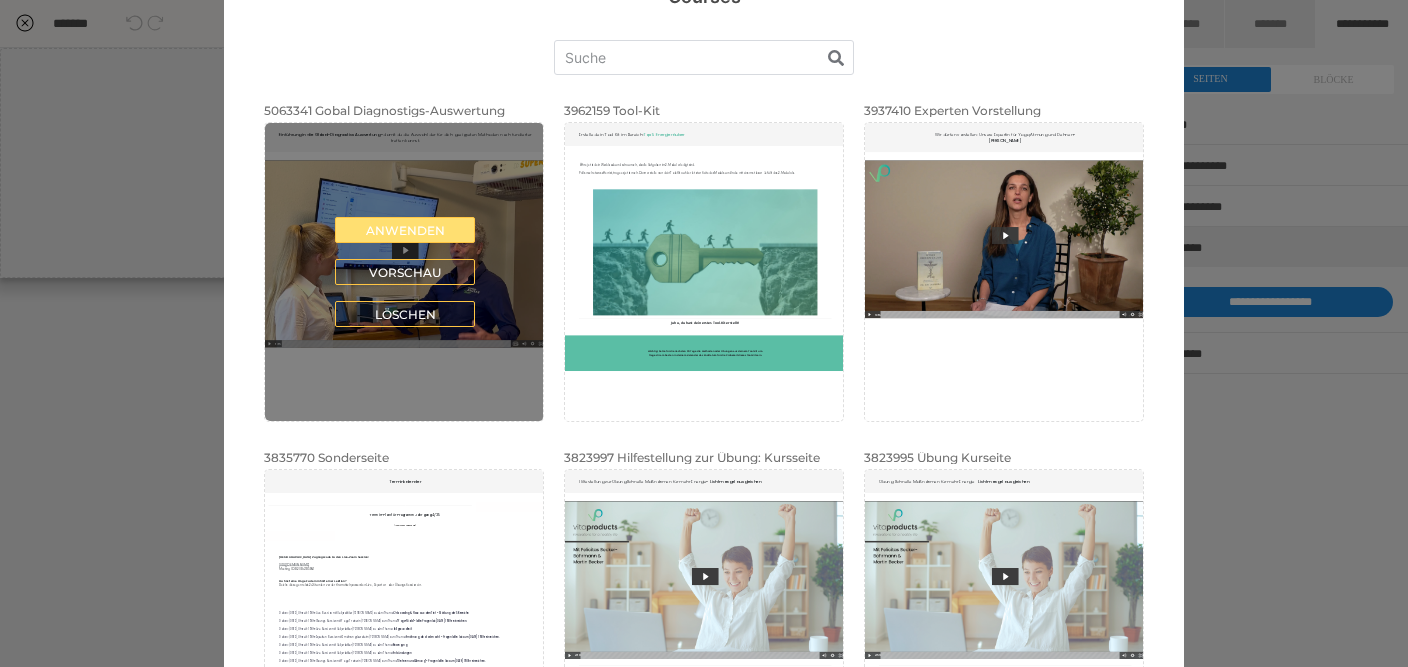 click on "Anwenden" at bounding box center [405, 230] 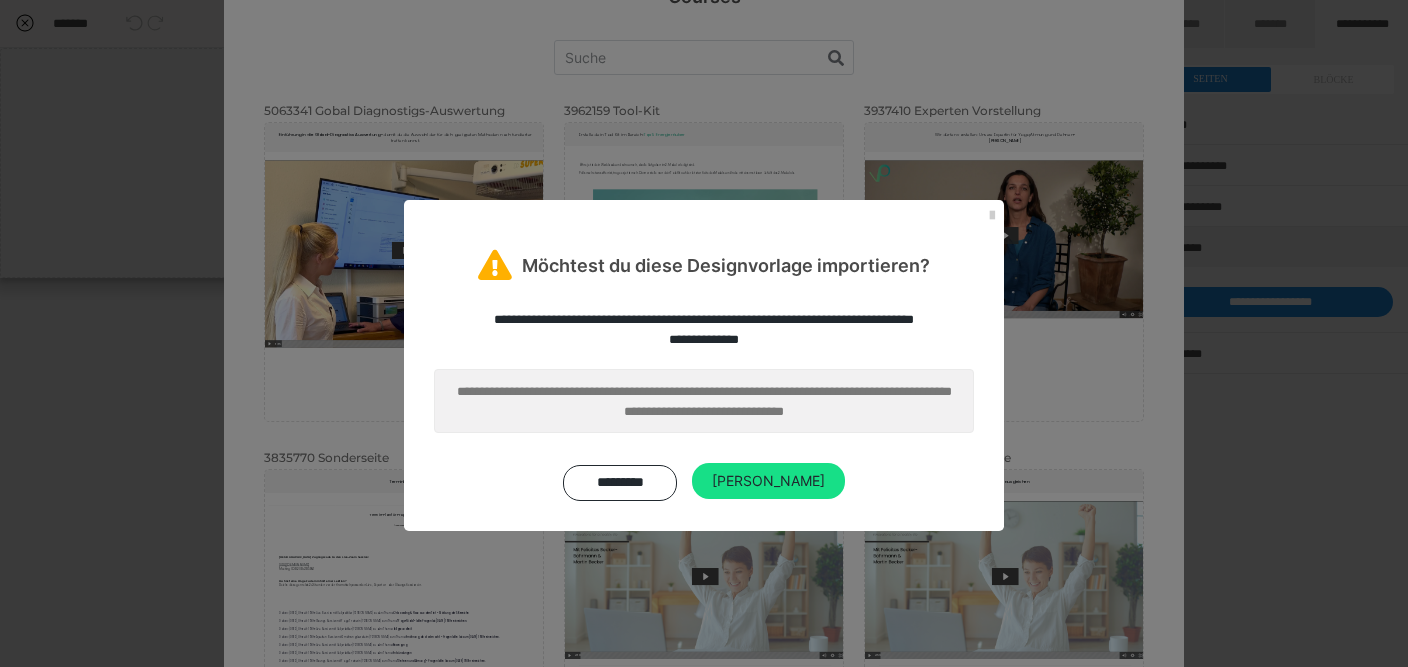 click on "[PERSON_NAME]" at bounding box center (768, 481) 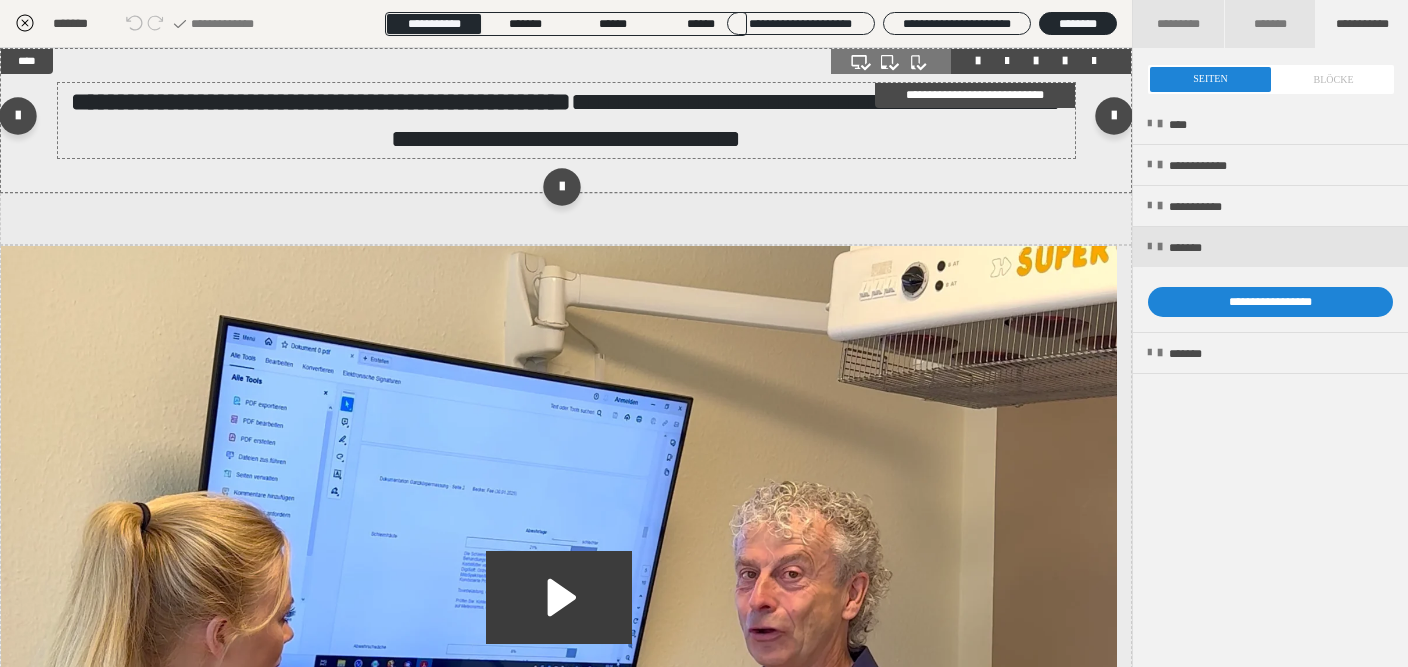 click on "**********" at bounding box center (566, 120) 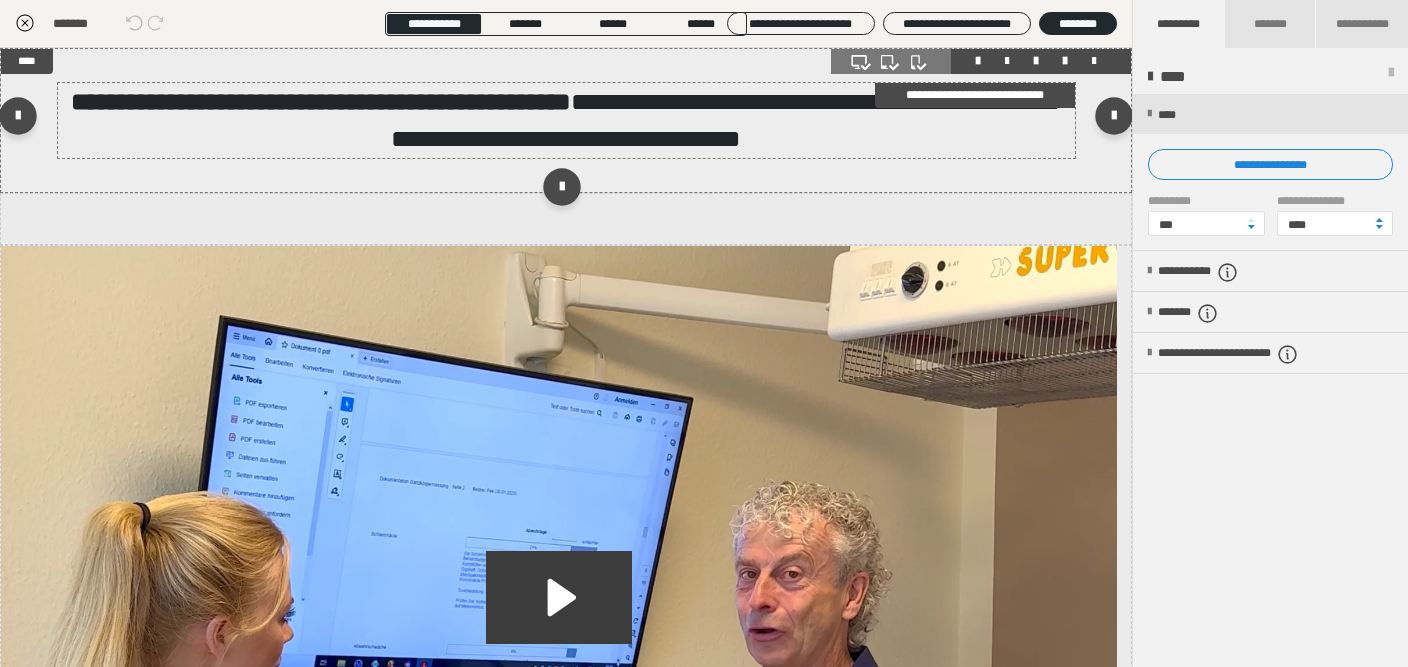 click on "**********" at bounding box center (321, 101) 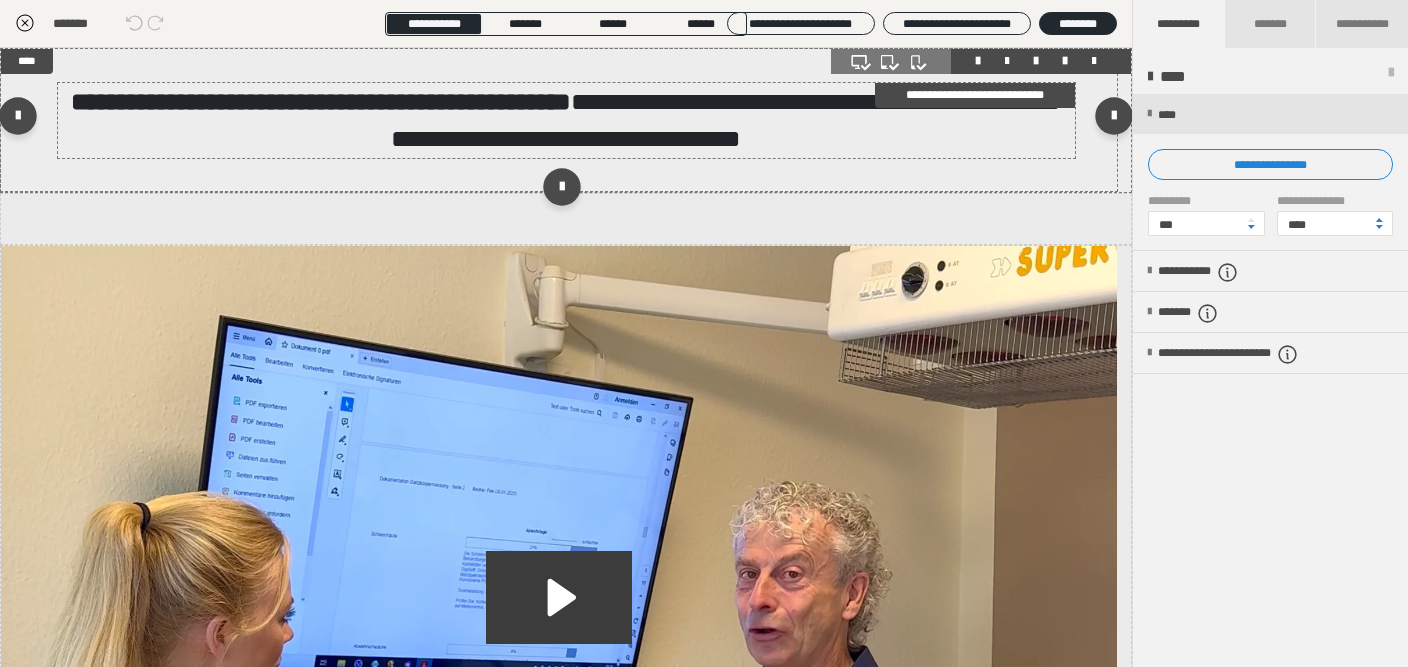 click on "**********" at bounding box center (566, 120) 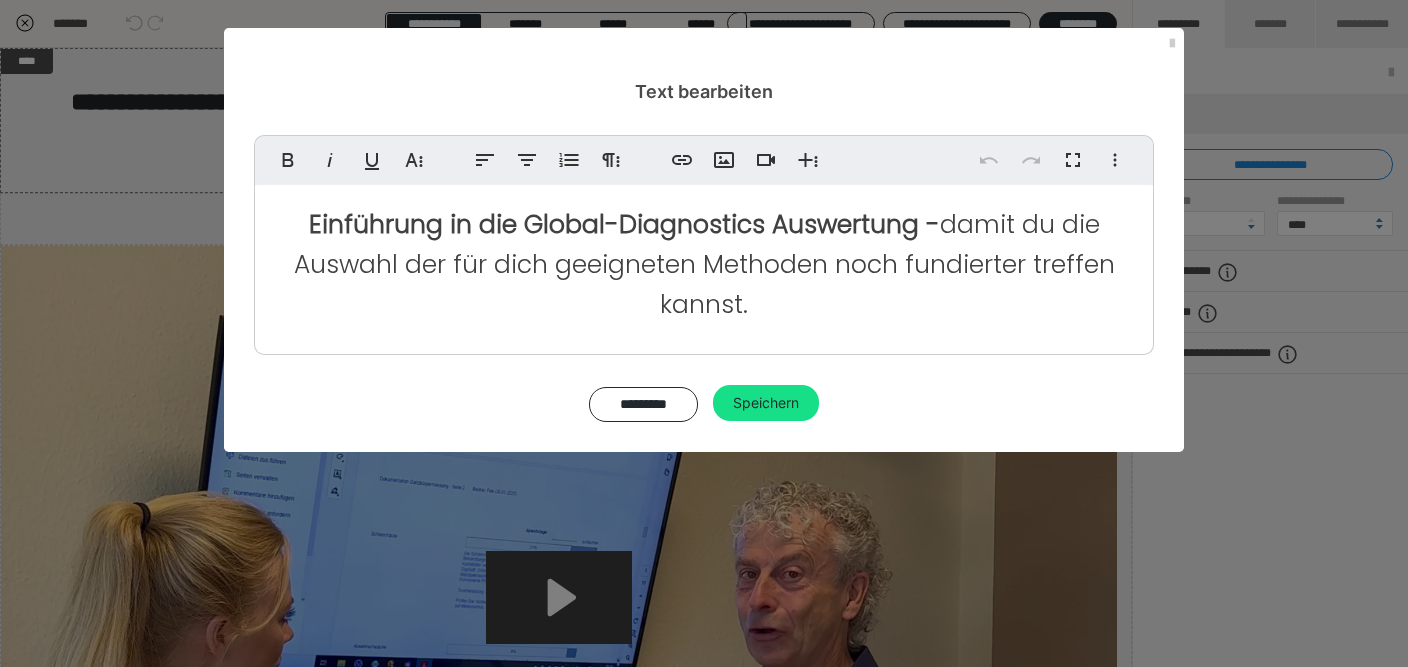 click on "Einführung in die Global-Diagnostics Auswertung -  damit du die Auswahl der für dich geeigneten Methoden noch fundierter treffen kannst." at bounding box center (704, 265) 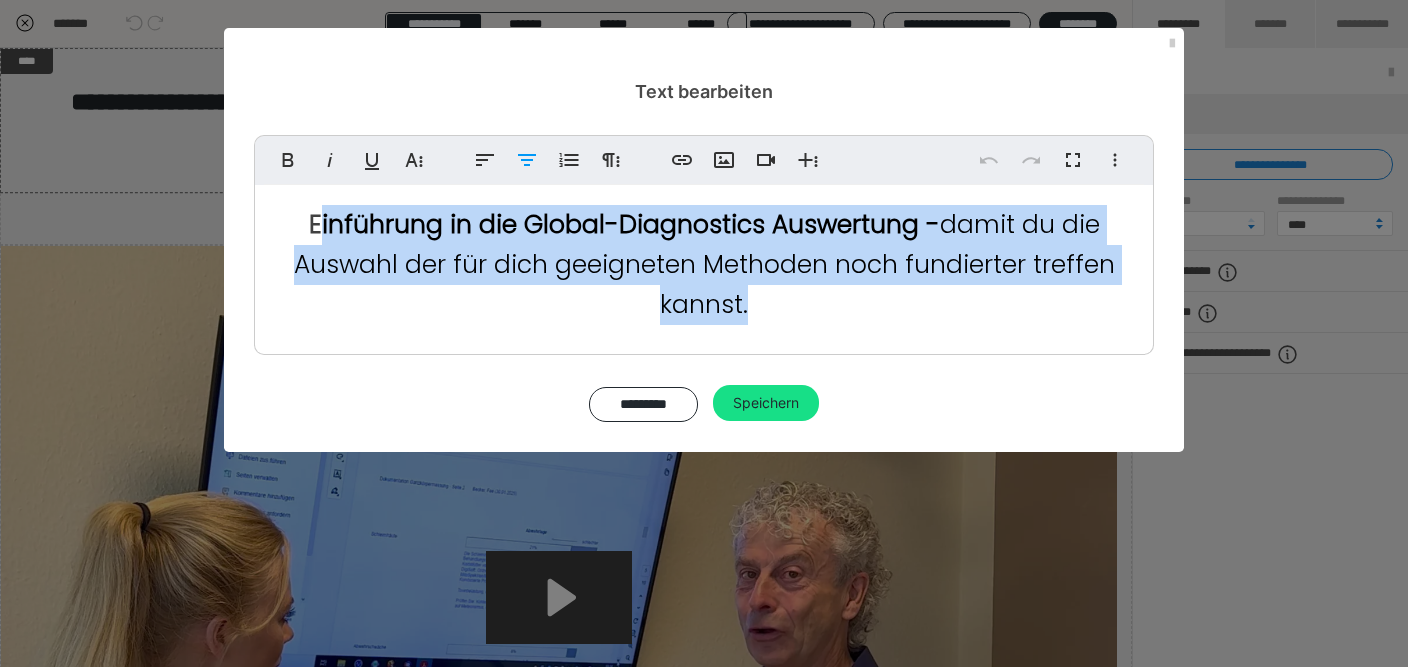 drag, startPoint x: 761, startPoint y: 317, endPoint x: 298, endPoint y: 225, distance: 472.0519 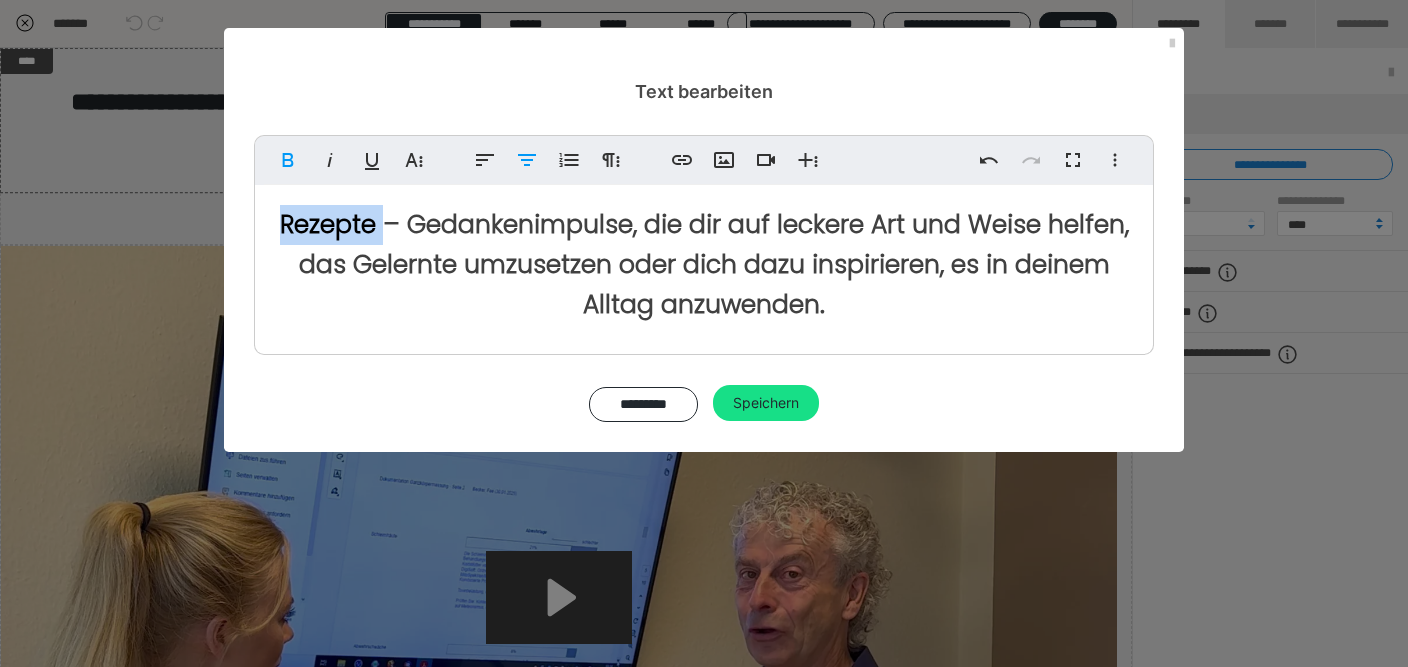 drag, startPoint x: 306, startPoint y: 220, endPoint x: 355, endPoint y: 183, distance: 61.400326 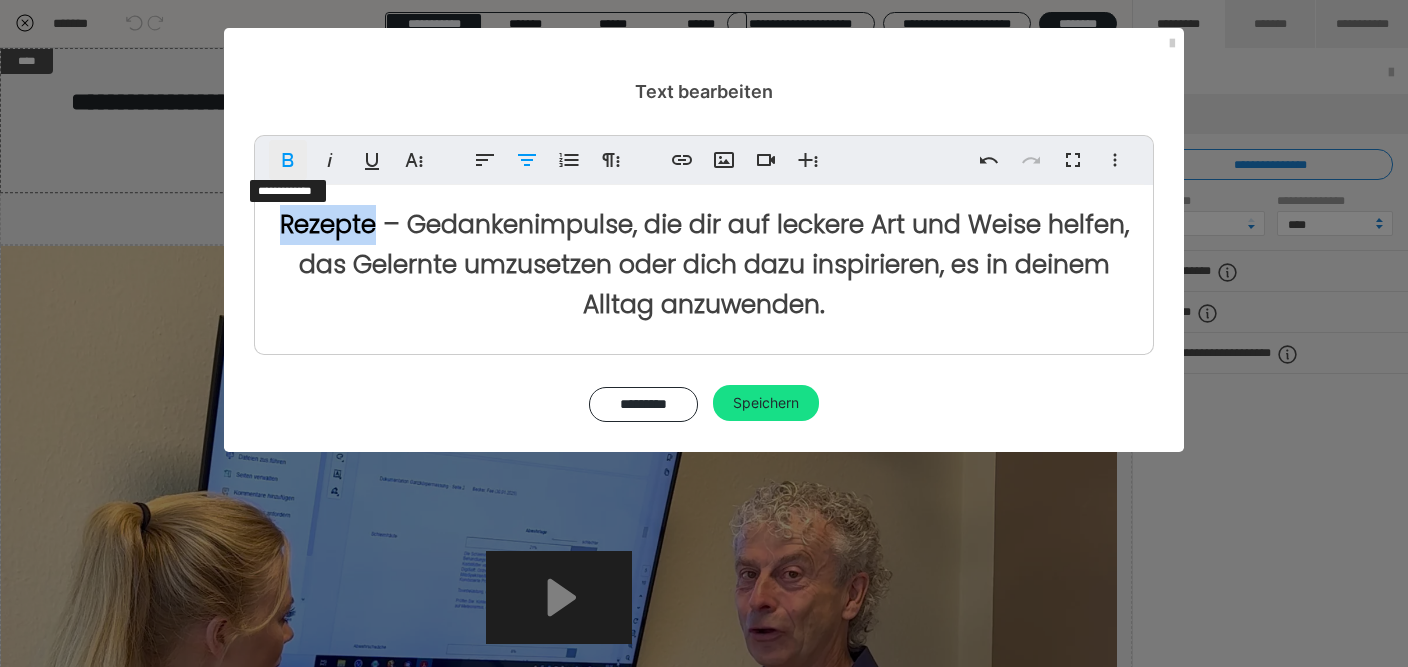 click 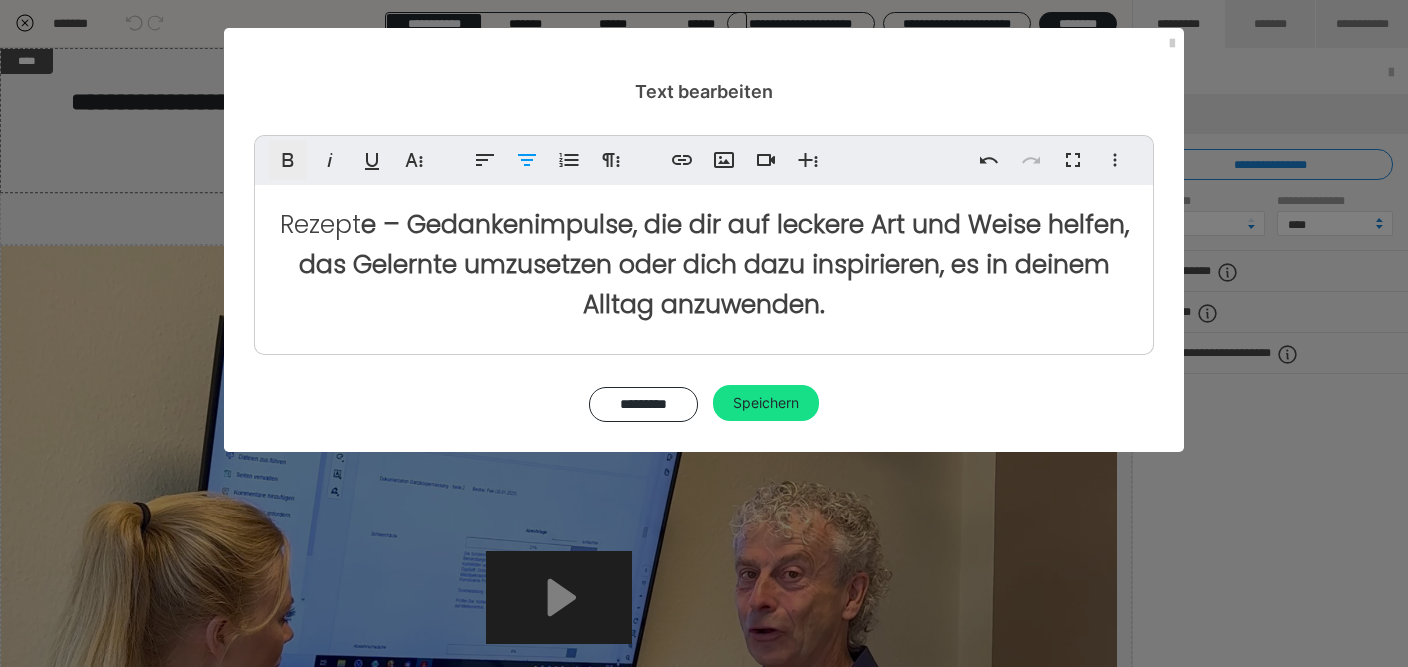click 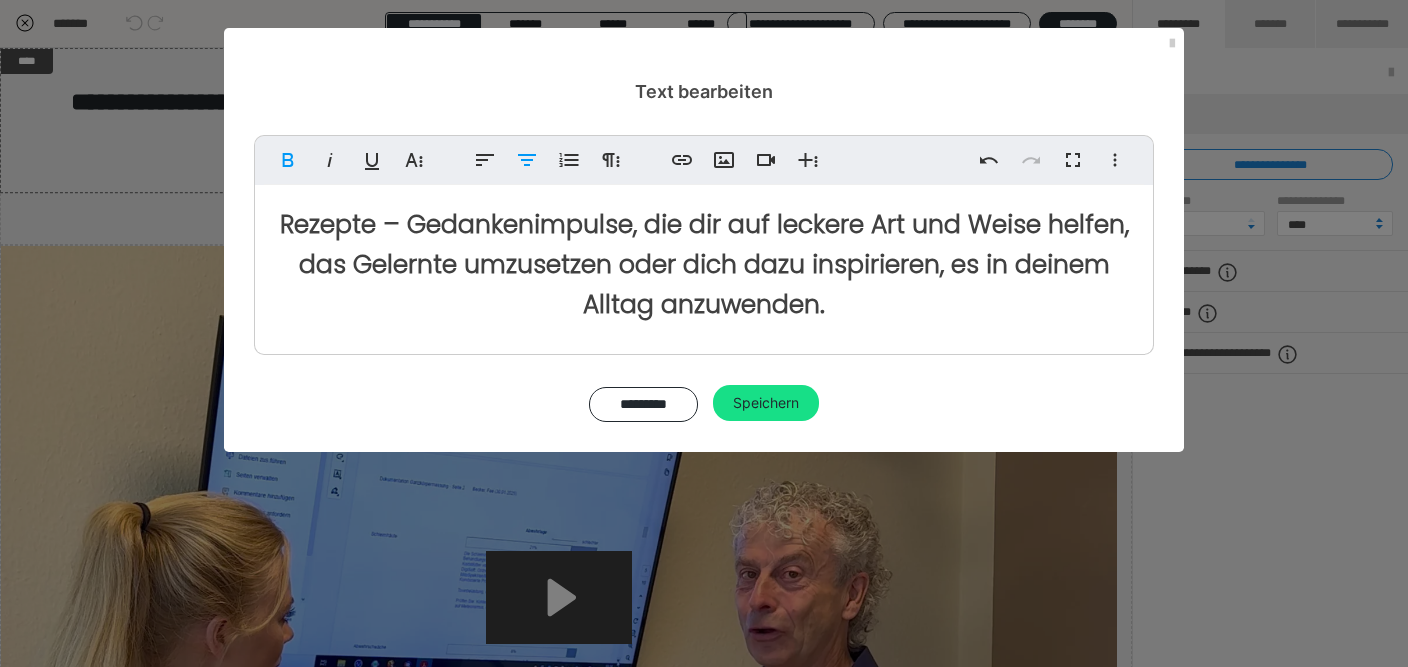 click on "e – Gedankenimpulse, die dir auf leckere Art und Weise helfen, das Gelernte umzusetzen oder dich dazu inspirieren, es in deinem Alltag anzuwenden." at bounding box center [714, 264] 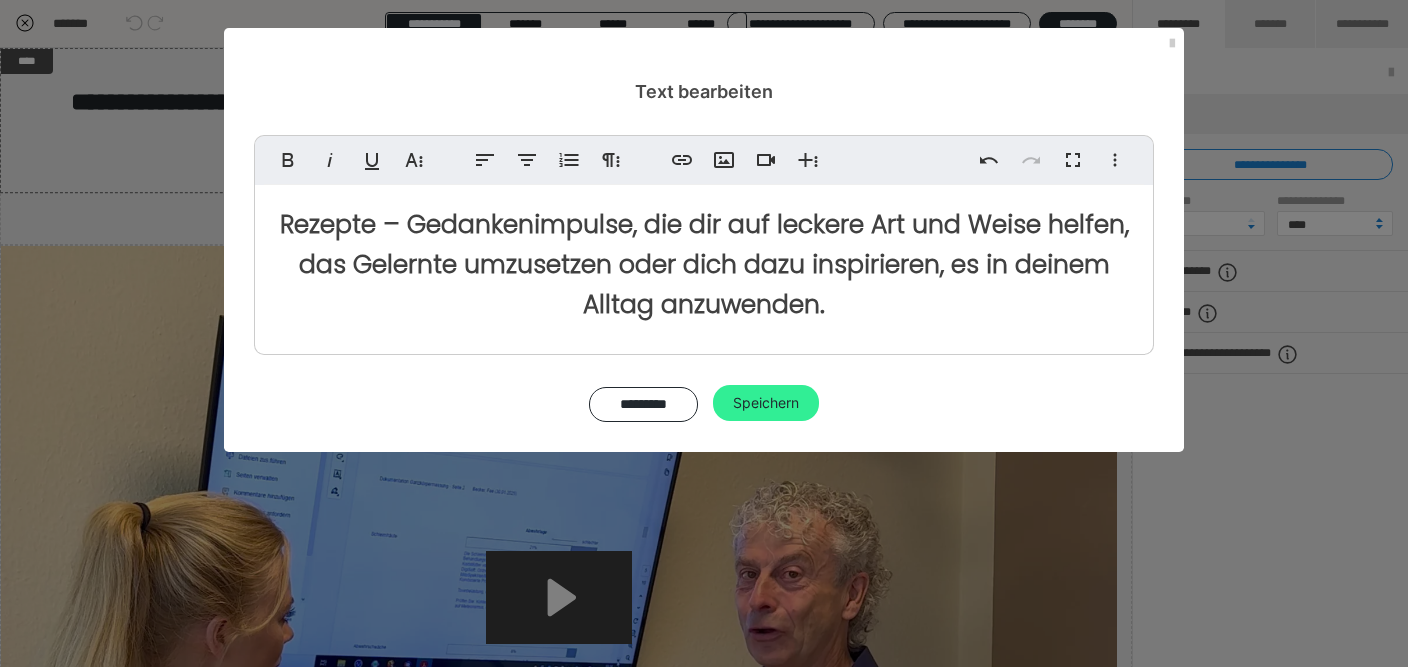click on "Speichern" at bounding box center (766, 403) 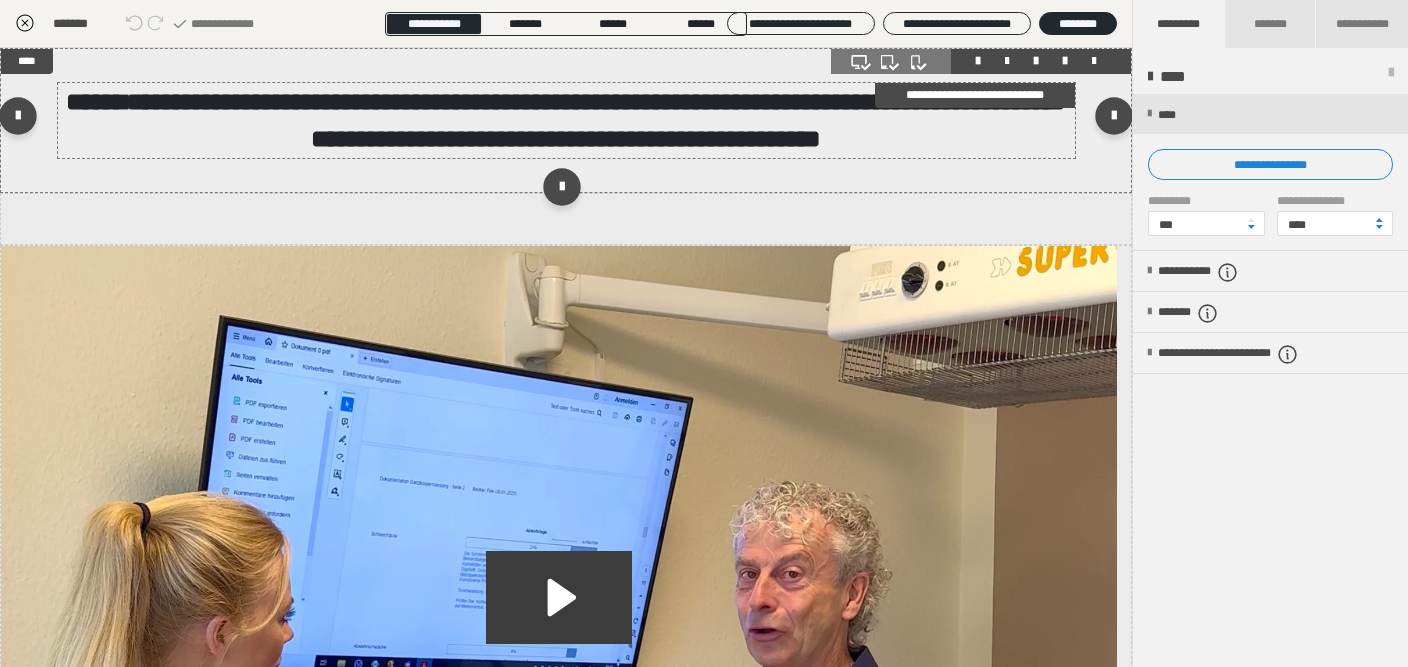 click on "**********" at bounding box center [596, 120] 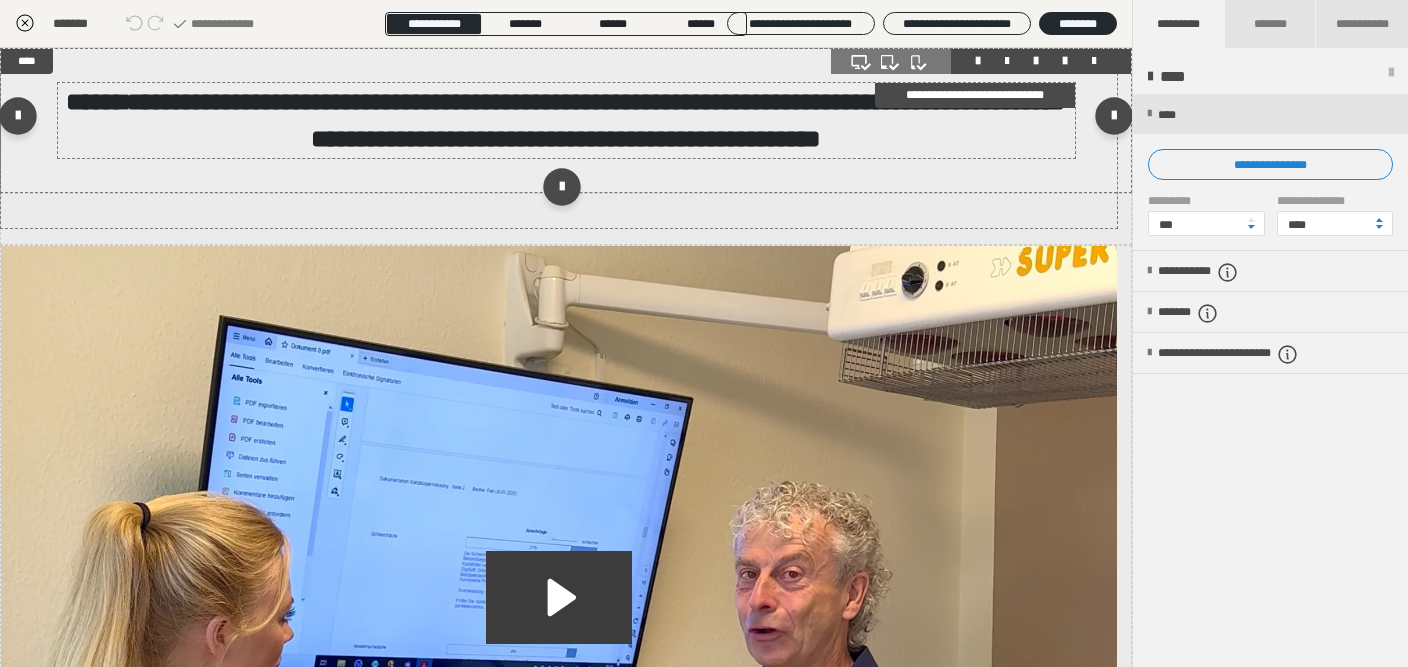 click on "**********" at bounding box center [596, 120] 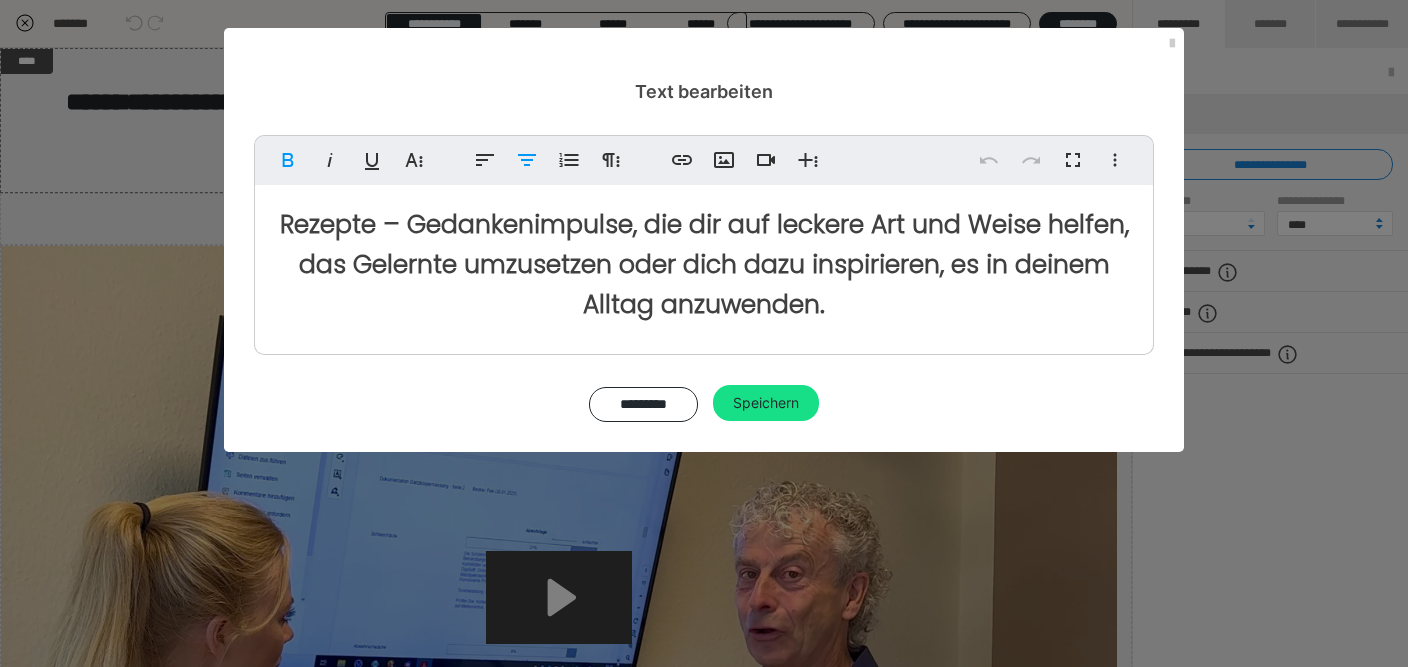 click on "Rezept" at bounding box center [320, 224] 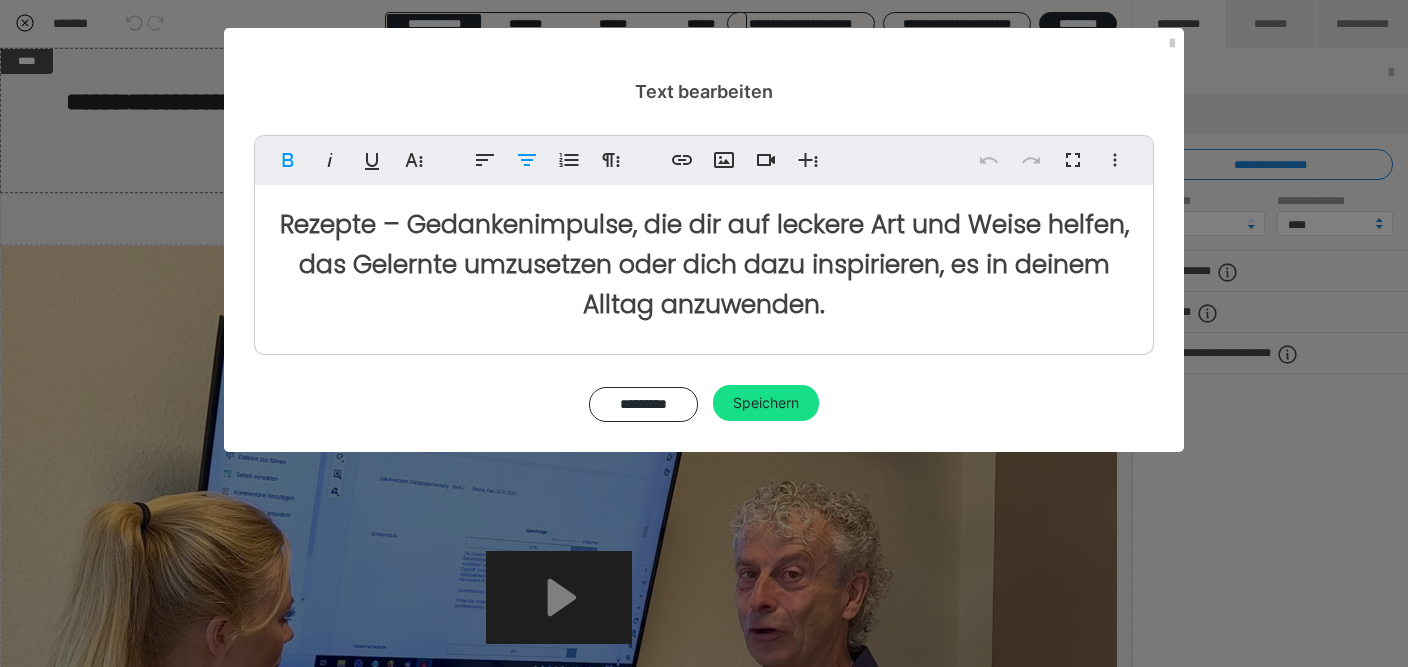 click on "e – Gedankenimpulse, die dir auf leckere Art und Weise helfen, das Gelernte umzusetzen oder dich dazu inspirieren, es in deinem Alltag anzuwenden." at bounding box center (714, 264) 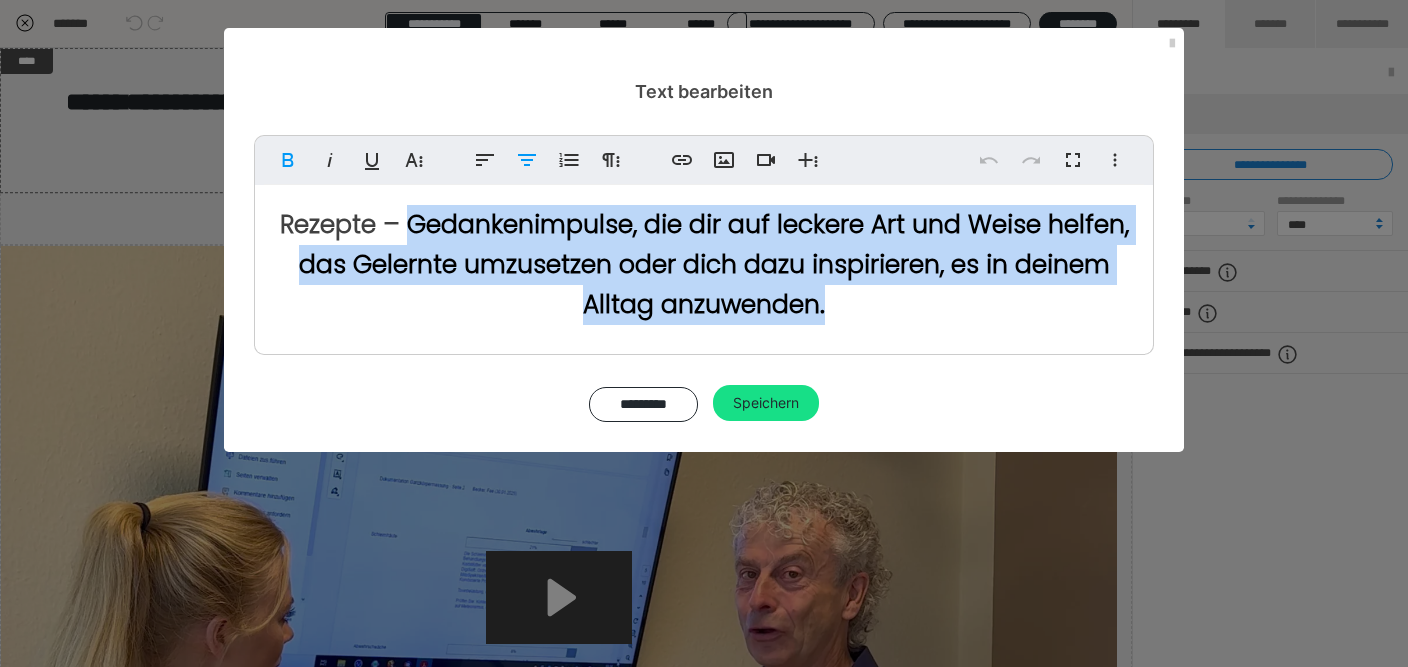 drag, startPoint x: 447, startPoint y: 227, endPoint x: 933, endPoint y: 350, distance: 501.32324 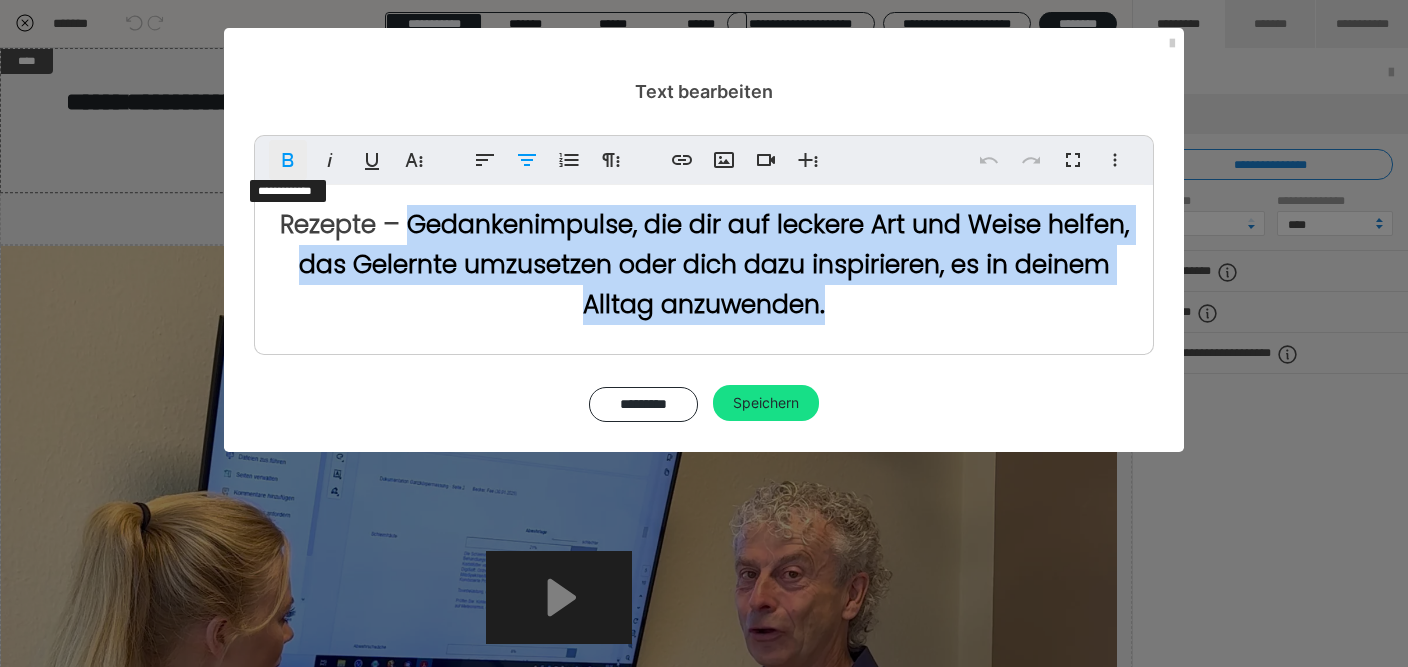 click 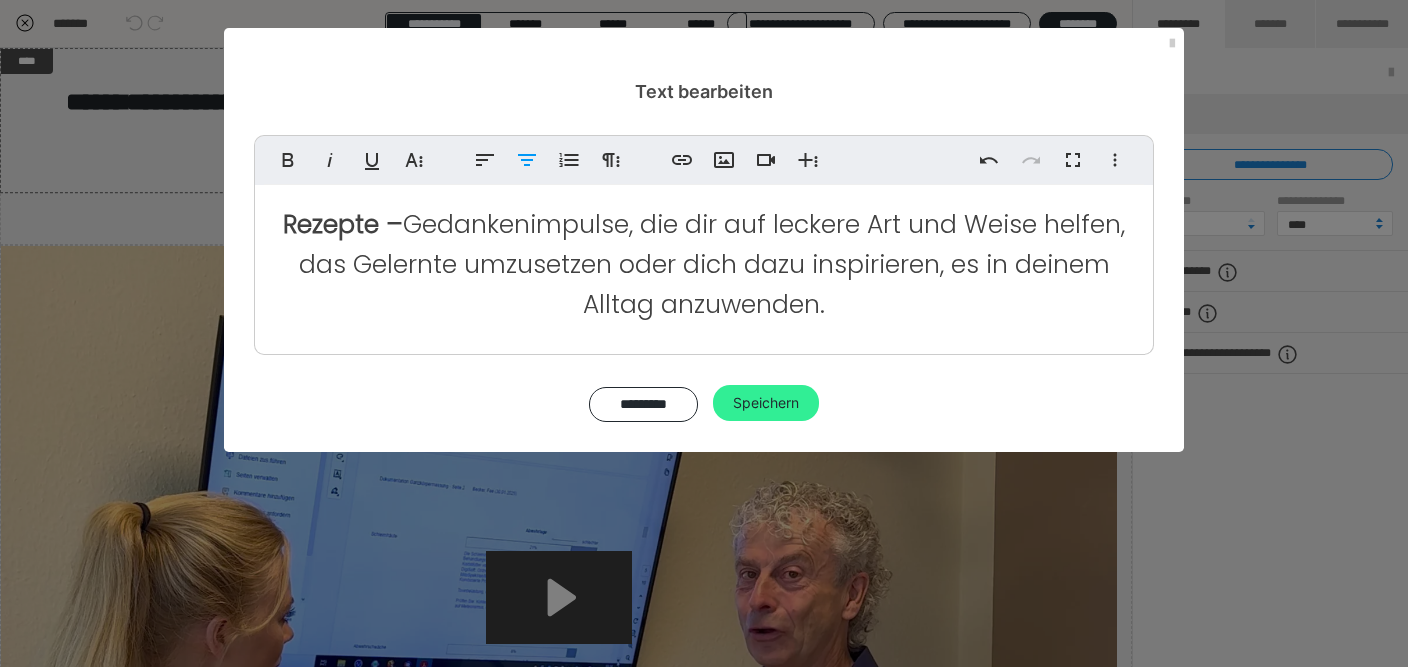 click on "Speichern" at bounding box center (766, 403) 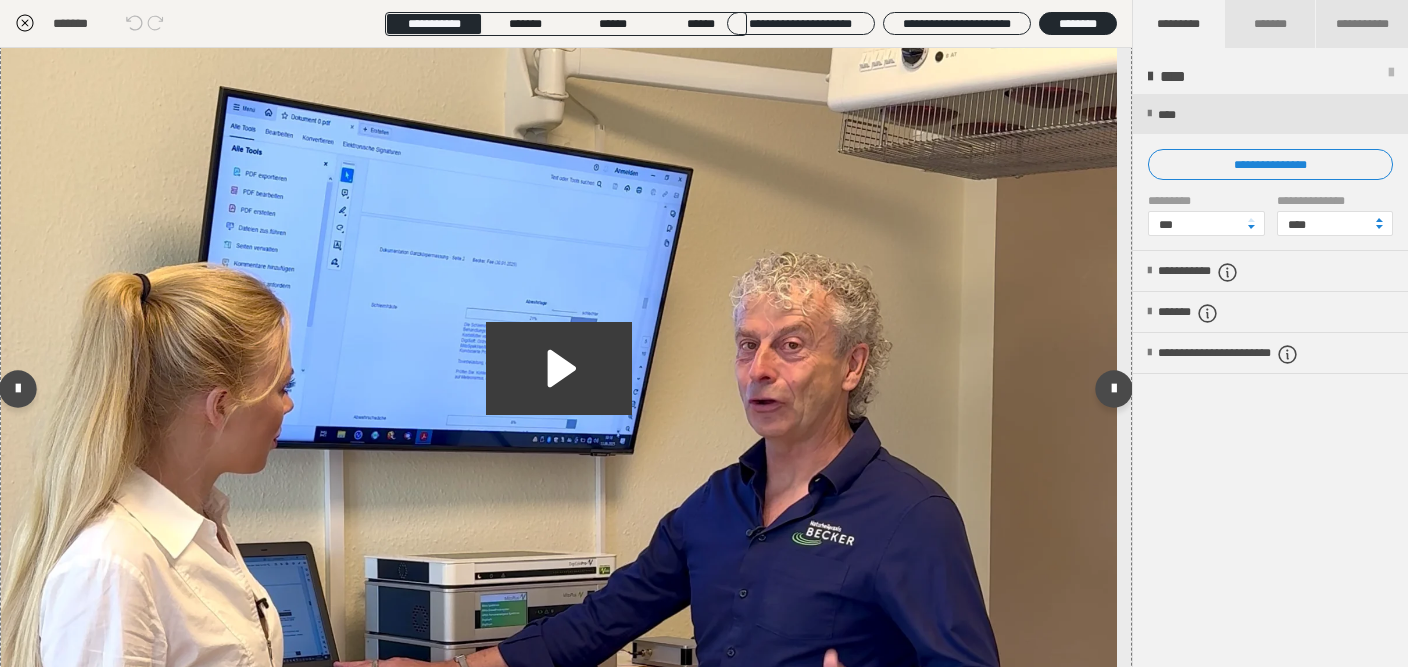 scroll, scrollTop: 114, scrollLeft: 0, axis: vertical 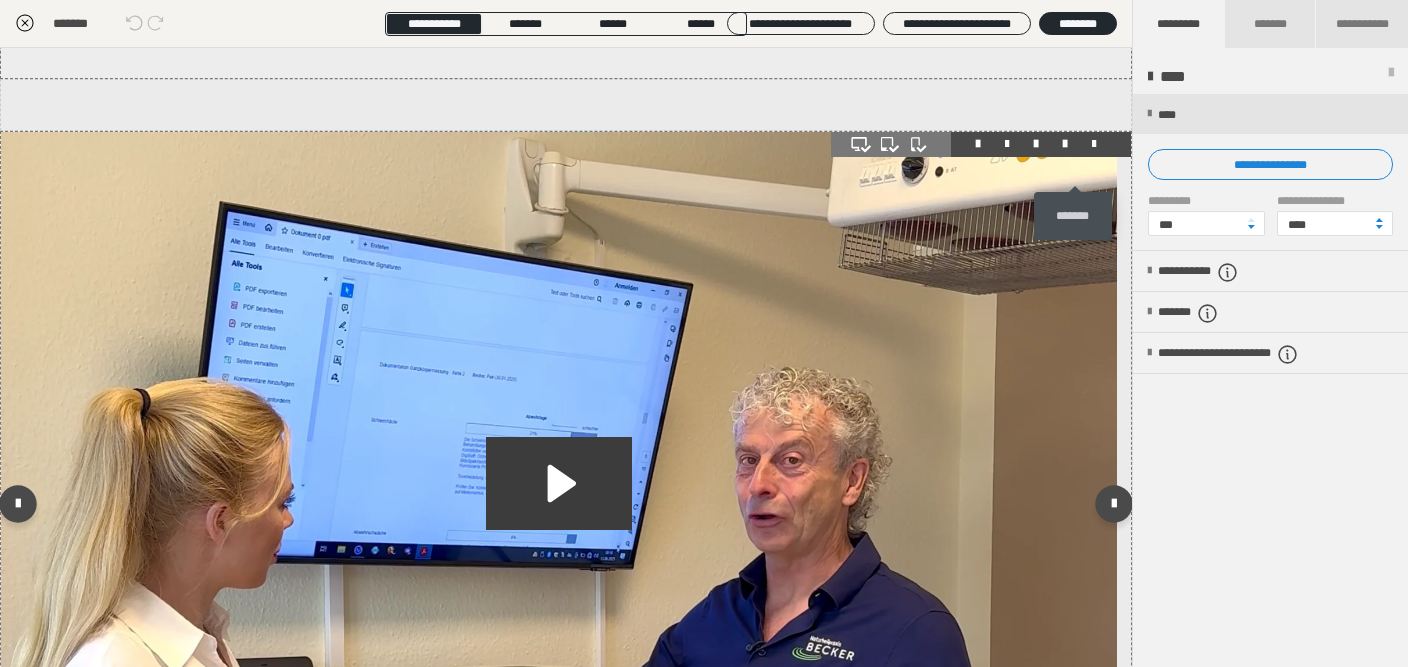 click at bounding box center [1094, 144] 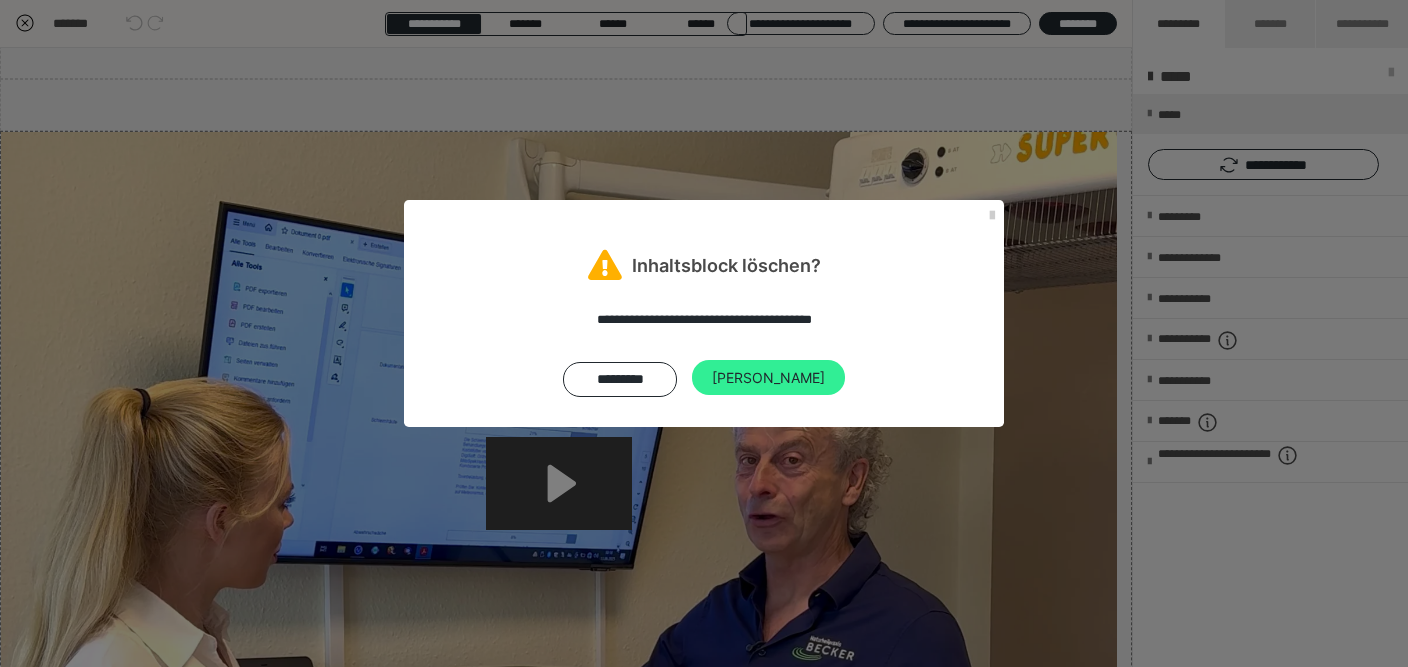 click on "[PERSON_NAME]" at bounding box center (768, 378) 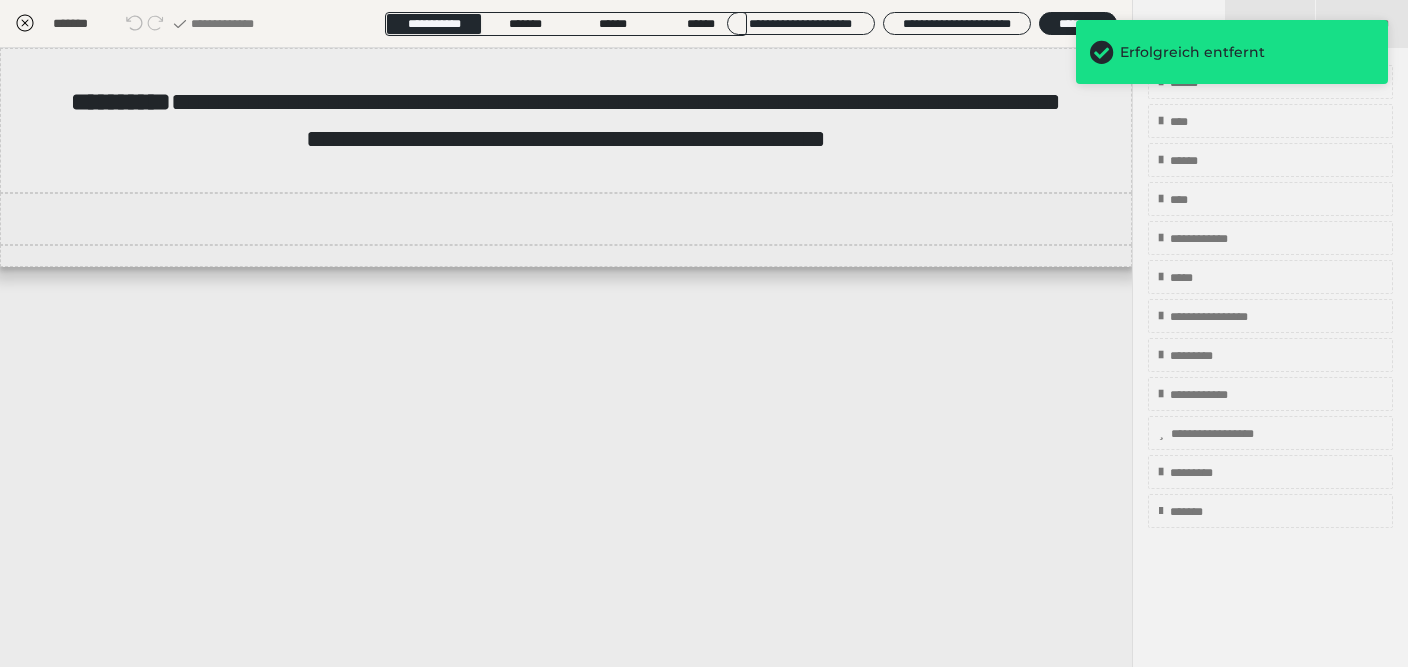 scroll, scrollTop: 0, scrollLeft: 0, axis: both 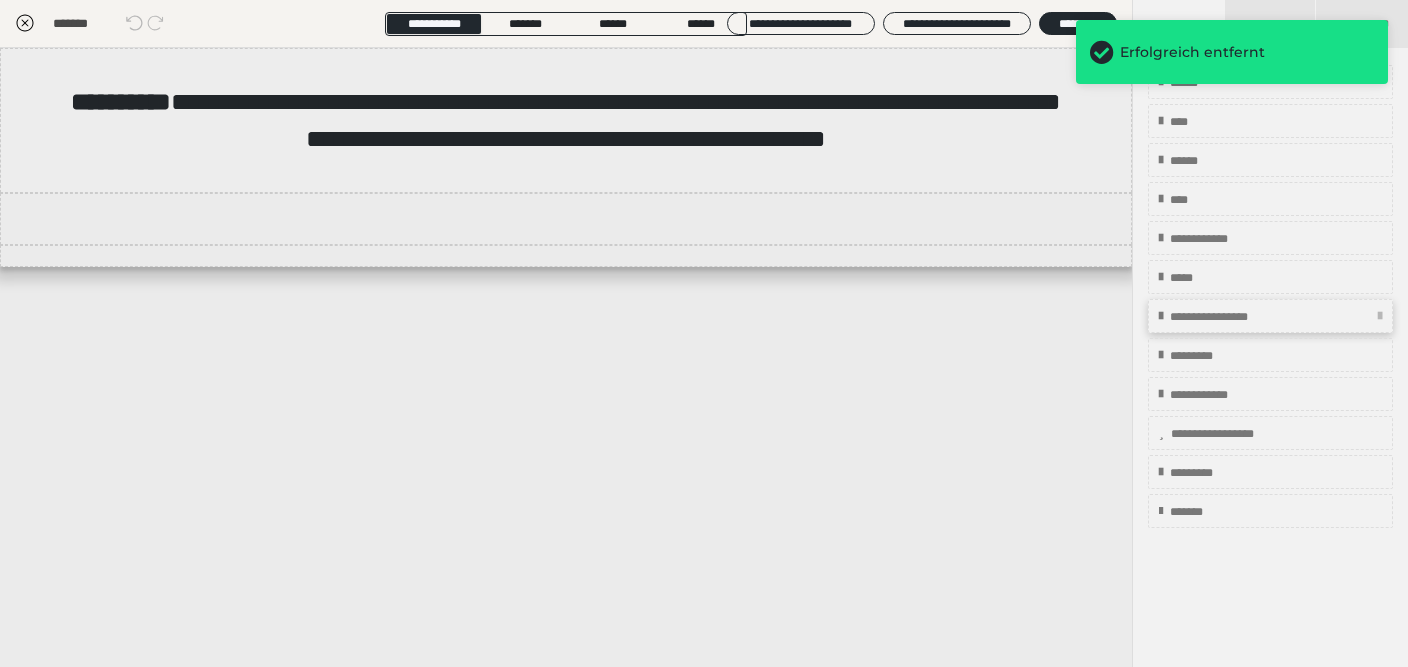 click on "**********" at bounding box center (1238, 317) 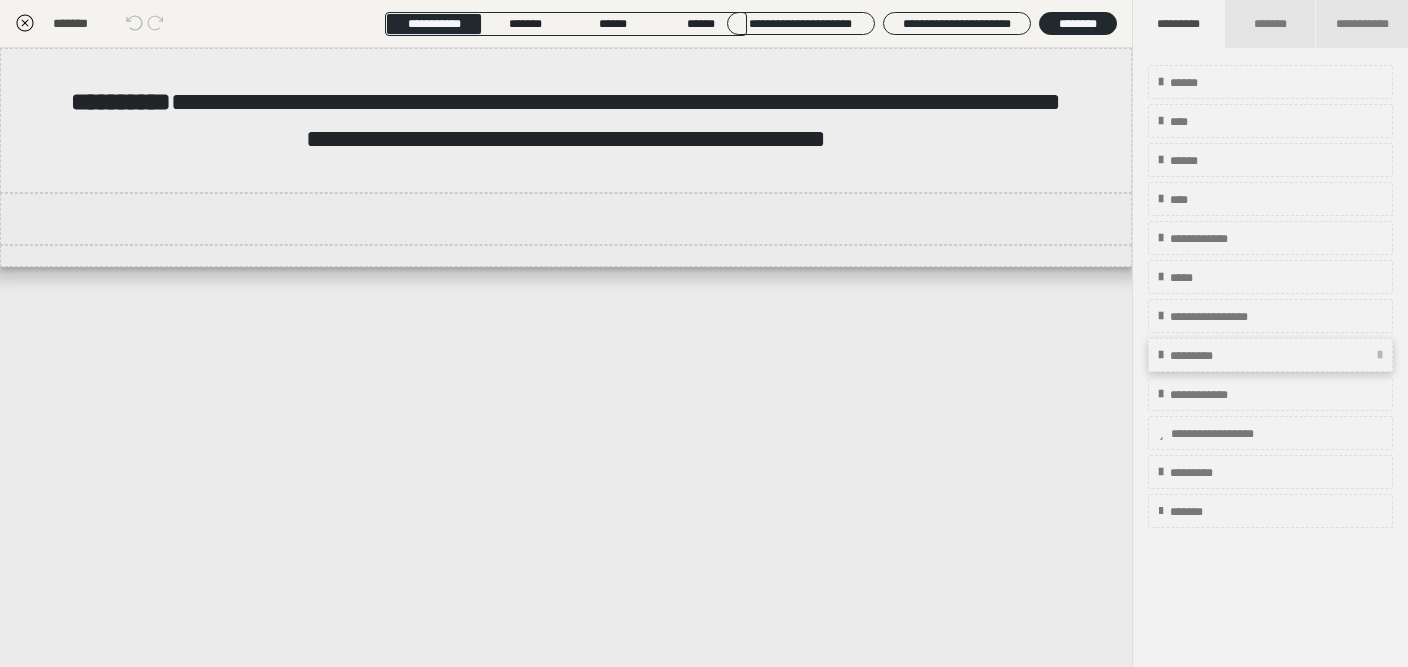 click on "*********" at bounding box center [1204, 356] 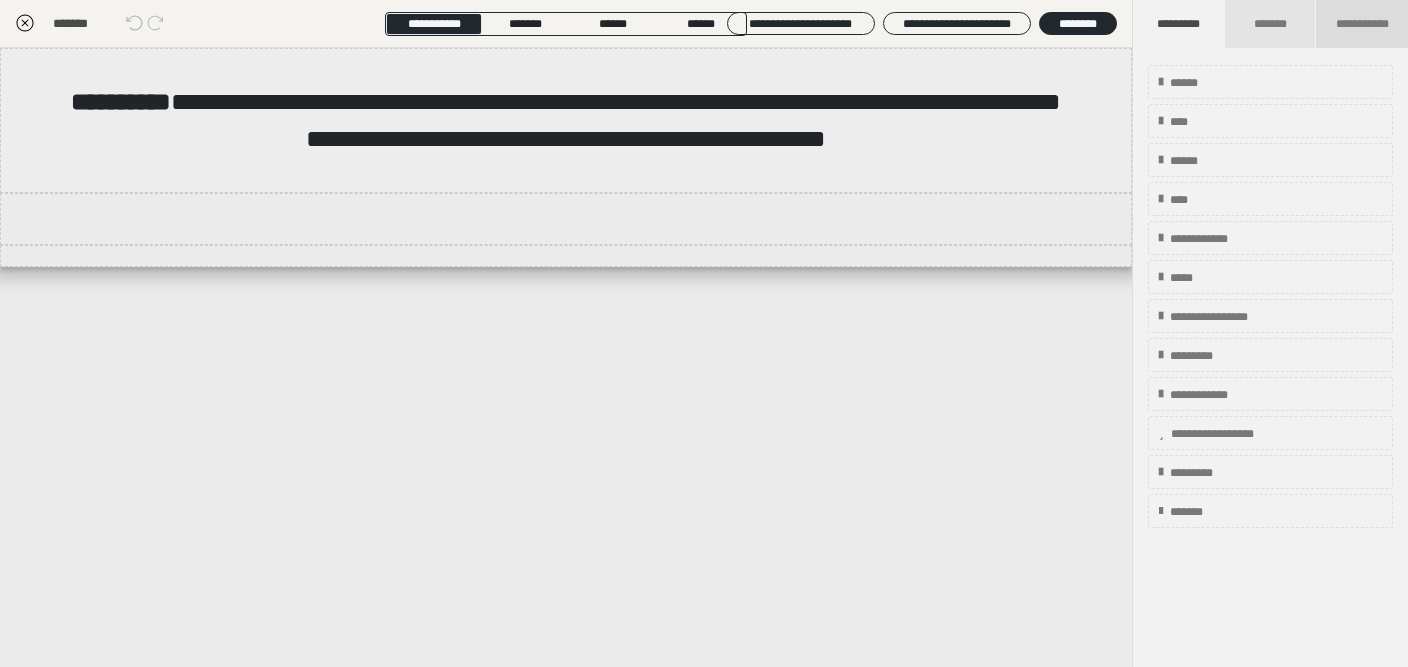 click on "**********" at bounding box center (1362, 24) 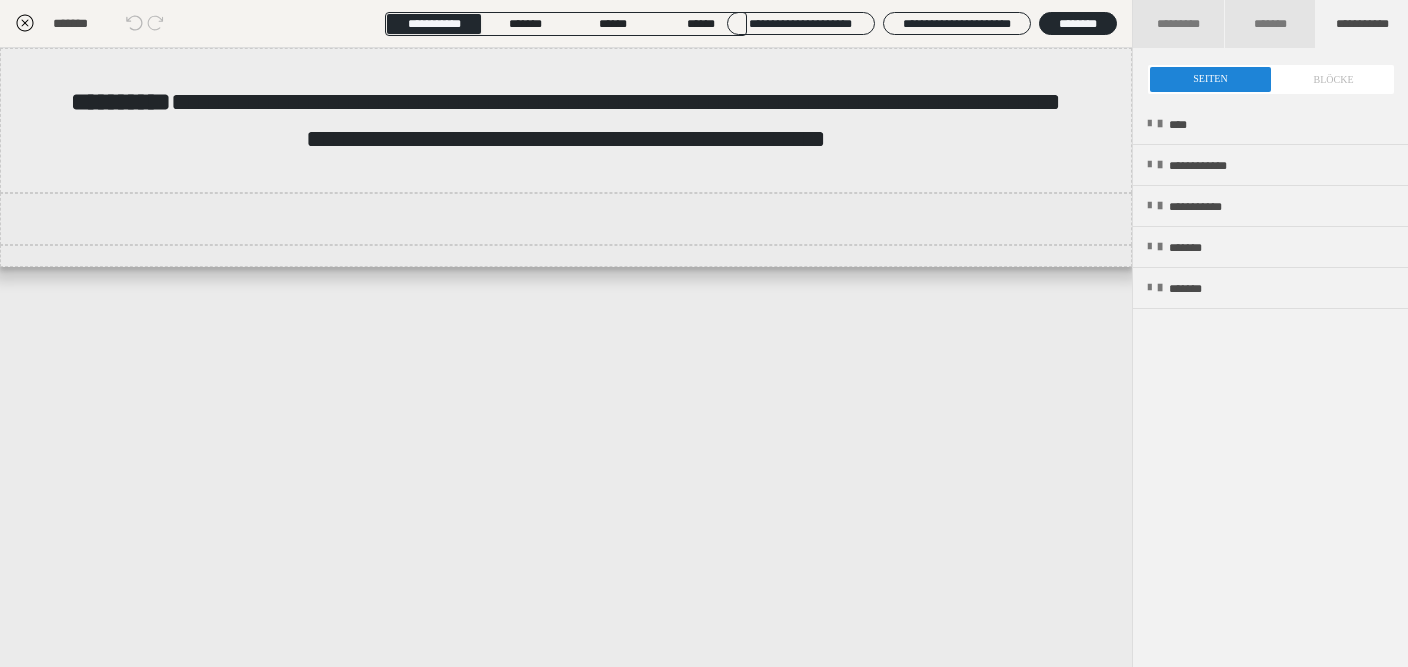 click at bounding box center [1271, 79] 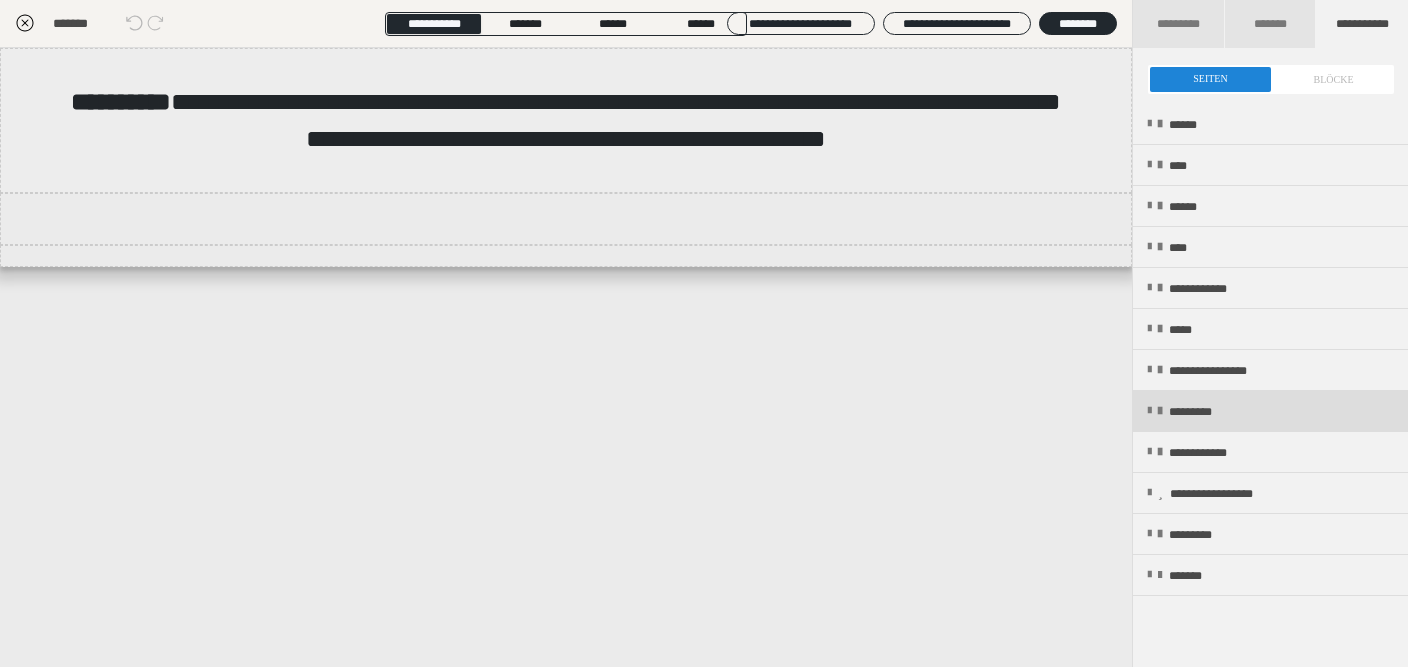 click on "*********" at bounding box center [1270, 411] 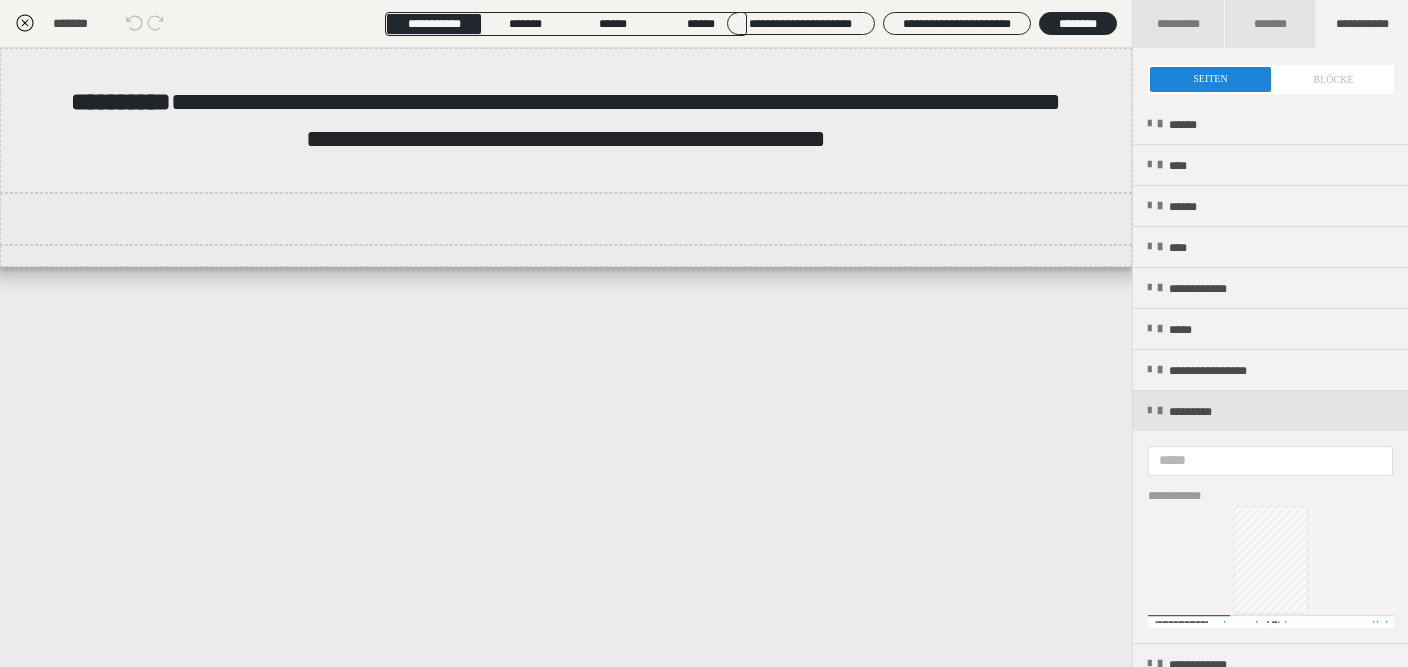 scroll, scrollTop: 229, scrollLeft: 0, axis: vertical 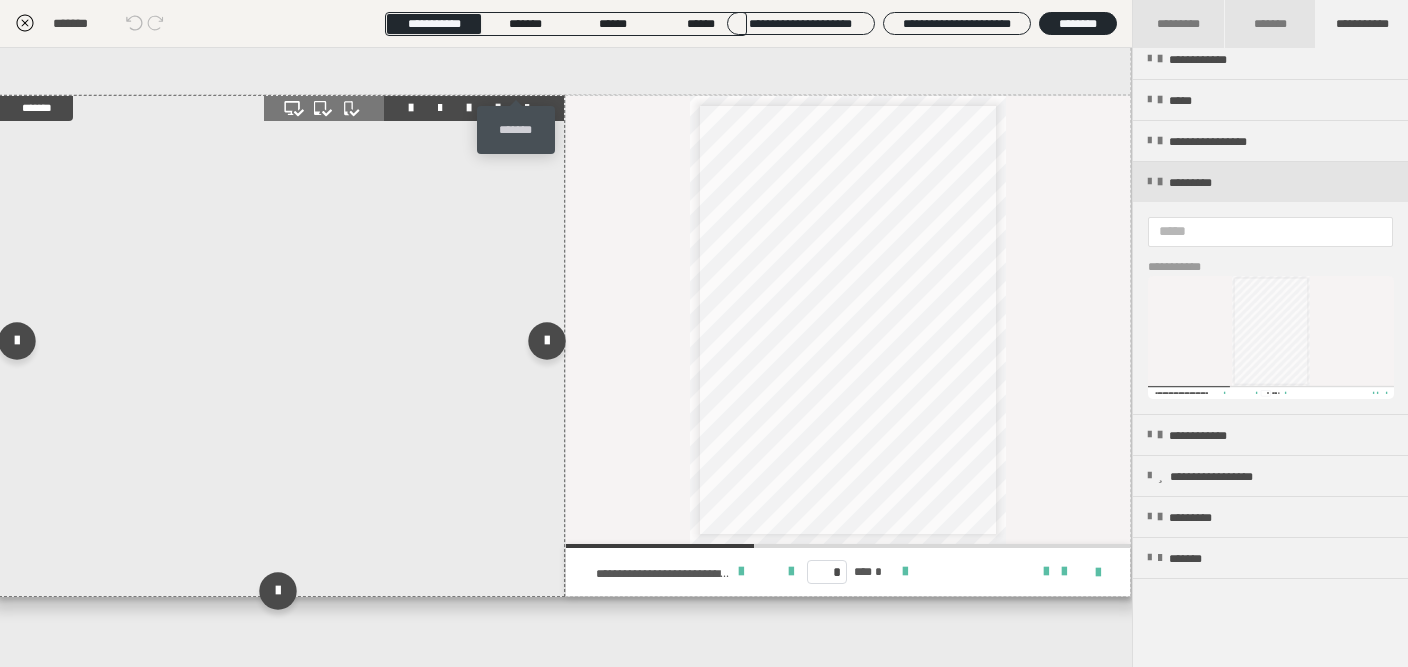 click at bounding box center (527, 108) 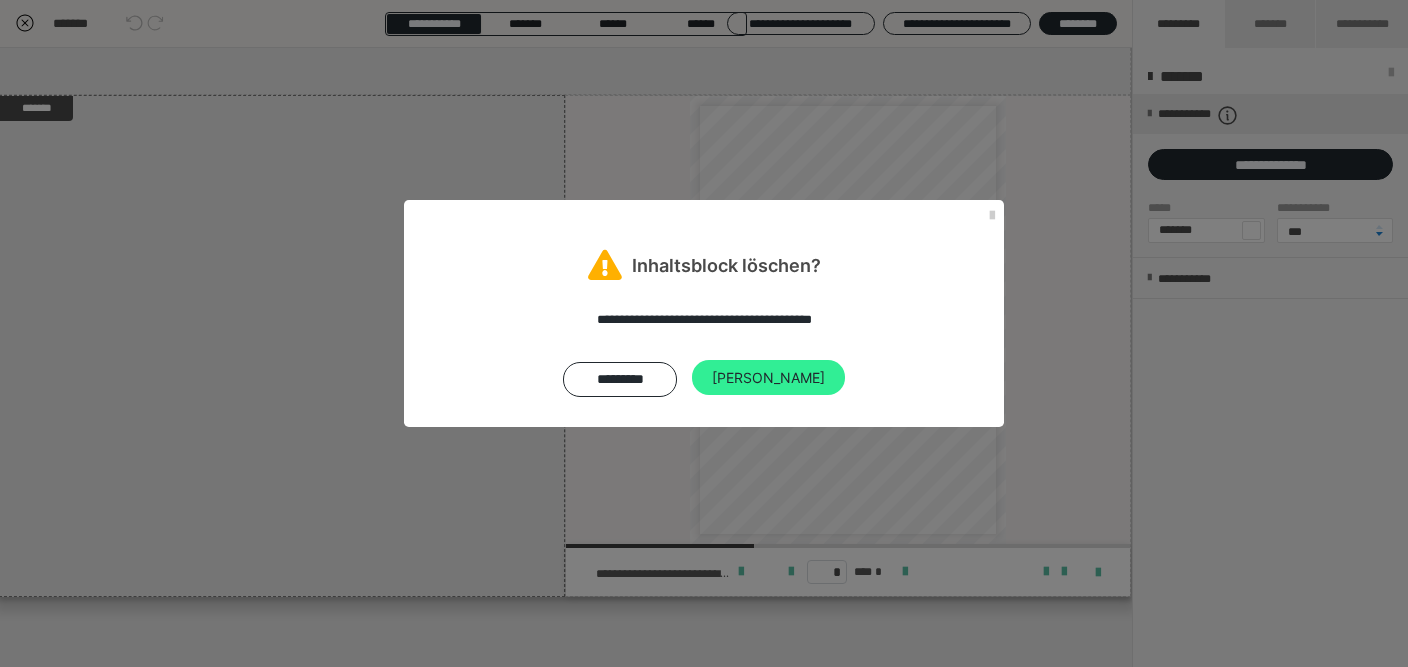 click on "[PERSON_NAME]" at bounding box center (768, 378) 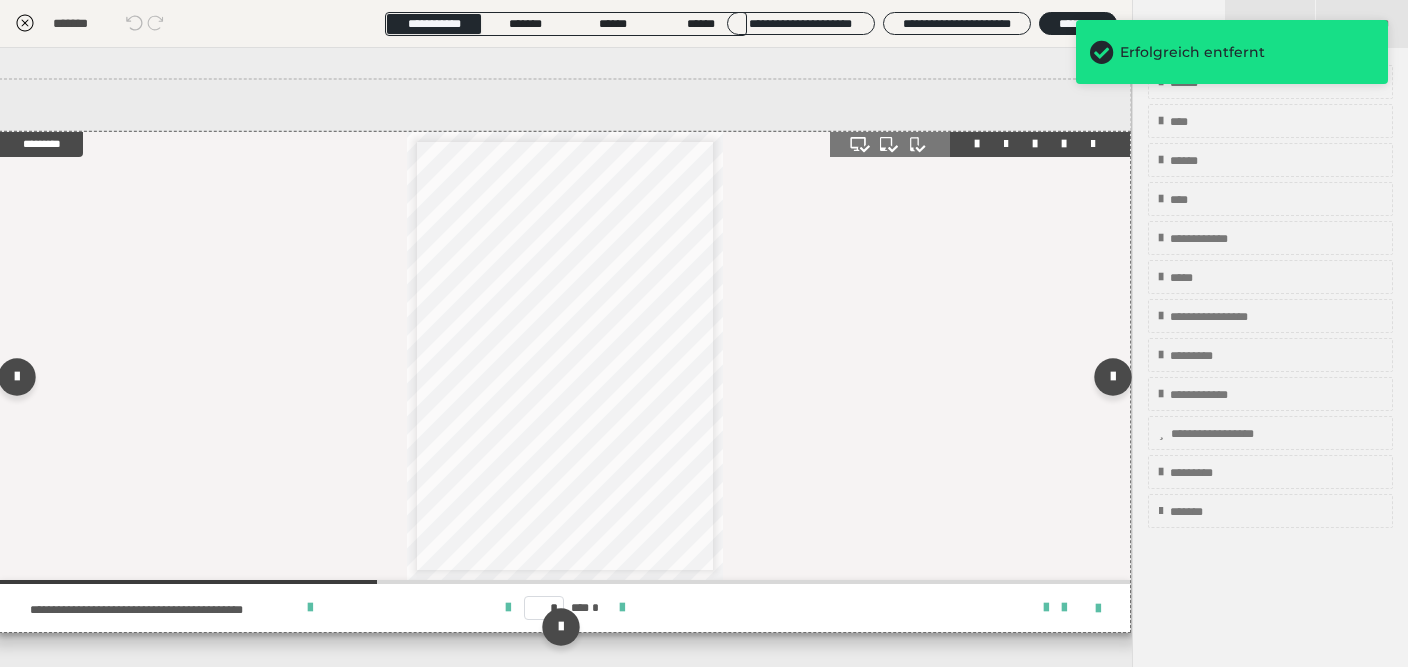 scroll, scrollTop: 200, scrollLeft: 1, axis: both 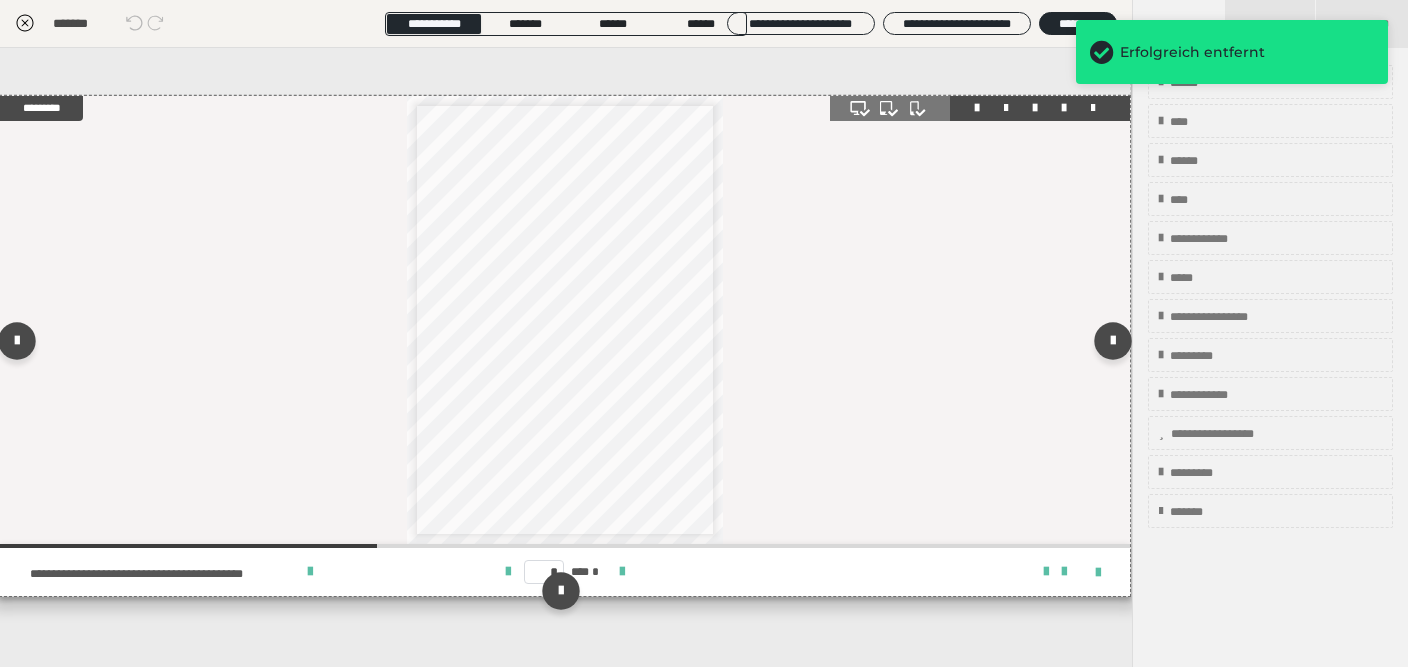 click on "**********" at bounding box center [565, 320] 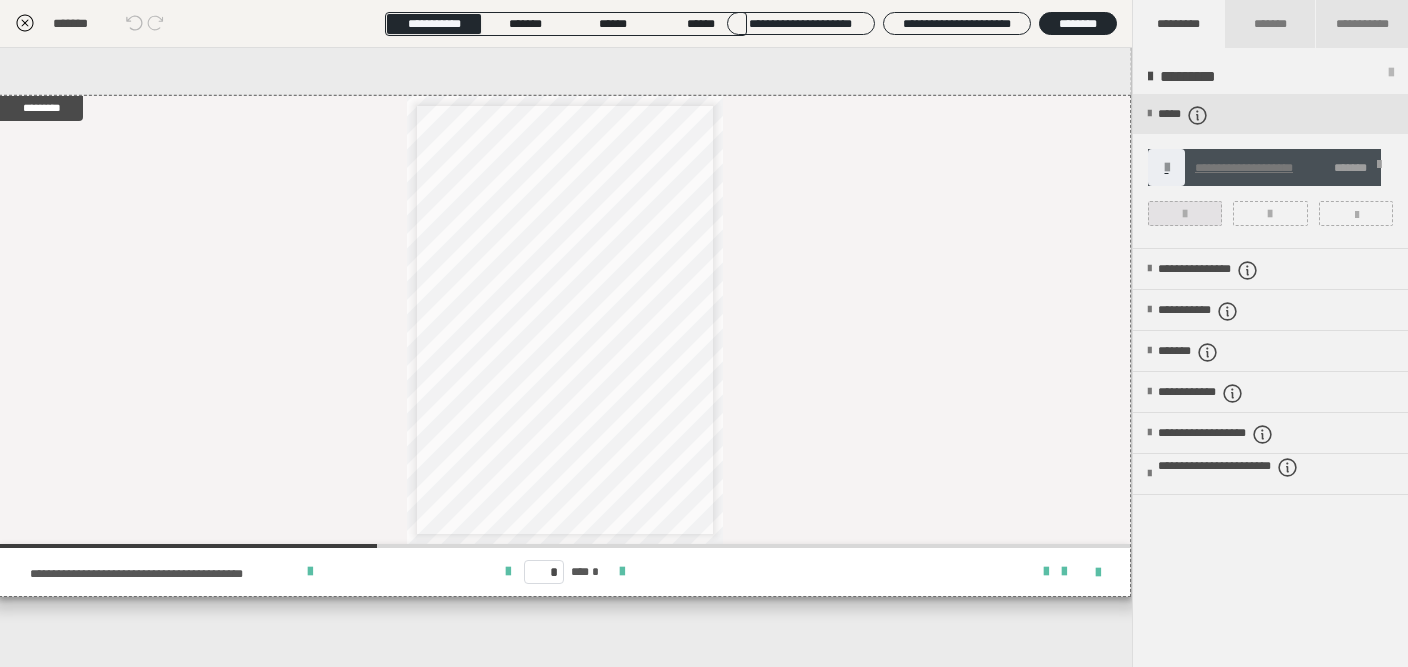 click at bounding box center [1185, 213] 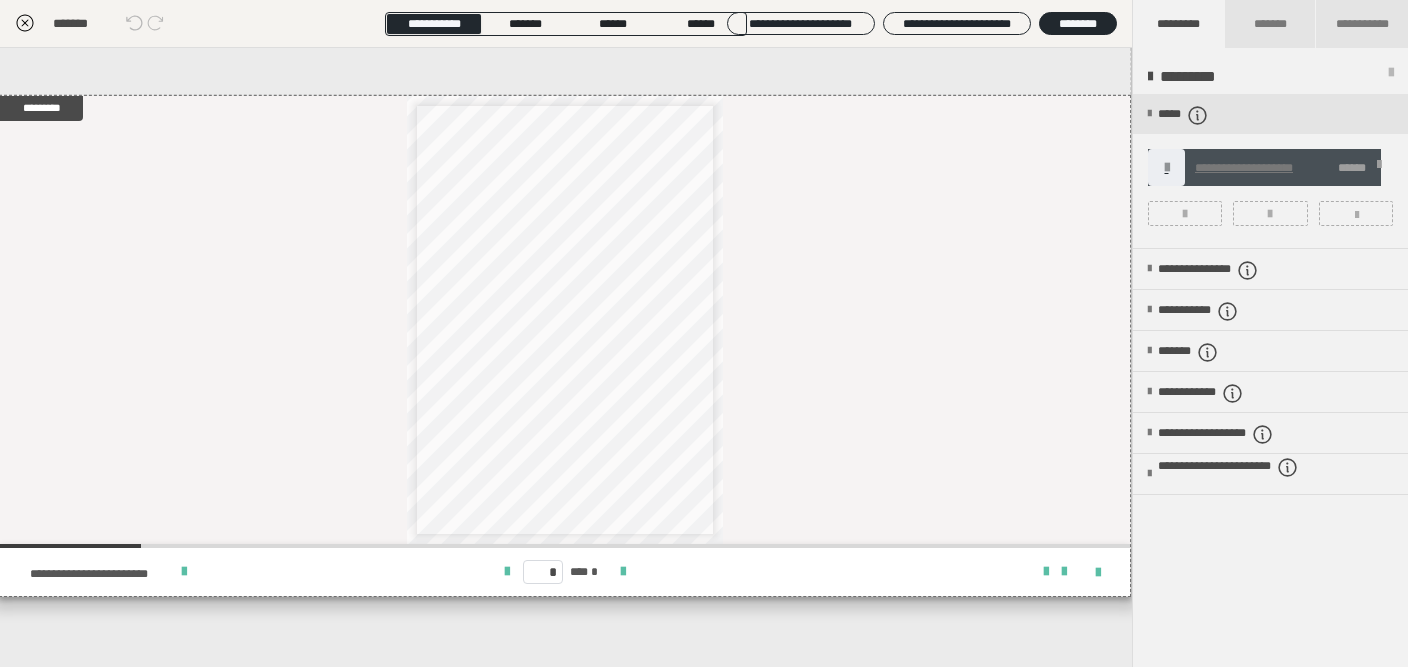 click on "**********" at bounding box center [566, 357] 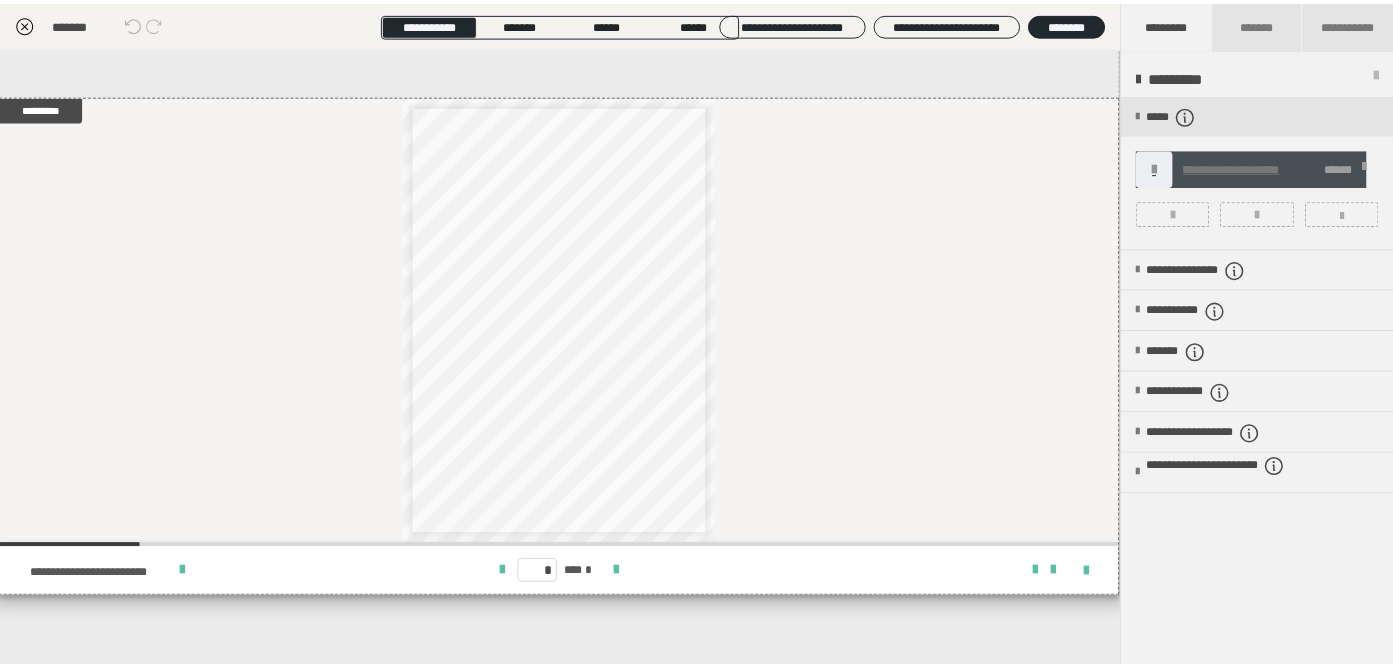 scroll, scrollTop: 0, scrollLeft: 1, axis: horizontal 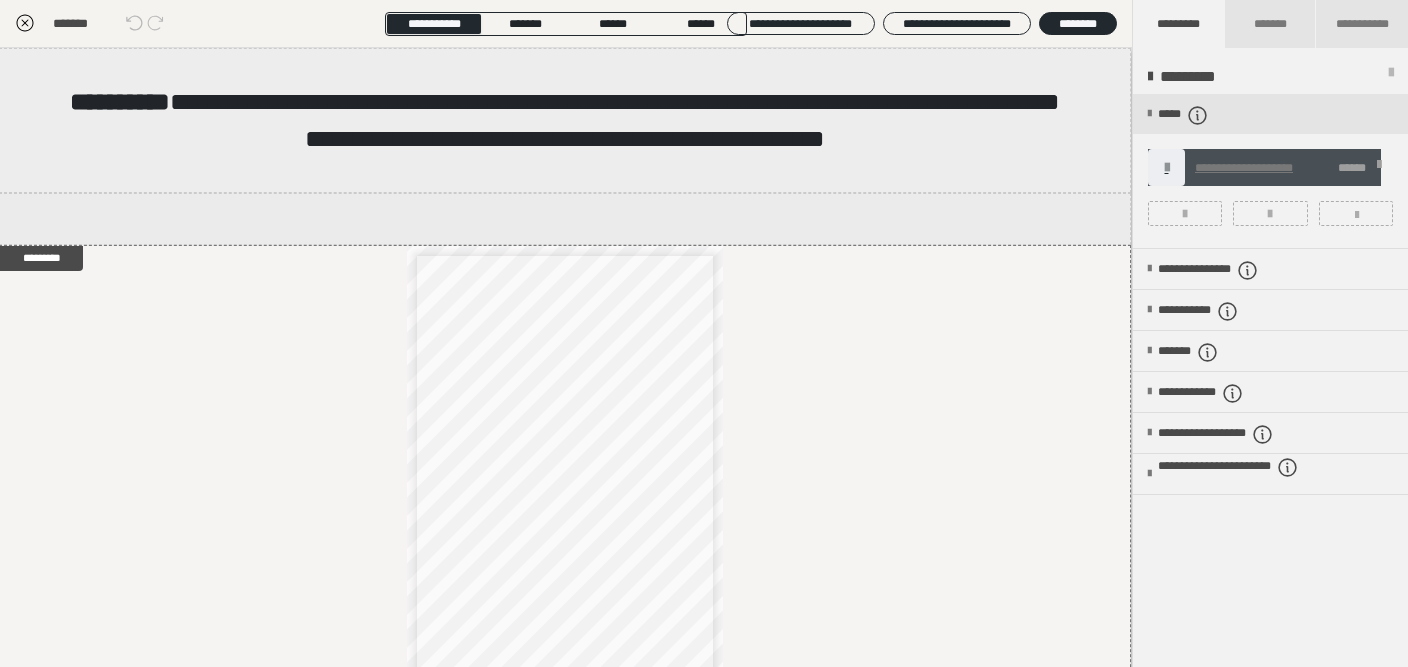 click 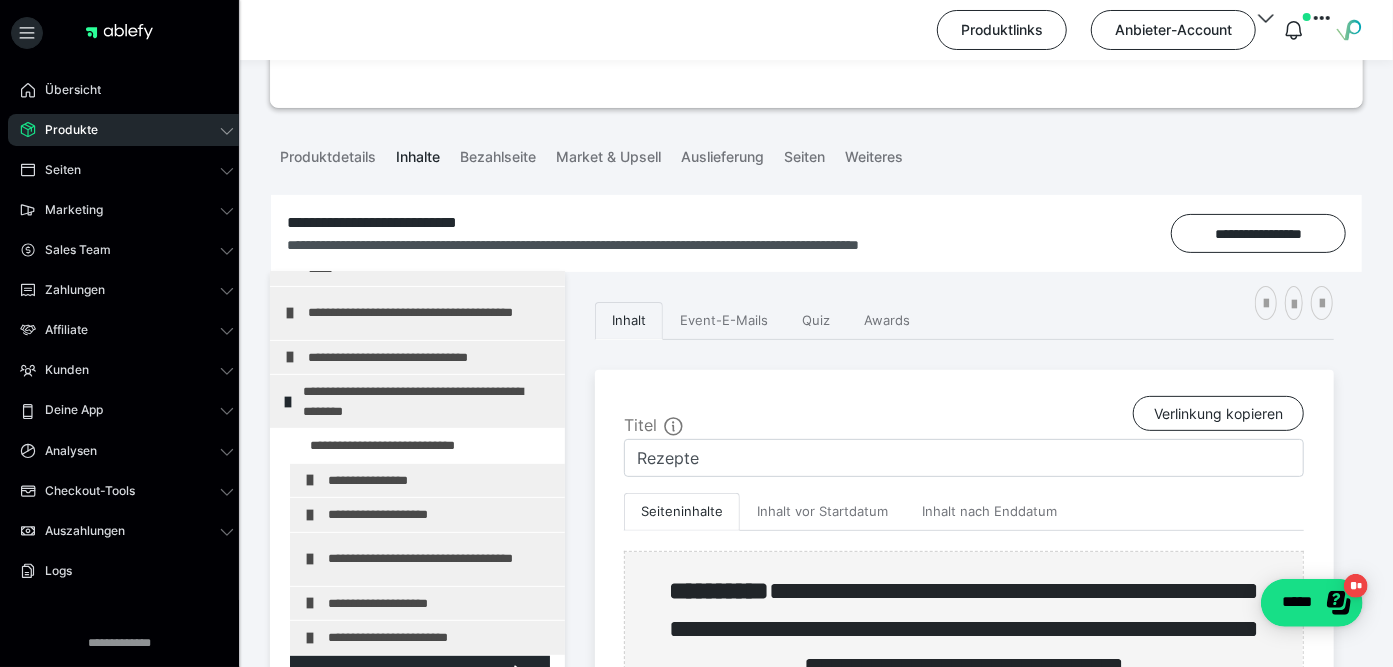 scroll, scrollTop: 267, scrollLeft: 0, axis: vertical 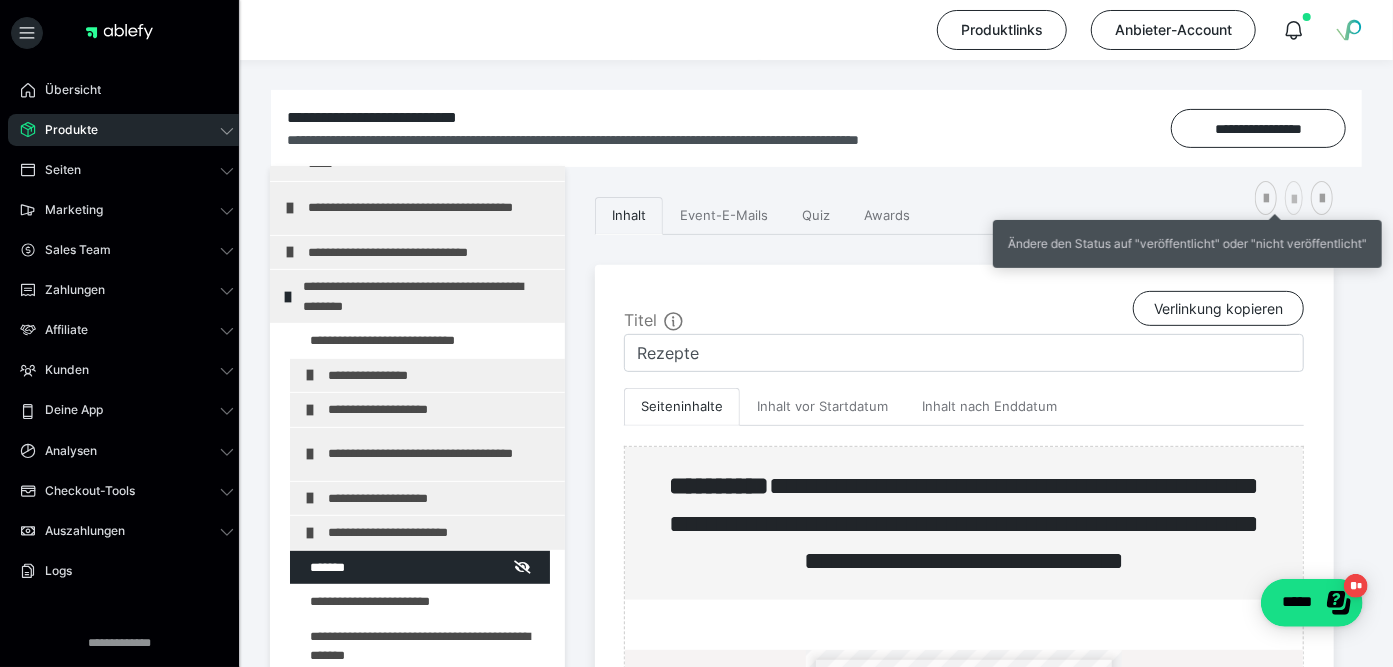 click at bounding box center [1294, 200] 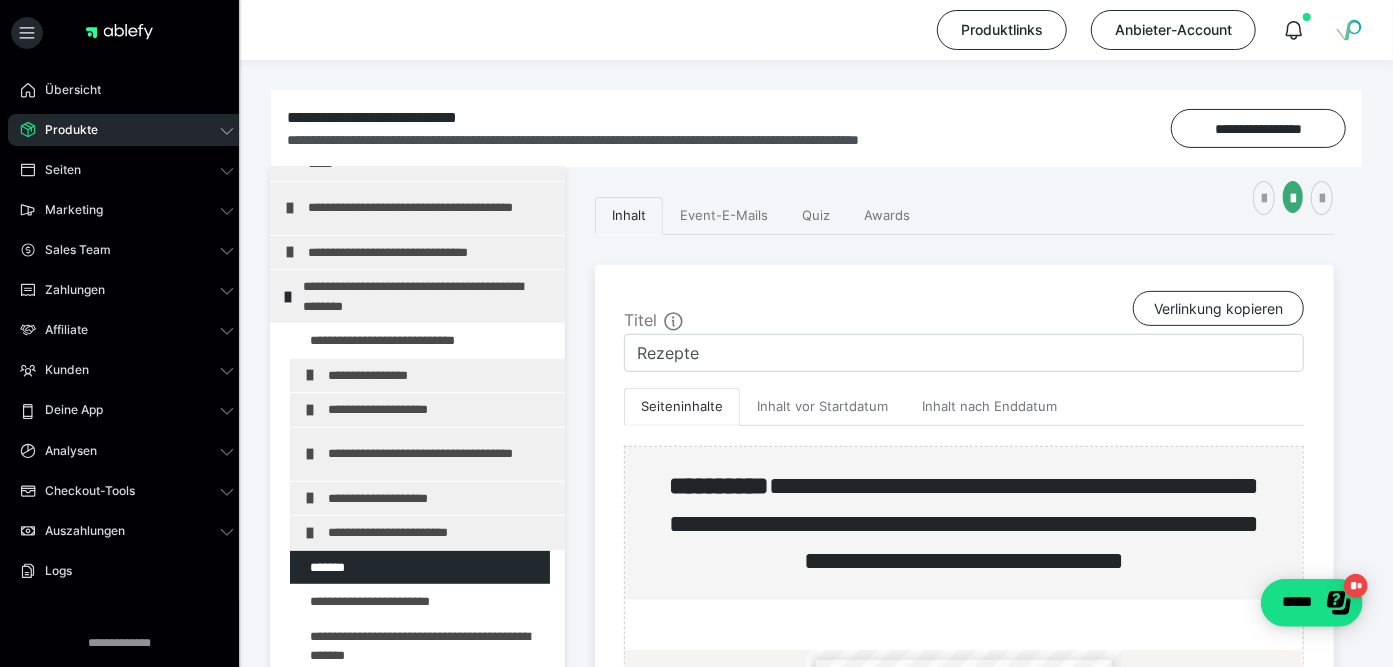 click on "Titel Verlinkung kopieren" at bounding box center [964, 312] 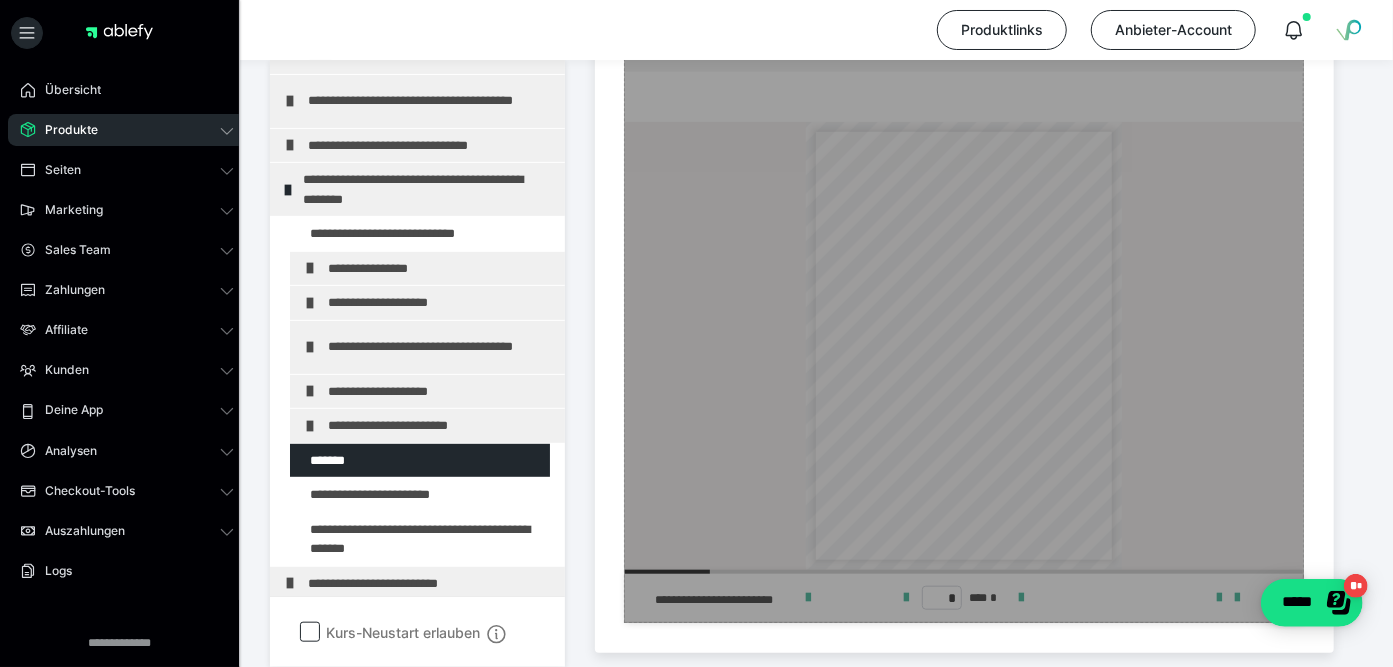 scroll, scrollTop: 982, scrollLeft: 0, axis: vertical 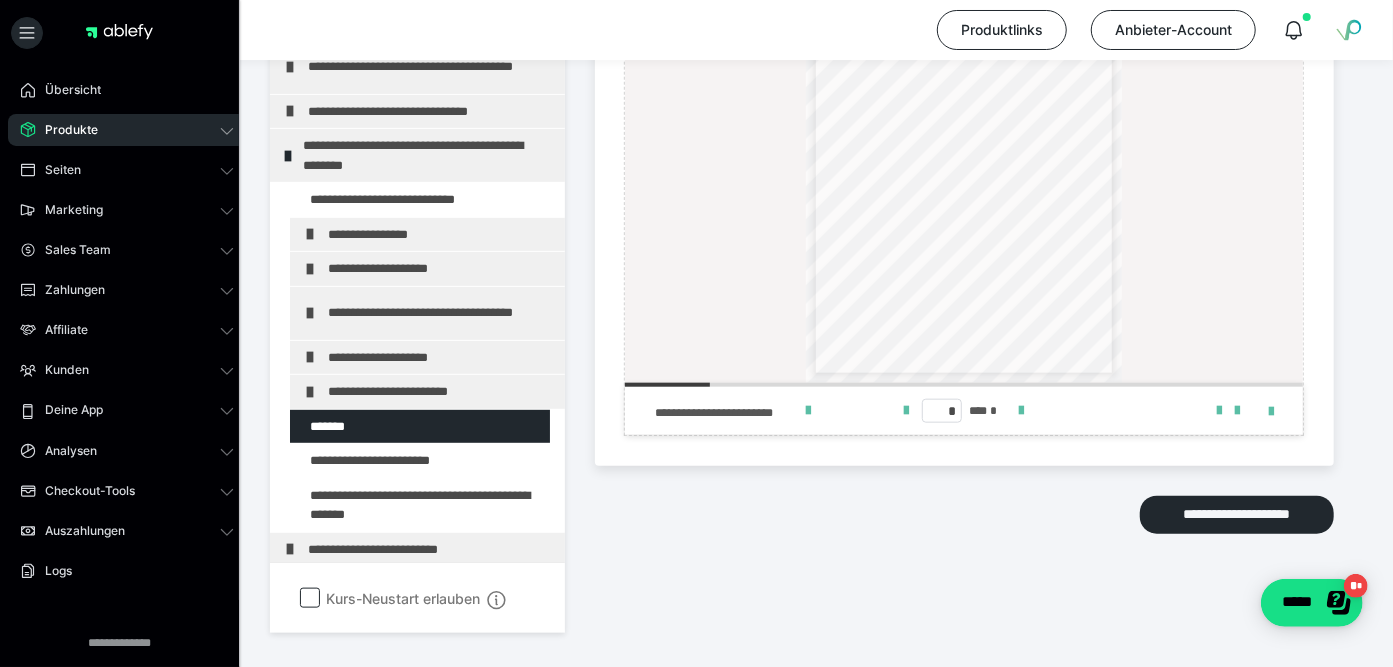 click on "**********" at bounding box center (964, 7) 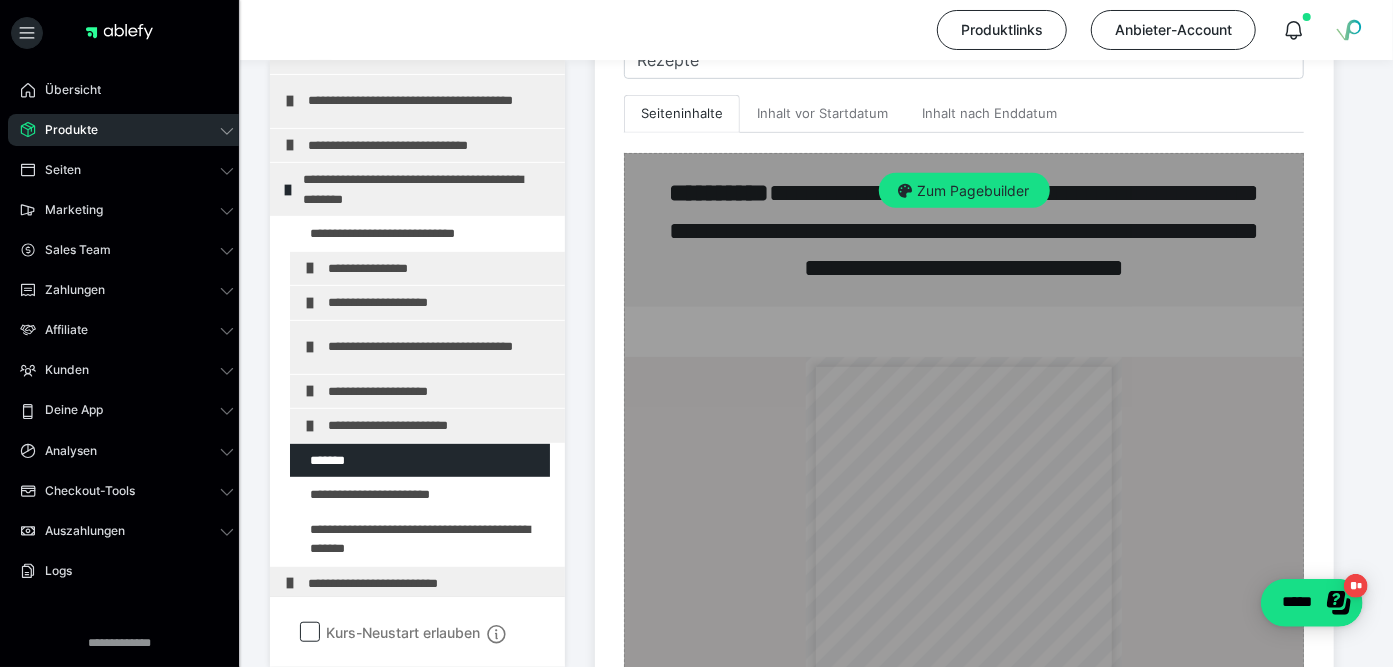 scroll, scrollTop: 454, scrollLeft: 0, axis: vertical 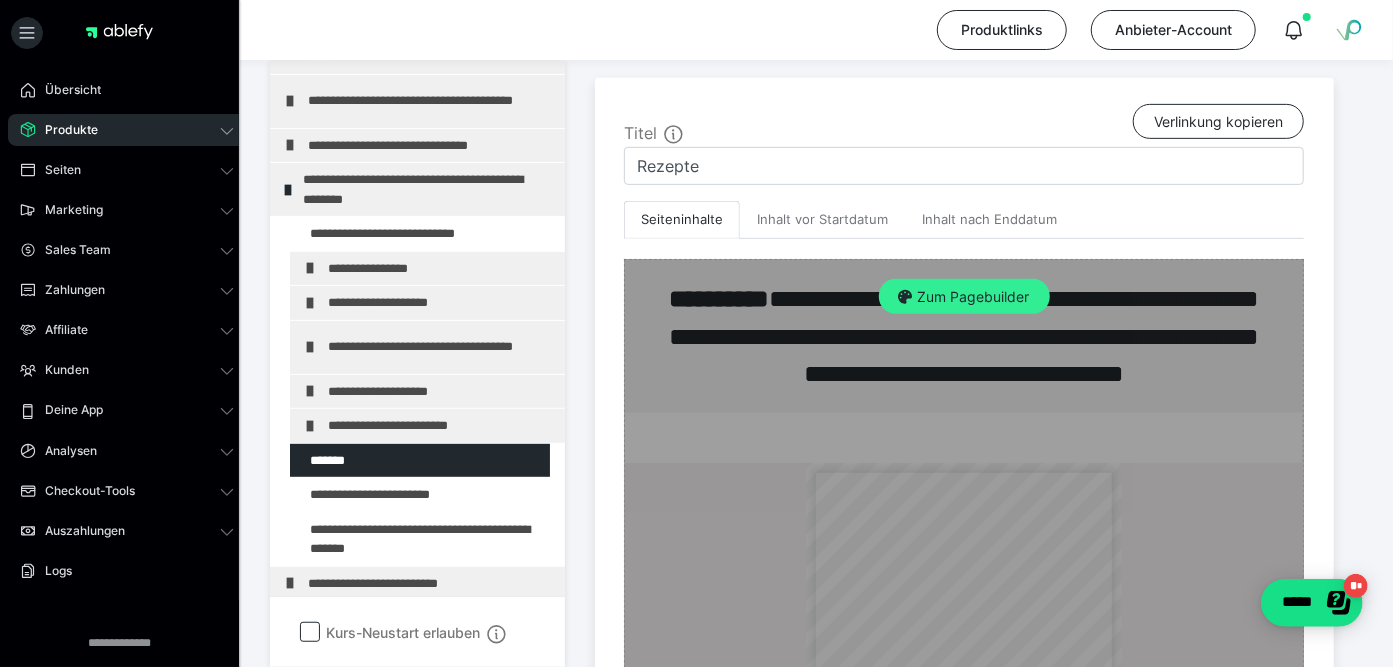 click on "Zum Pagebuilder" at bounding box center [964, 297] 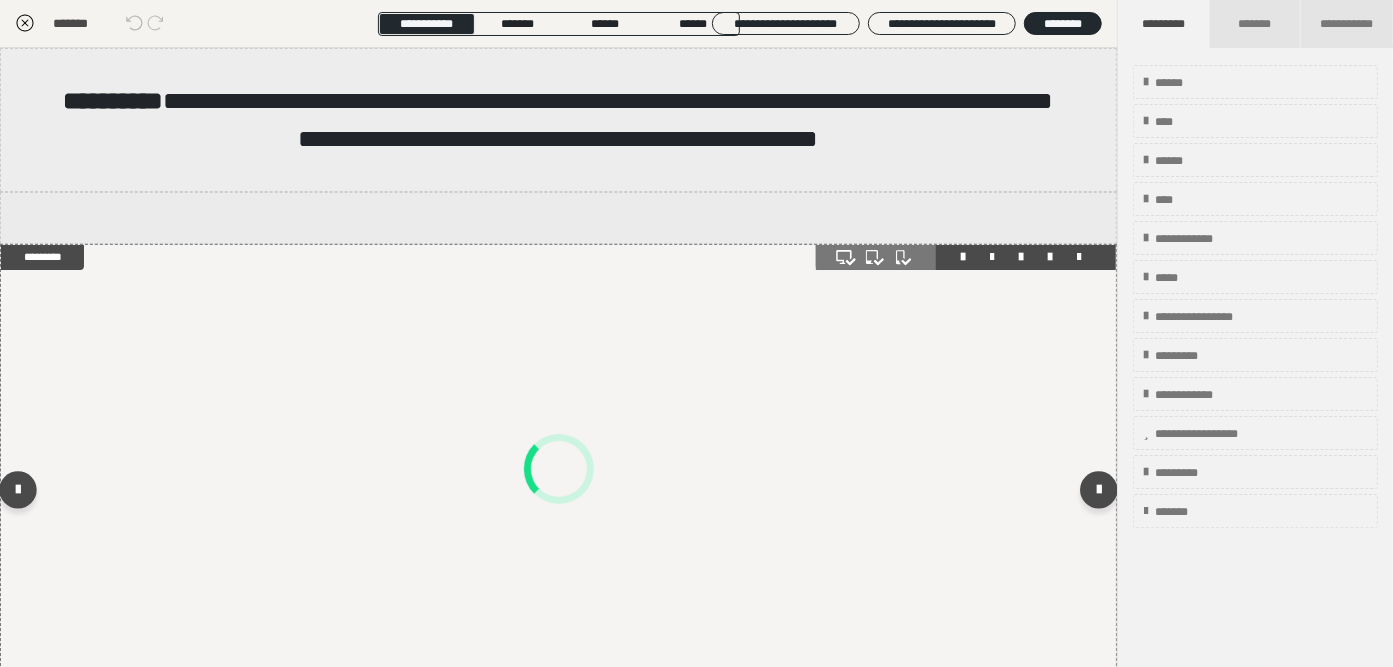 scroll, scrollTop: 373, scrollLeft: 0, axis: vertical 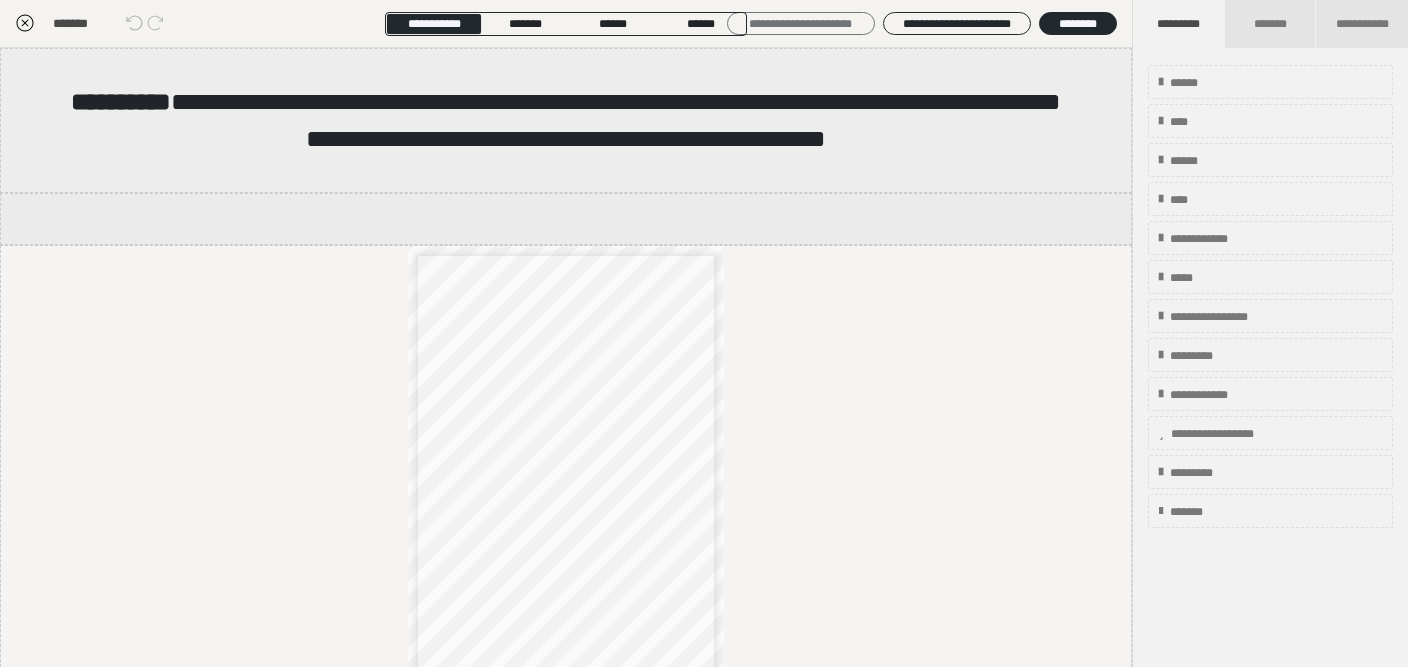click on "**********" at bounding box center (801, 23) 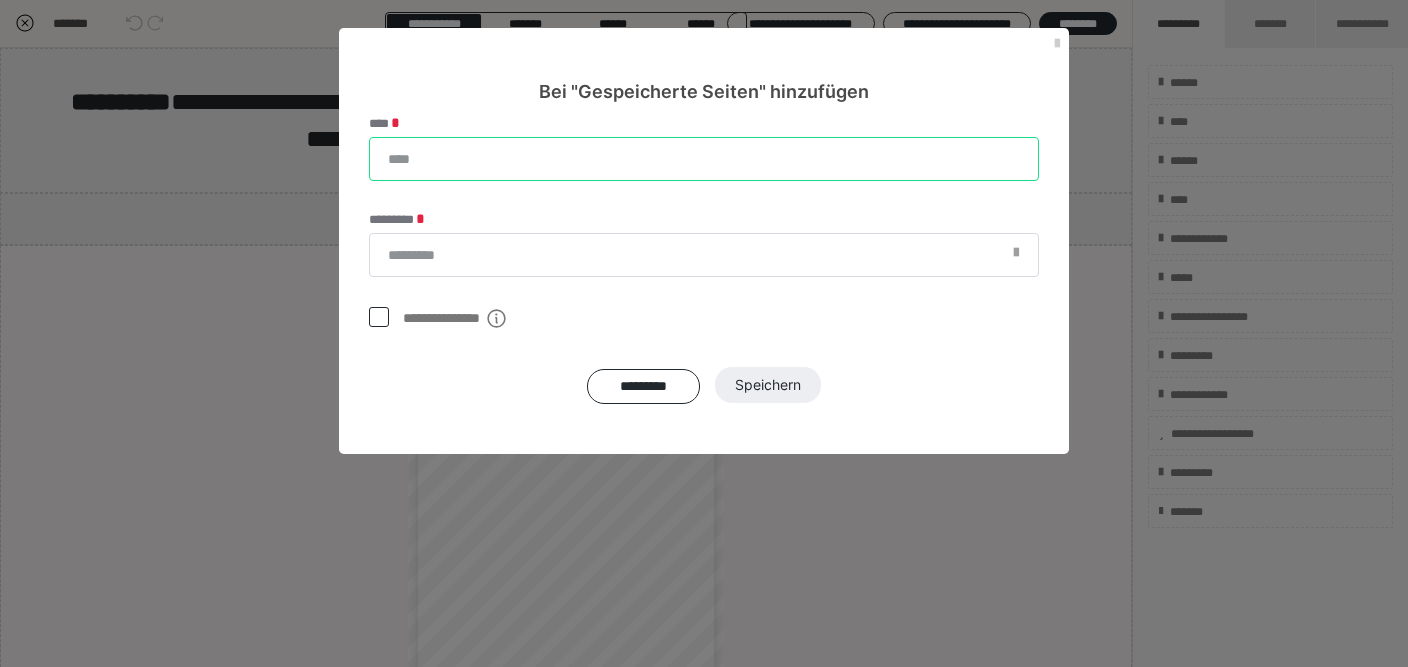 click on "****" at bounding box center [704, 159] 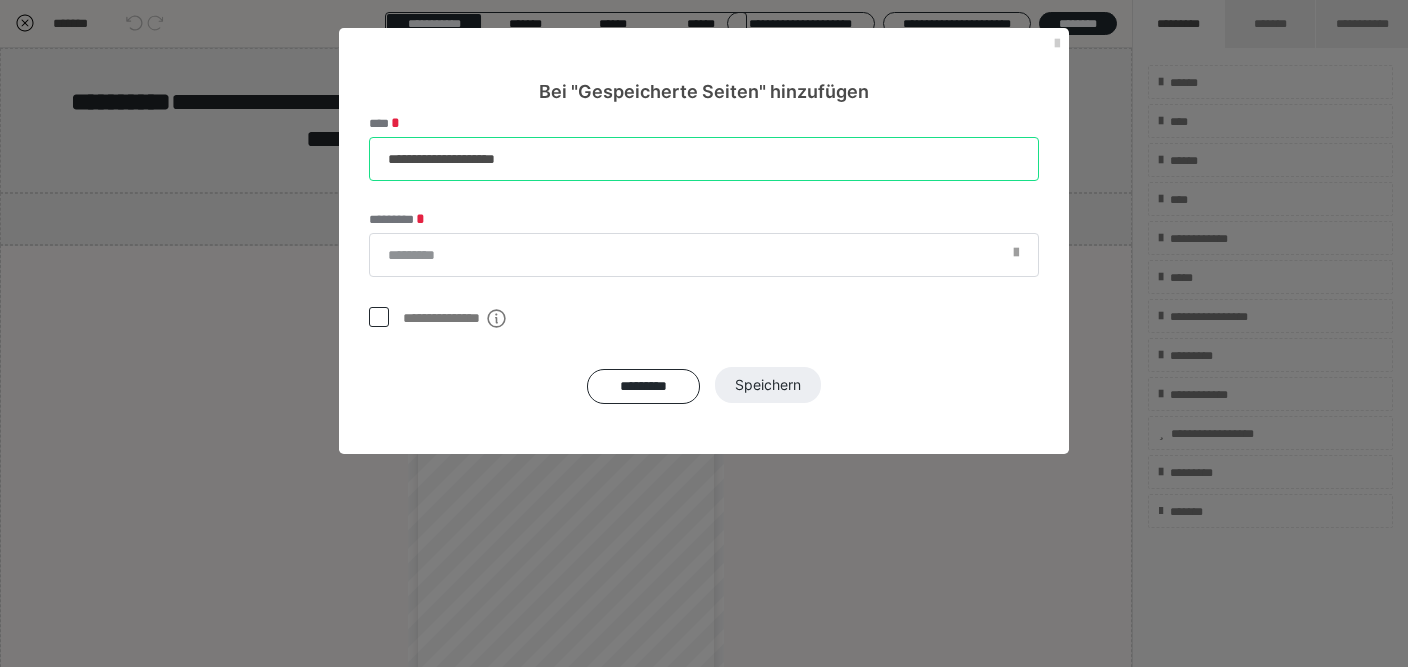 type on "**********" 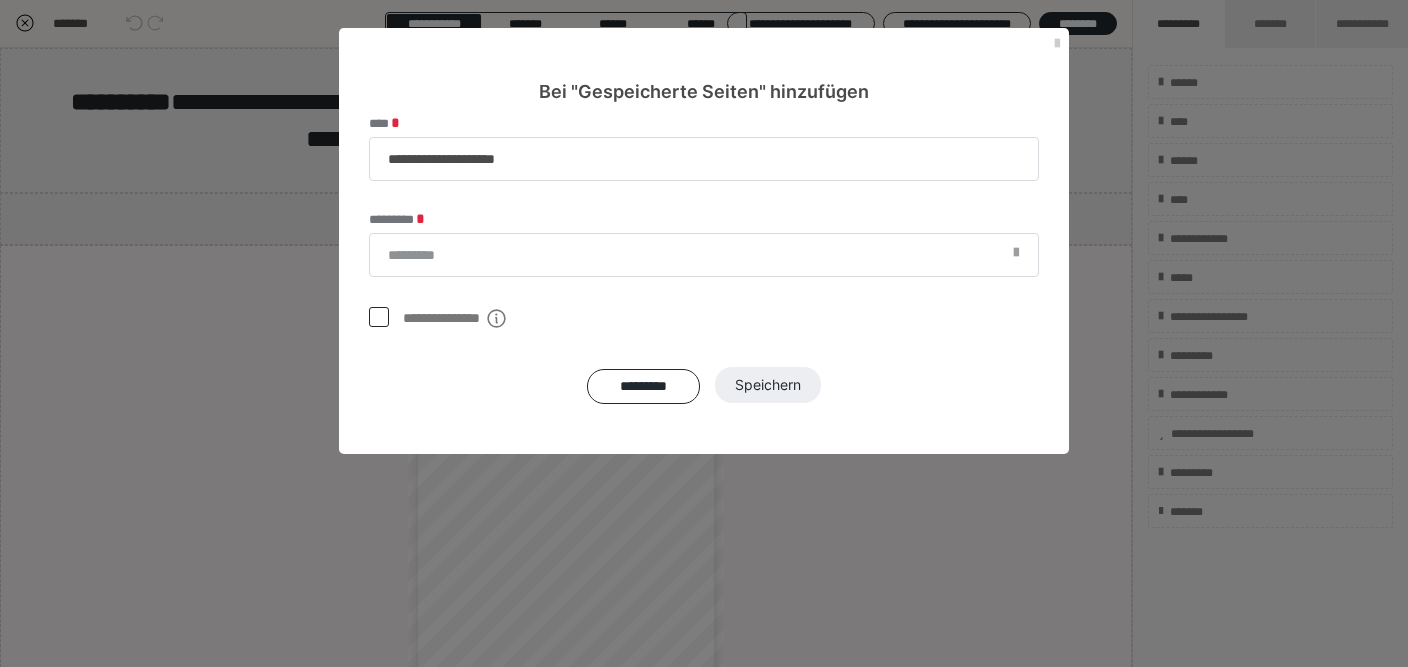 drag, startPoint x: 609, startPoint y: 285, endPoint x: 617, endPoint y: 275, distance: 12.806249 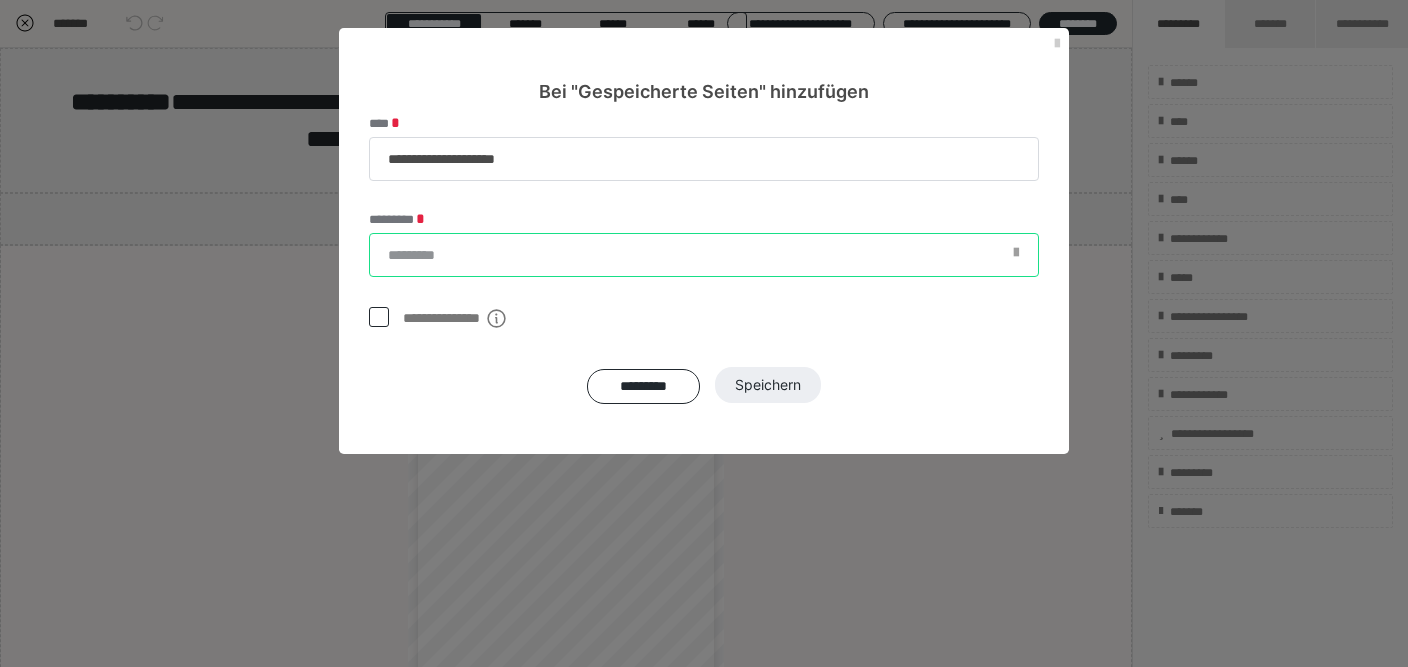 click on "*********" at bounding box center [704, 255] 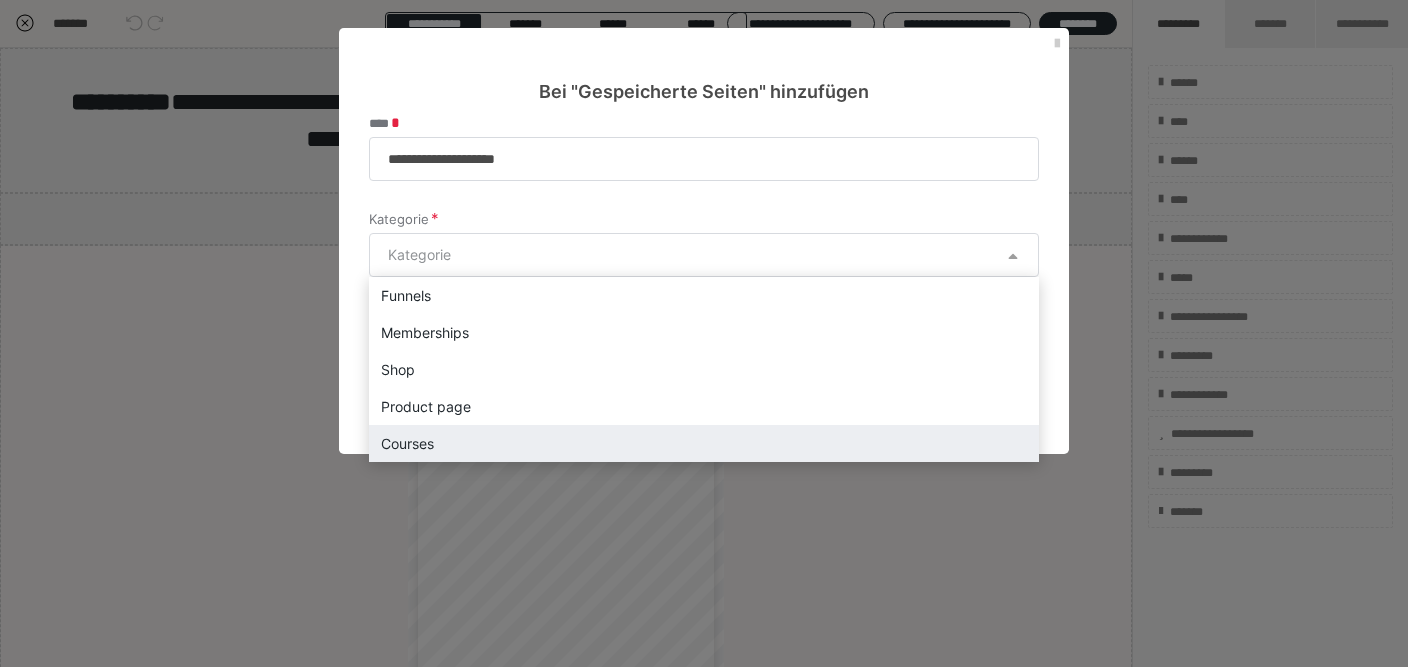 click on "Courses" at bounding box center [704, 443] 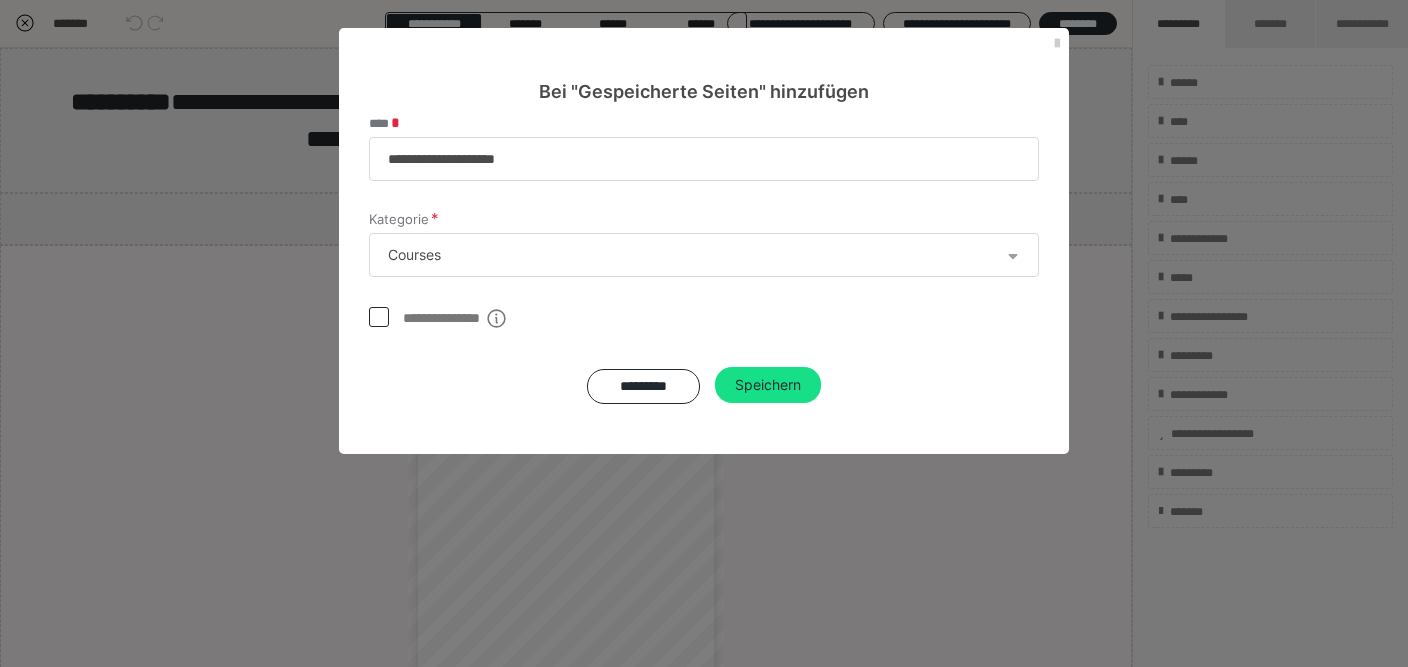 click at bounding box center (379, 317) 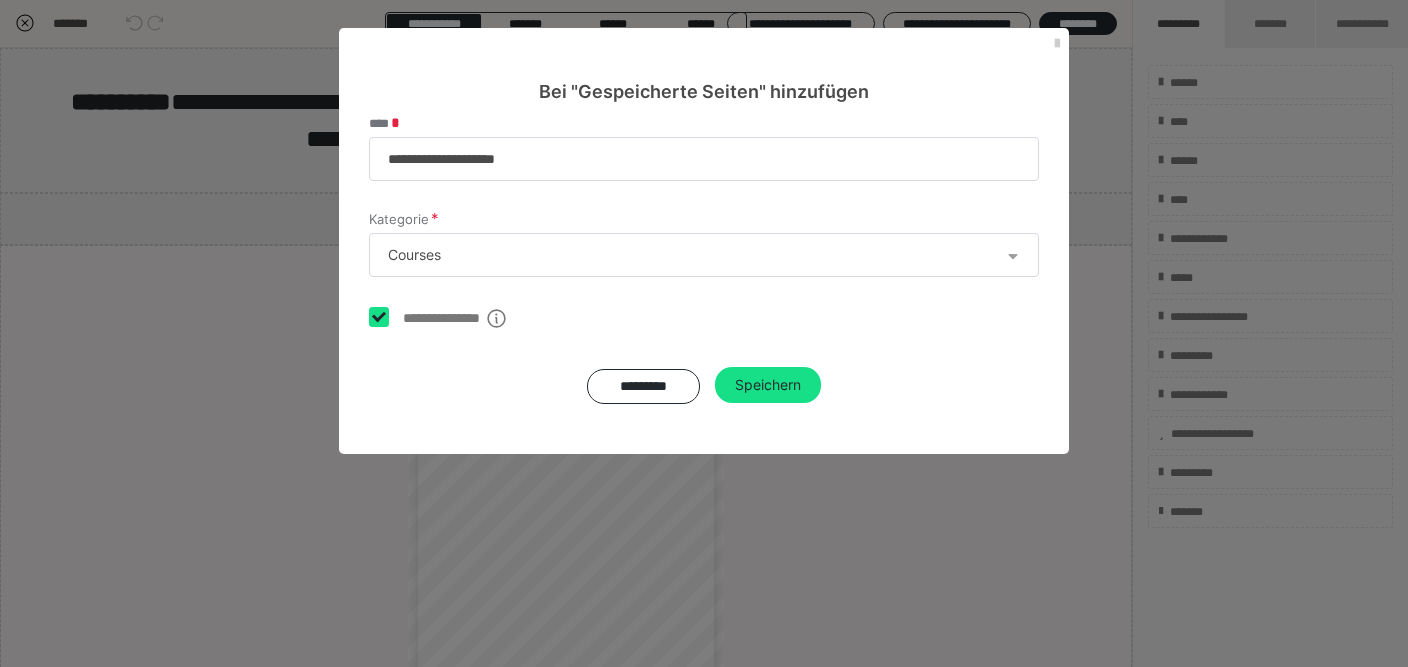 checkbox on "****" 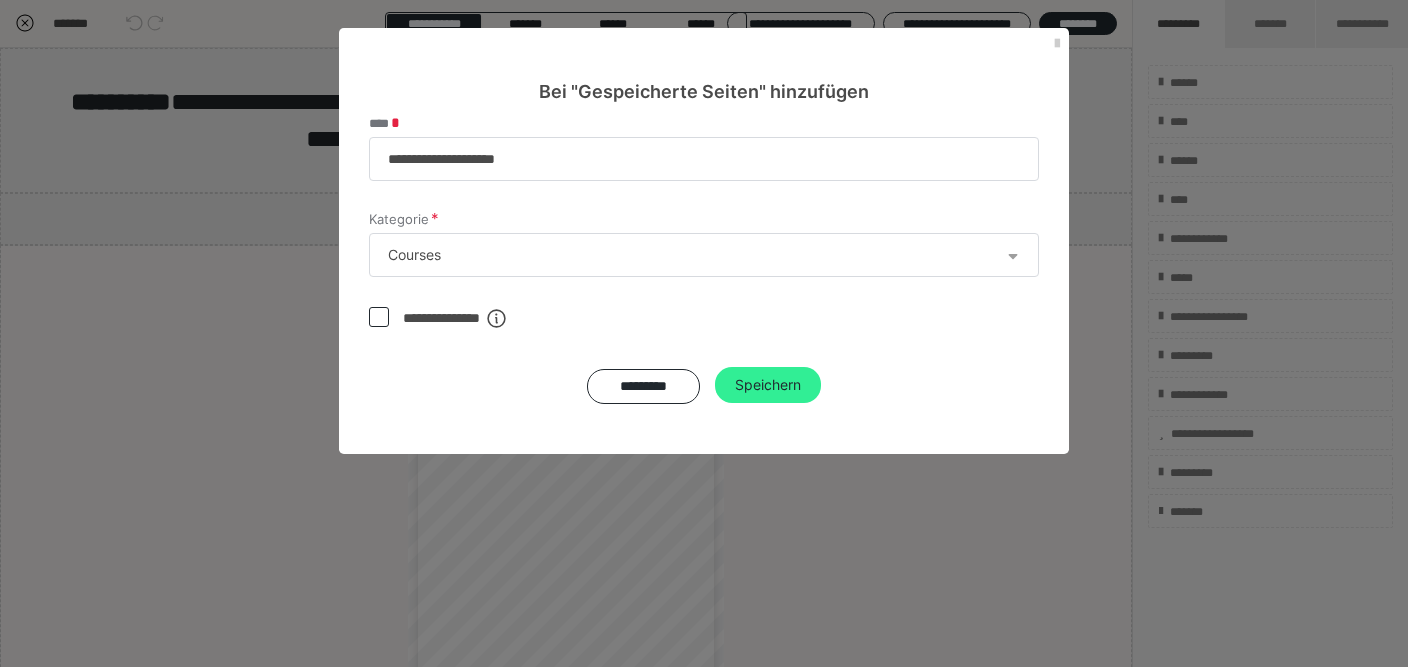 click on "Speichern" at bounding box center [768, 385] 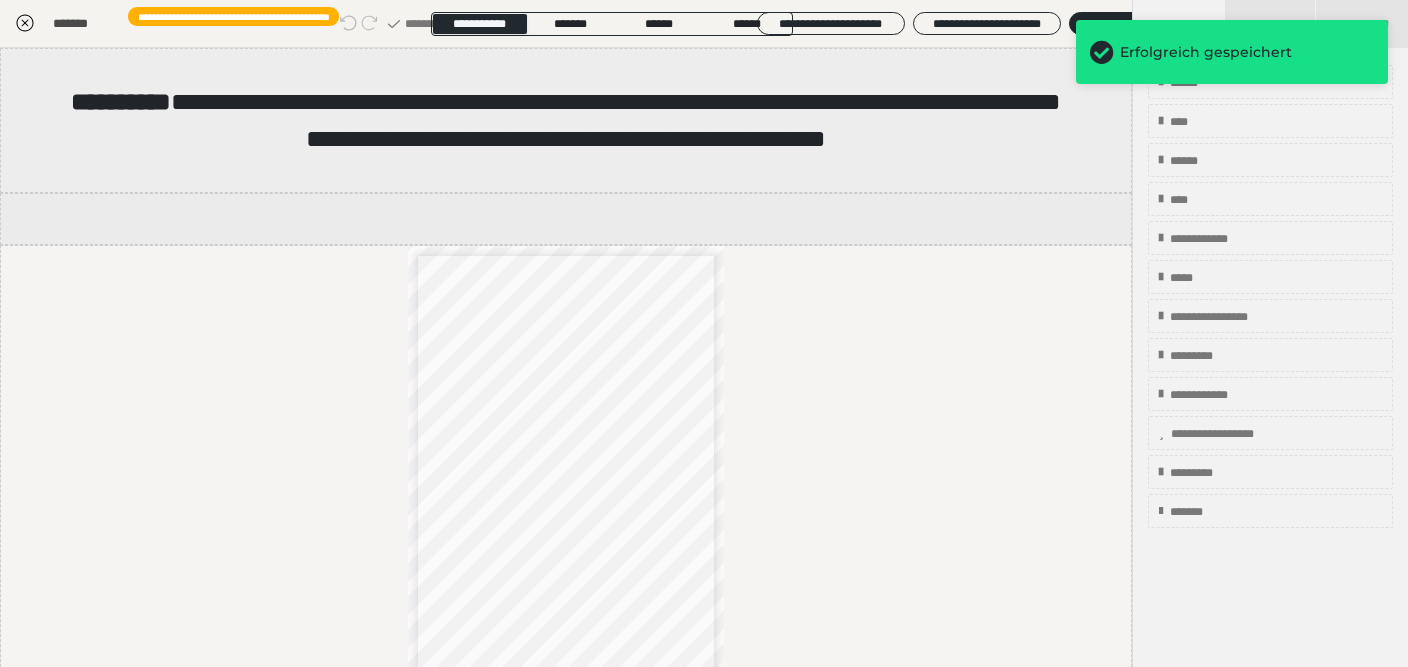 click 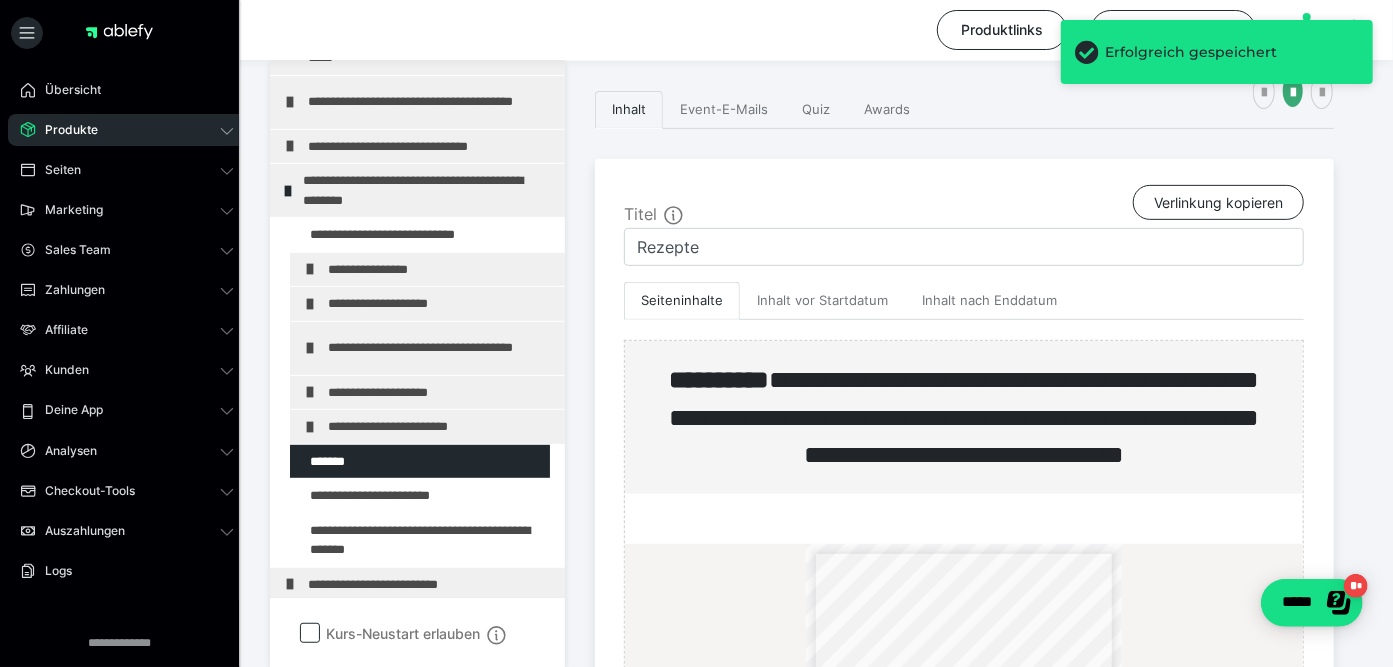 click on "Produkte" at bounding box center [127, 130] 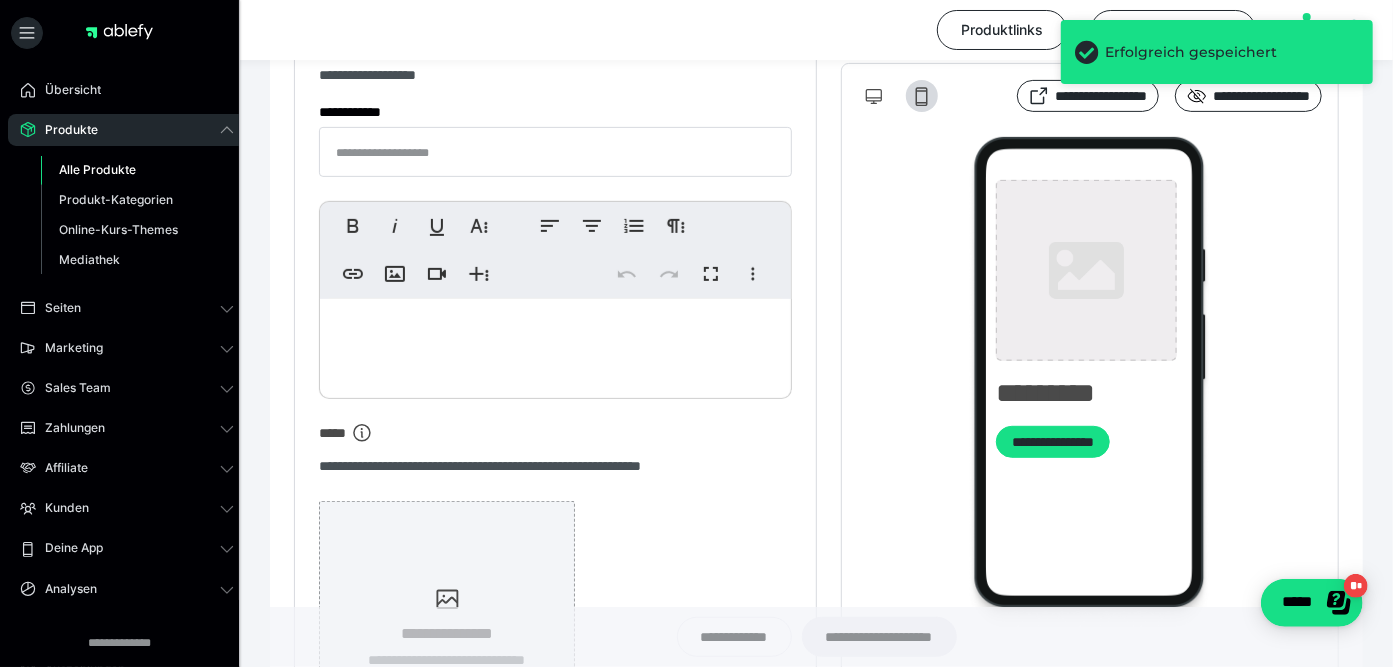 type on "**********" 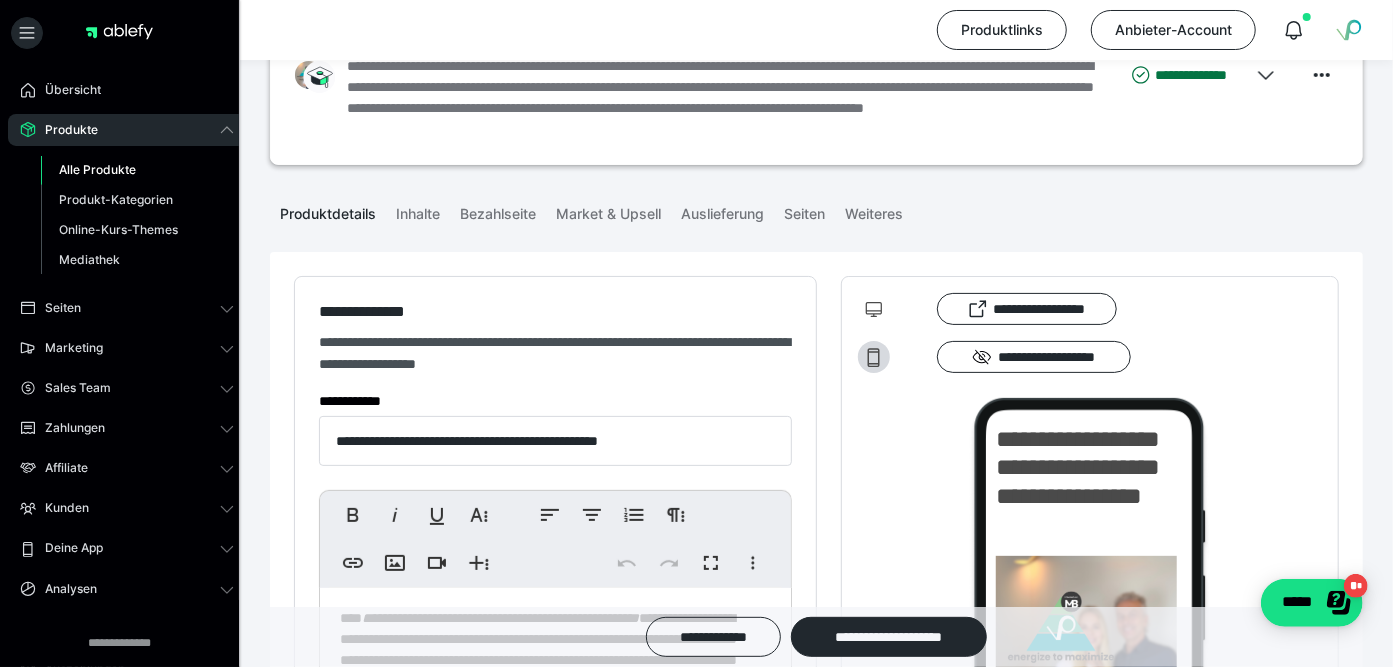 scroll, scrollTop: 0, scrollLeft: 0, axis: both 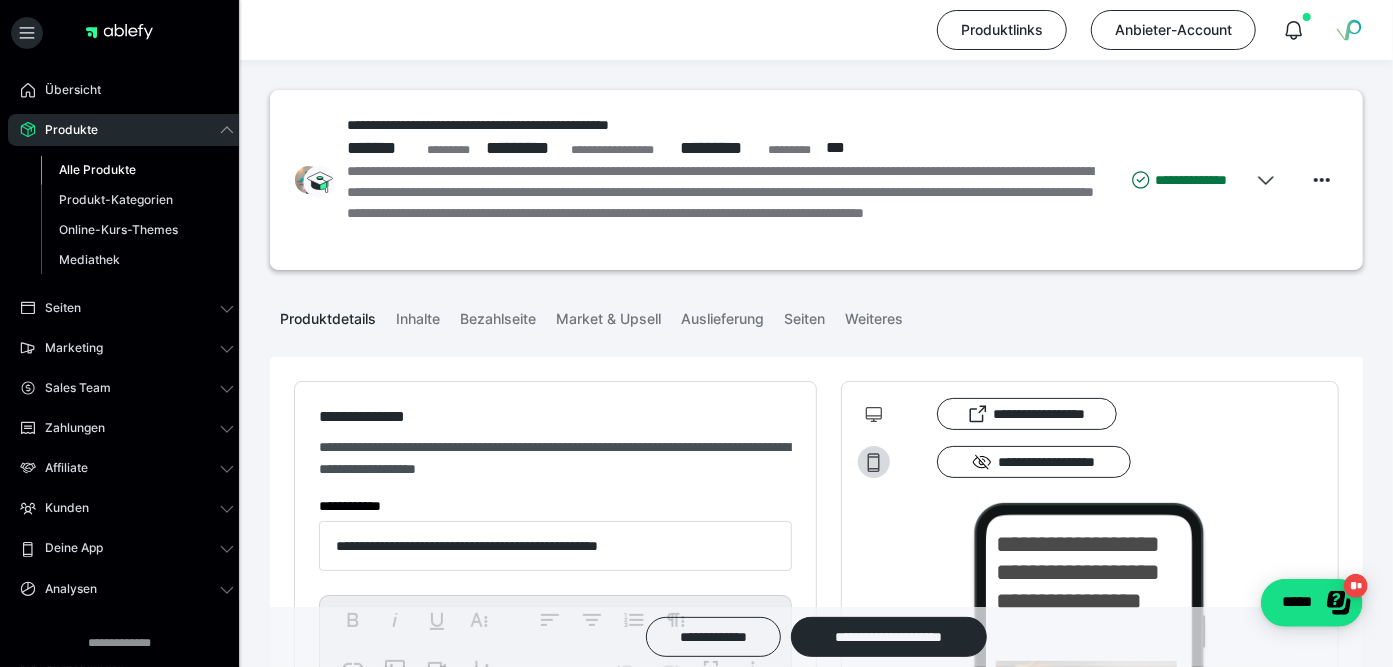 click on "Alle Produkte" at bounding box center [97, 169] 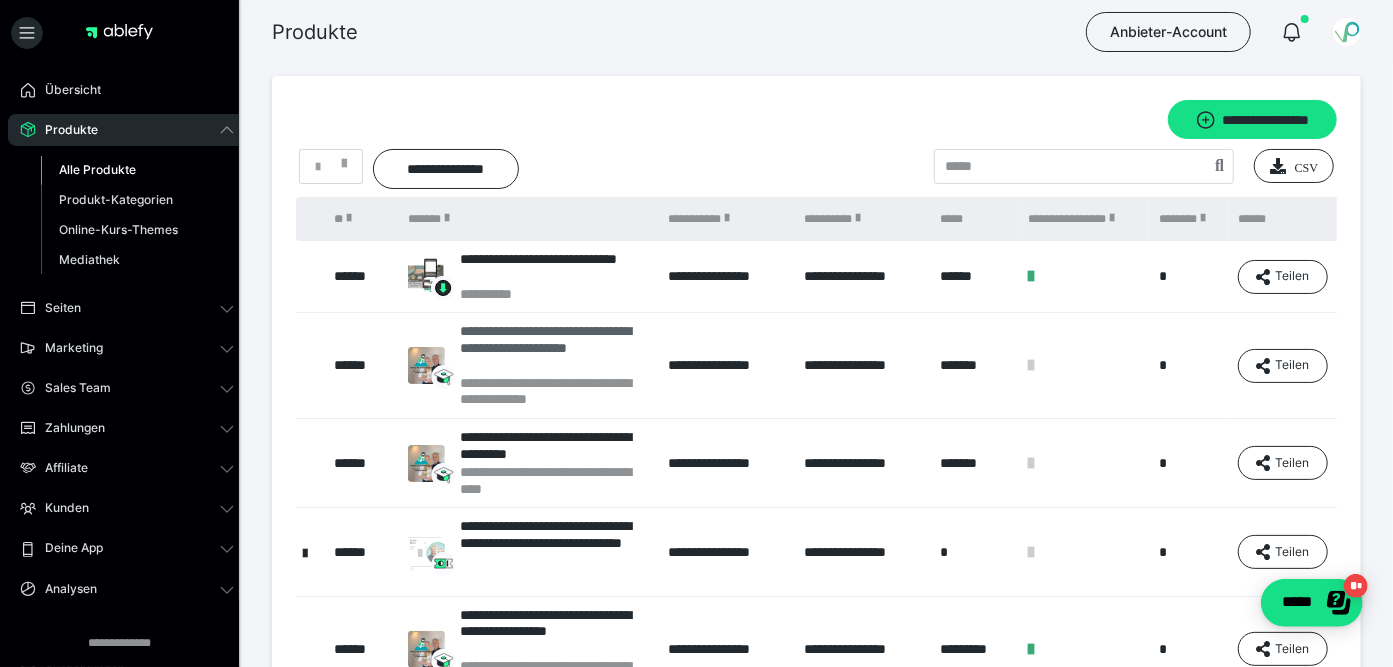 click on "**********" at bounding box center [554, 348] 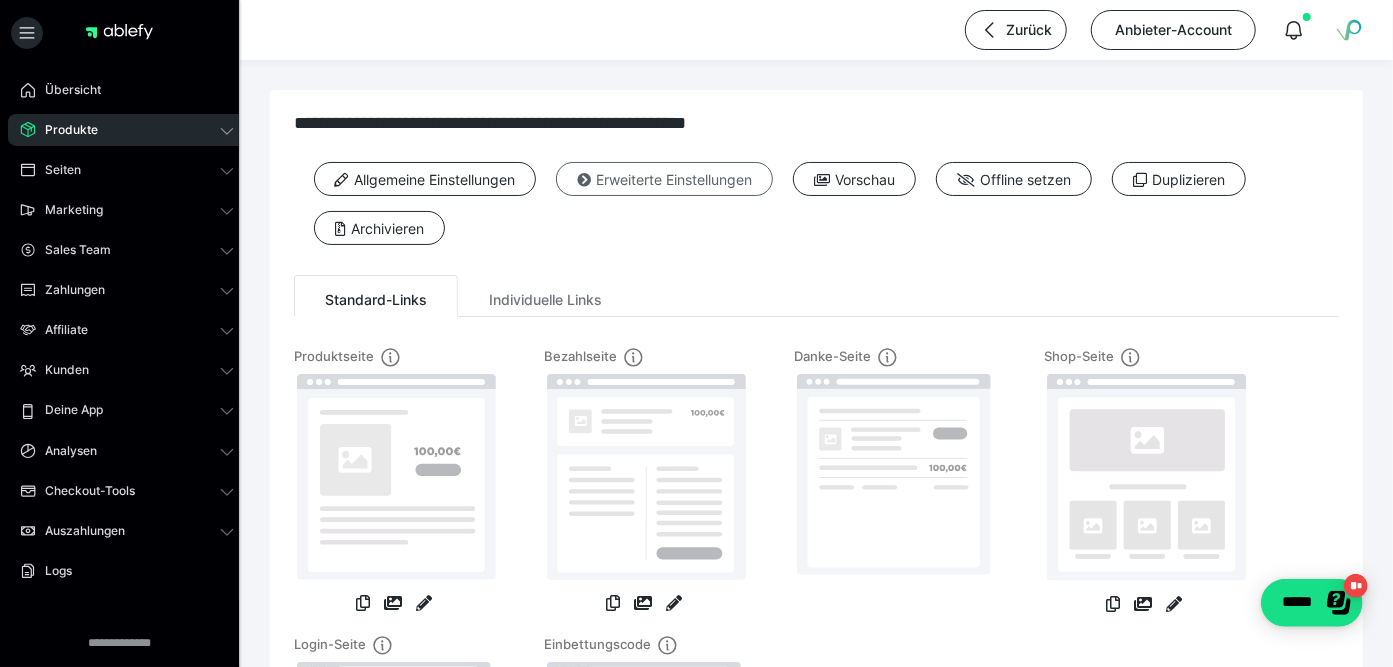 click on "Erweiterte Einstellungen" at bounding box center [664, 179] 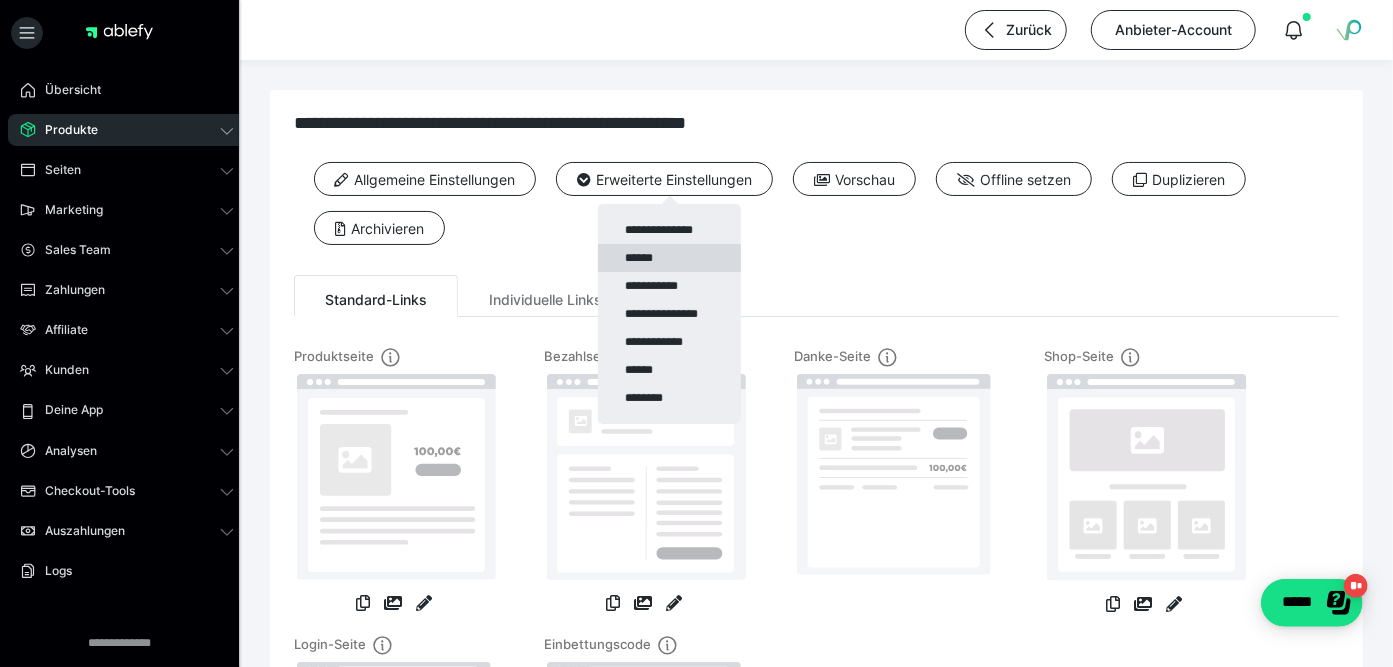click on "******" at bounding box center [669, 258] 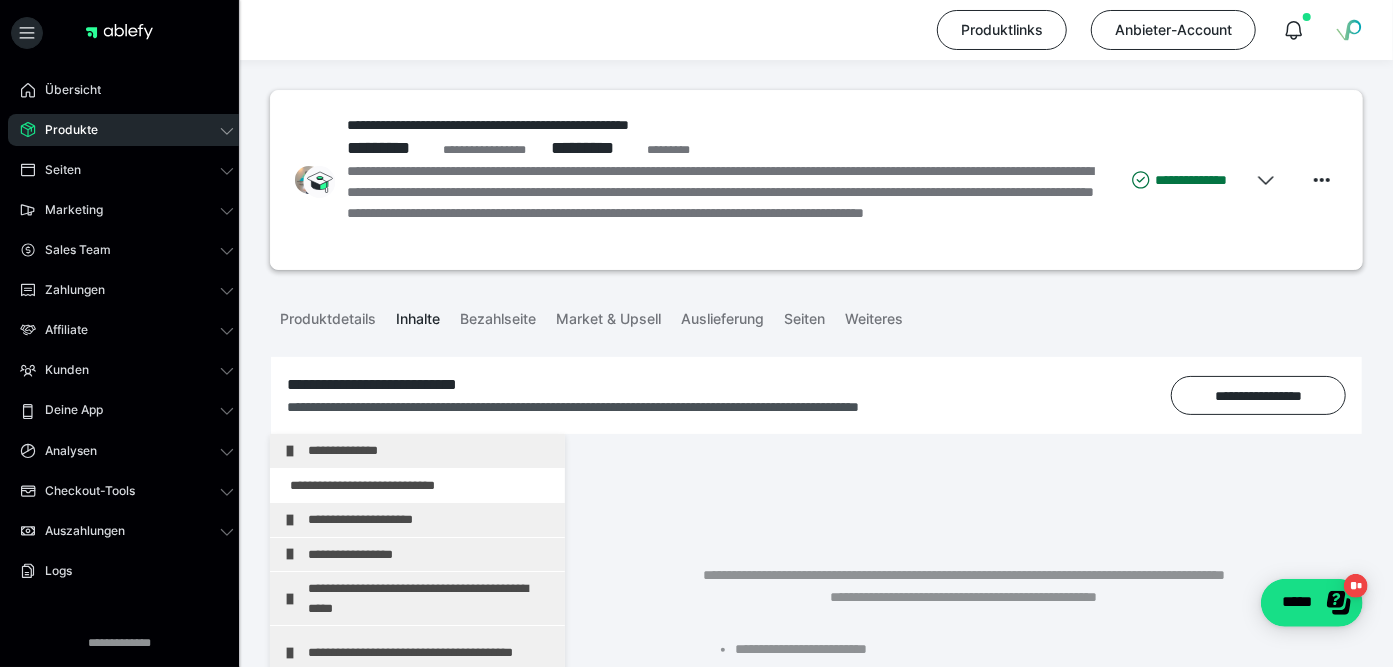 scroll, scrollTop: 211, scrollLeft: 0, axis: vertical 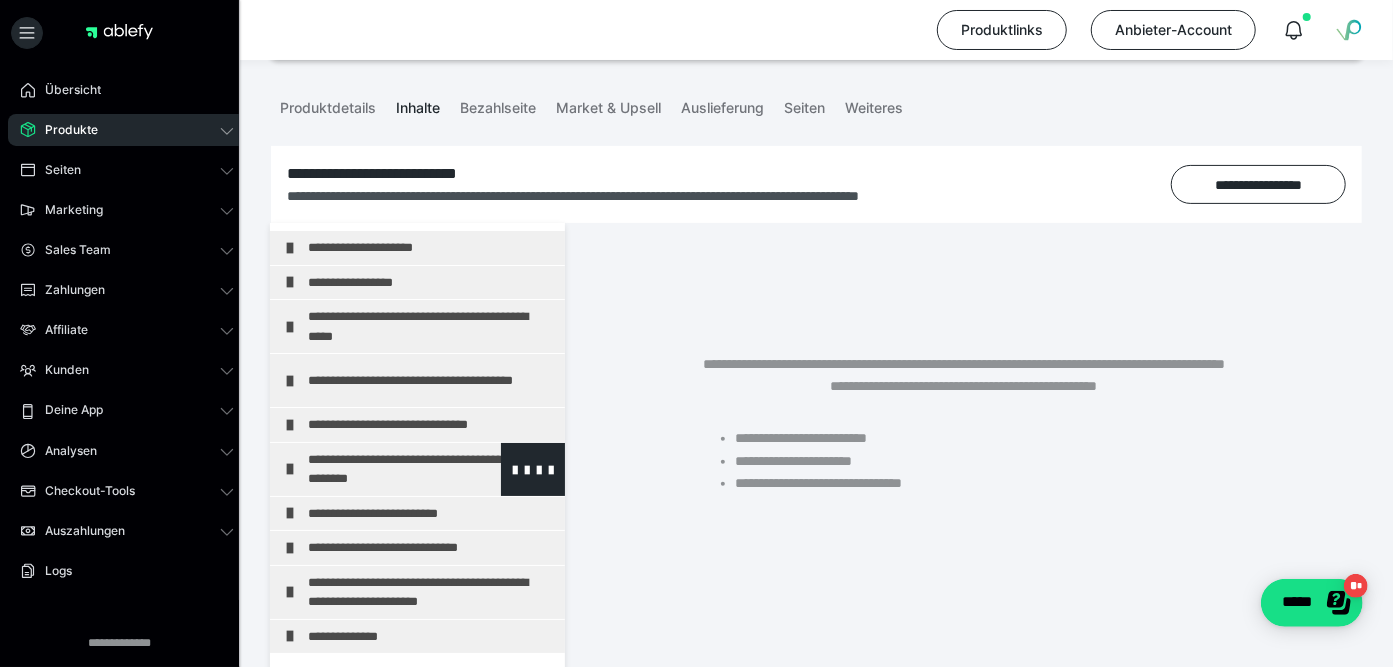 click on "**********" at bounding box center [423, 469] 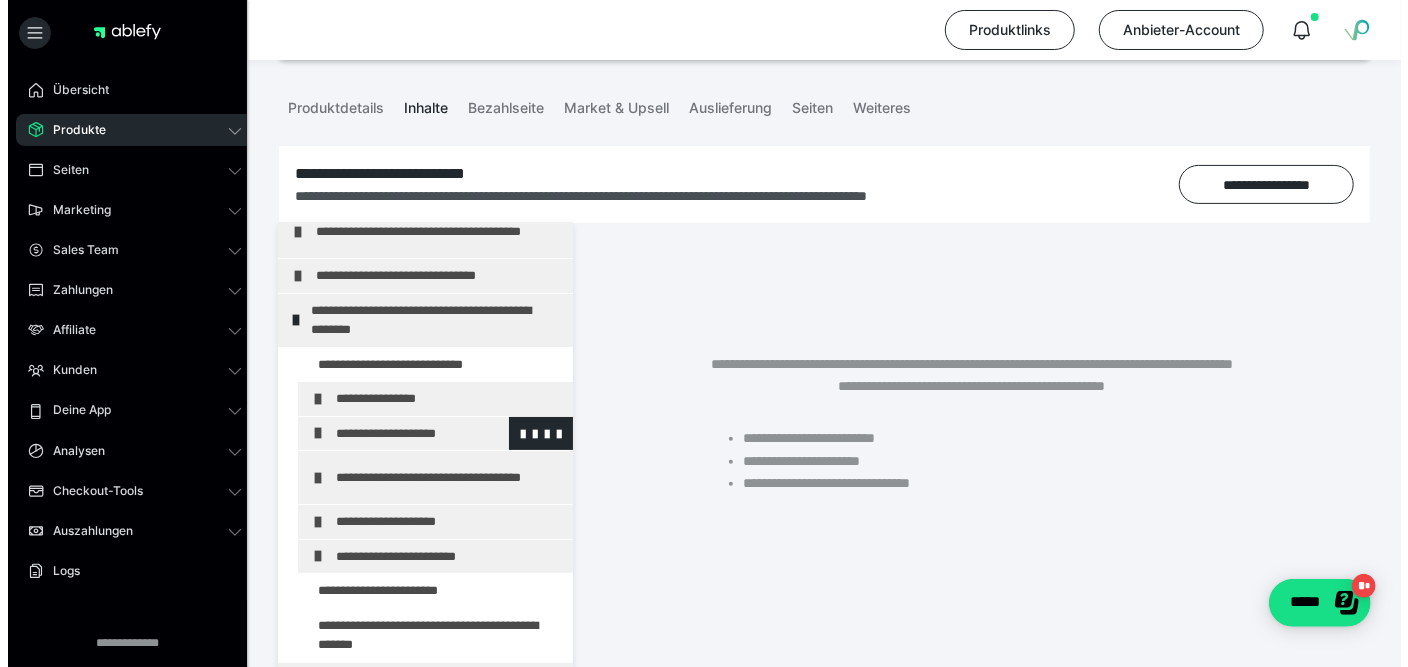 scroll, scrollTop: 324, scrollLeft: 0, axis: vertical 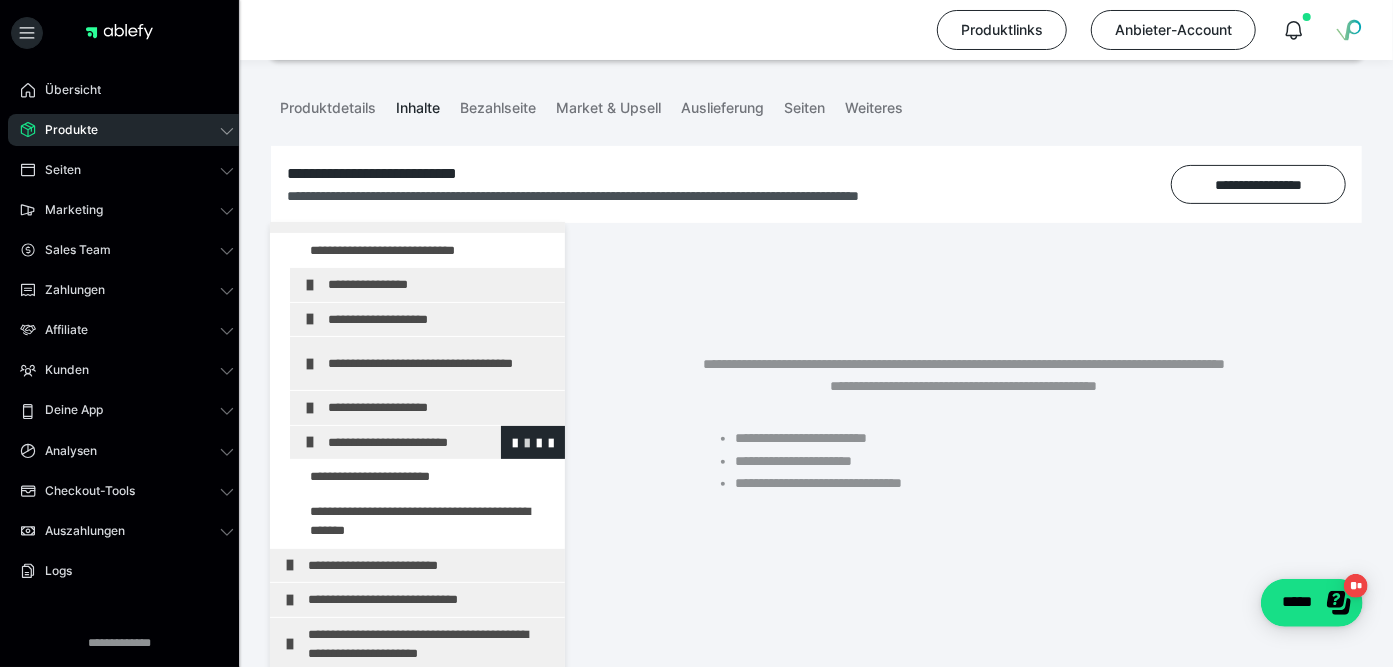 click at bounding box center (527, 442) 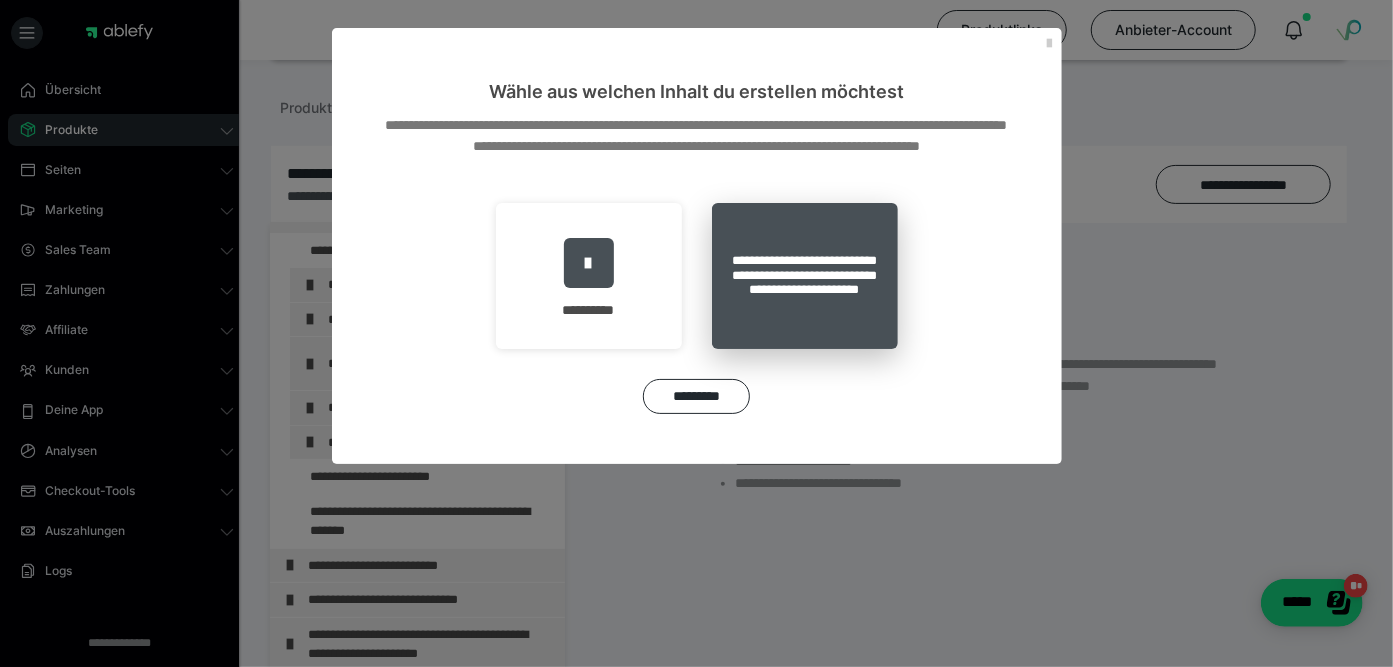 click on "**********" at bounding box center (805, 276) 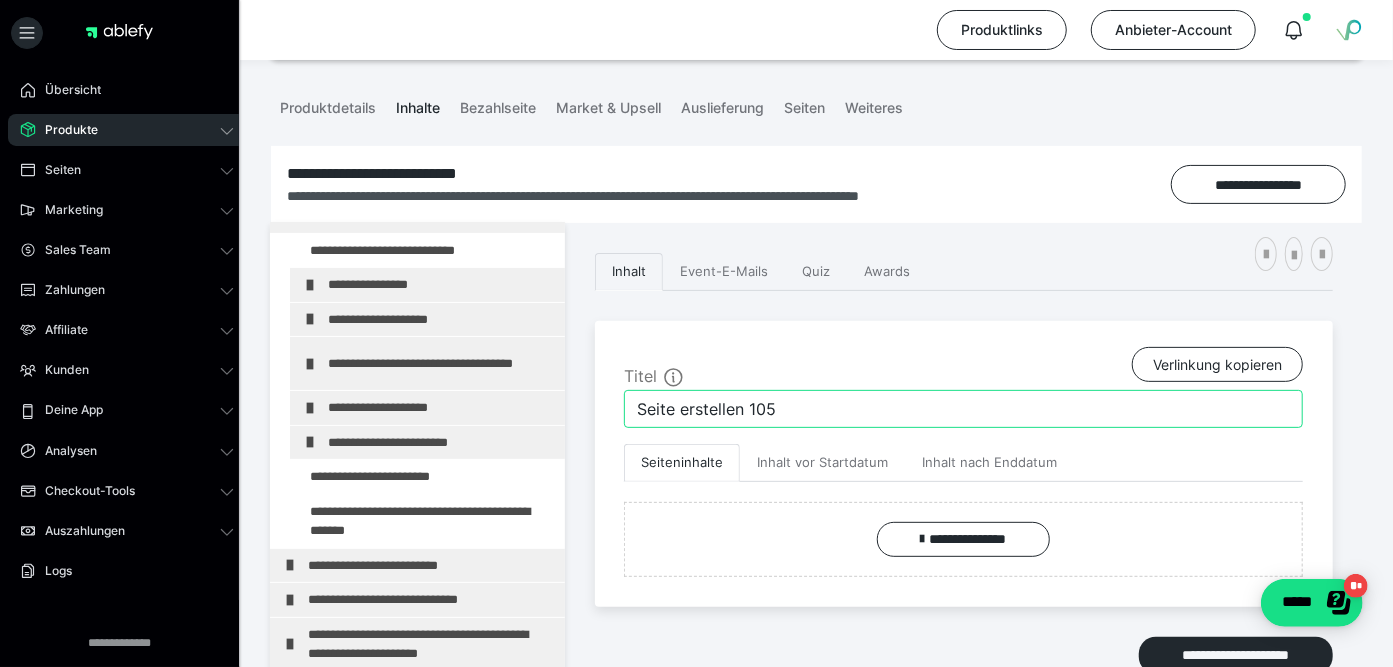 drag, startPoint x: 794, startPoint y: 405, endPoint x: 598, endPoint y: 402, distance: 196.02296 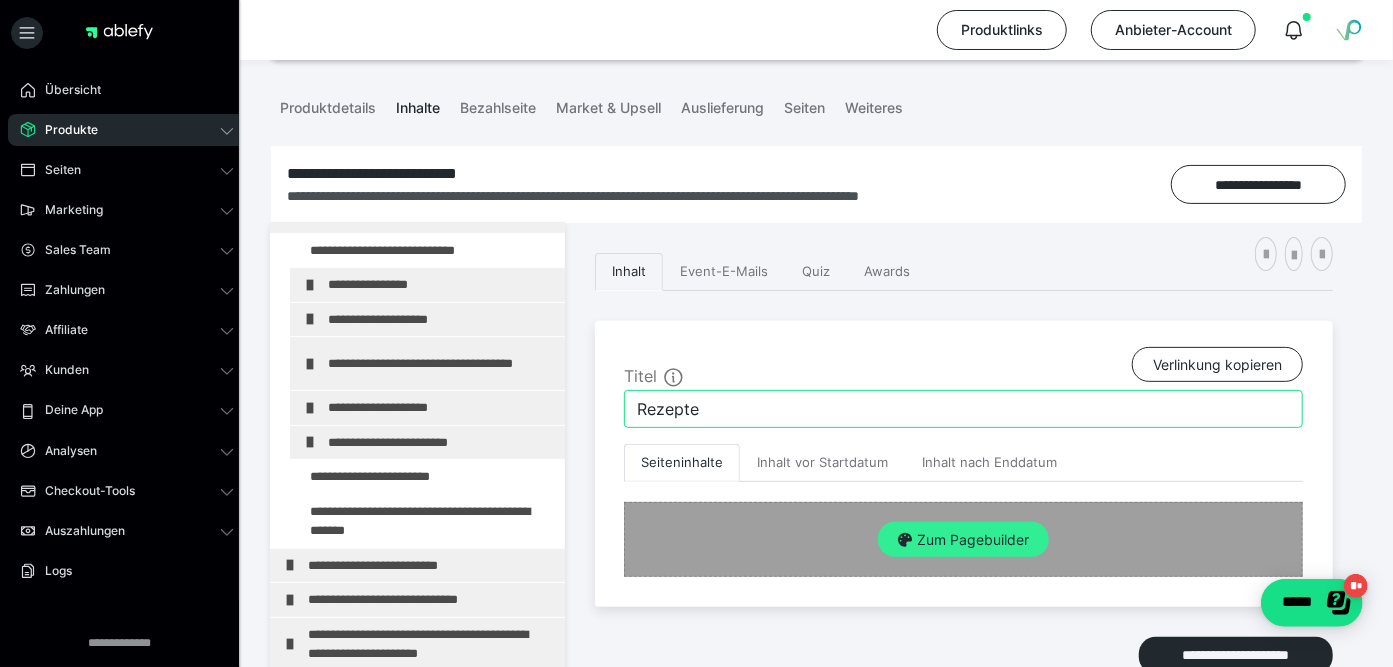type on "Rezepte" 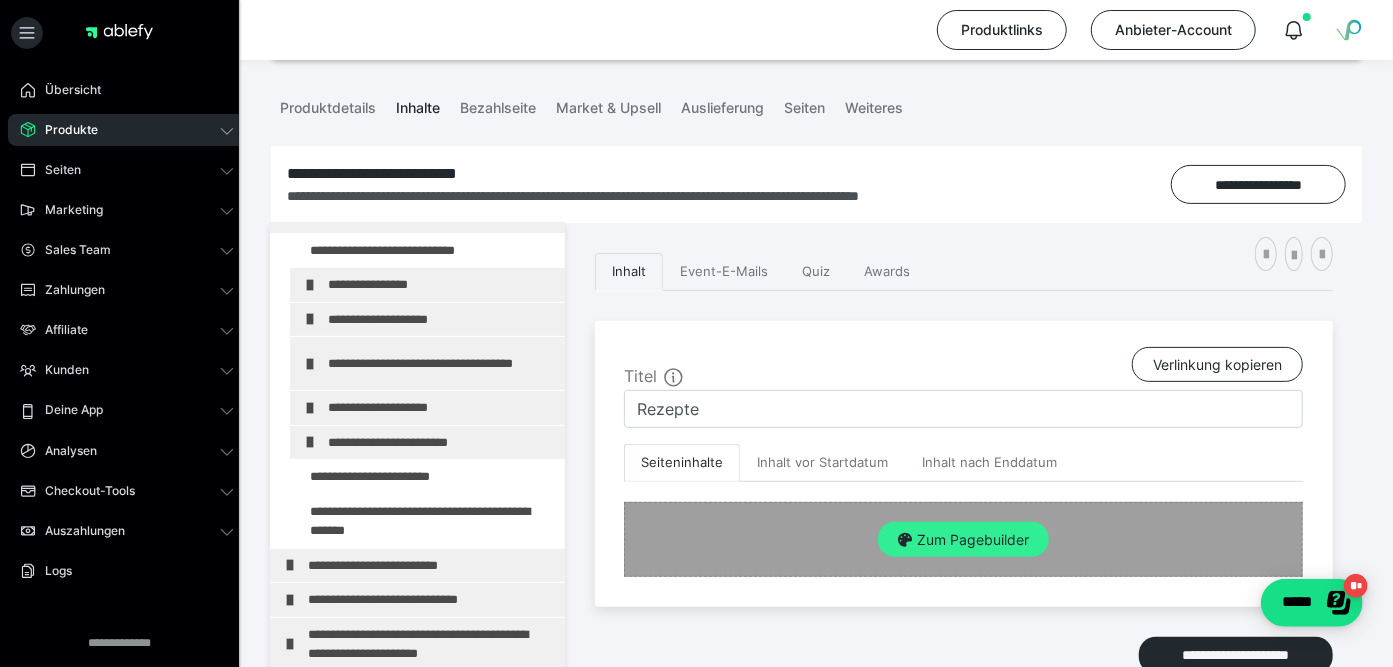 click on "Zum Pagebuilder" at bounding box center (963, 540) 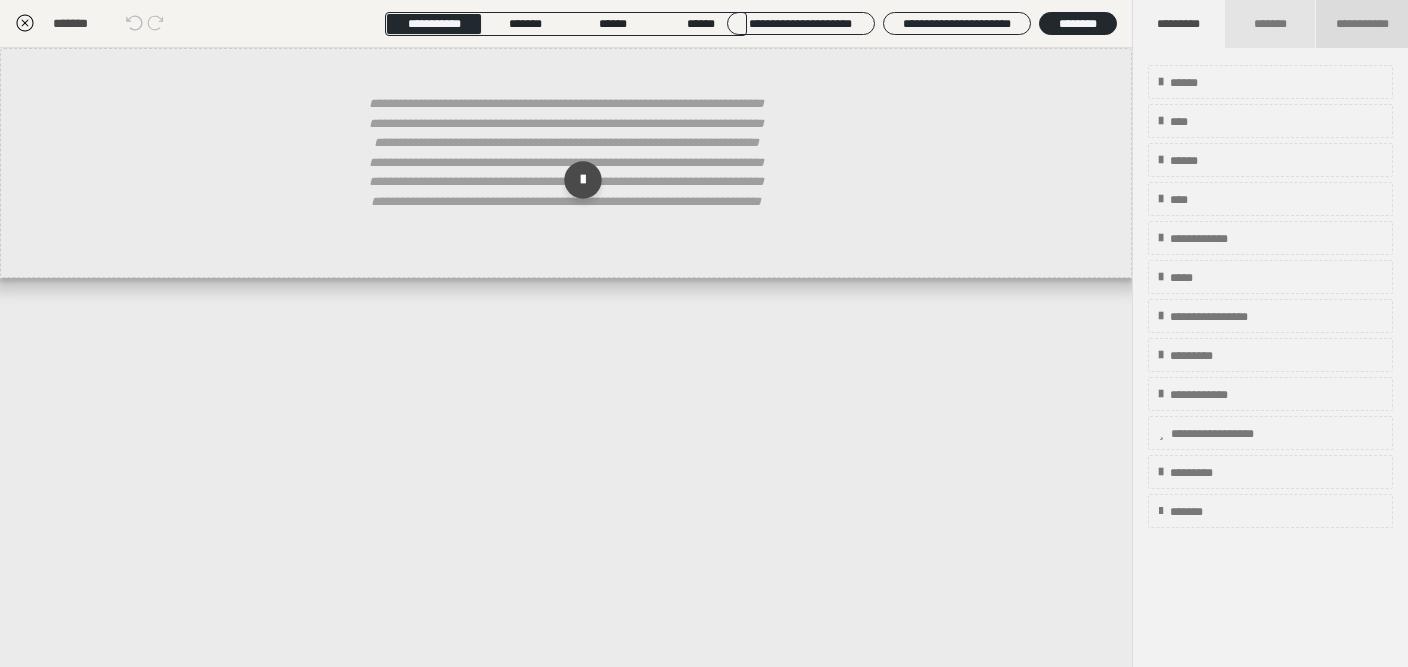 click on "**********" at bounding box center (1362, 24) 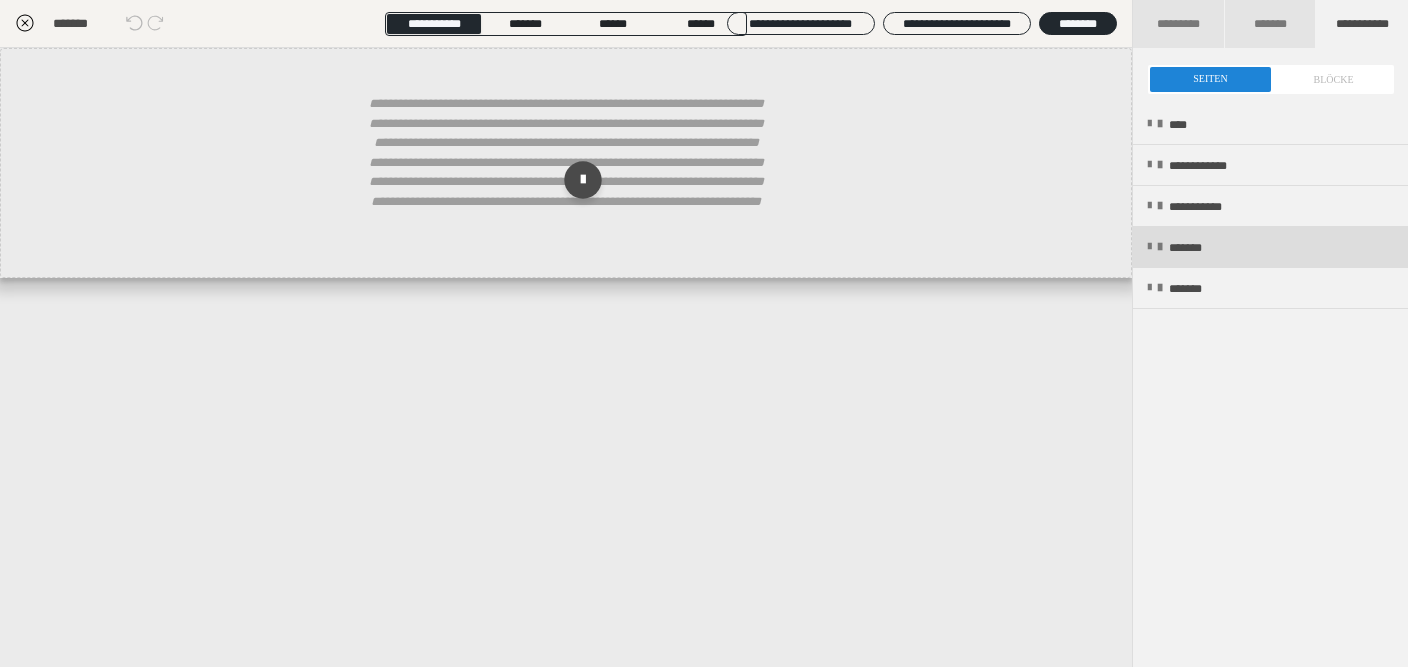 click on "*******" at bounding box center (1270, 247) 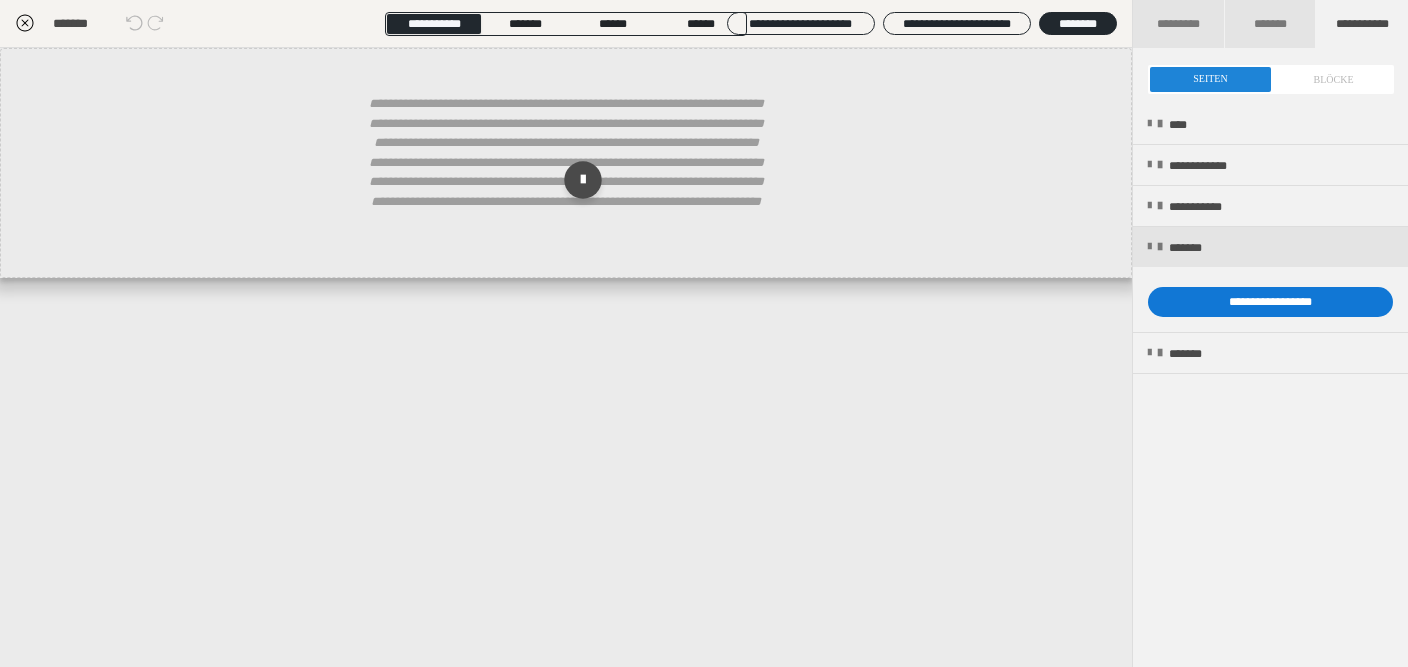 click on "**********" at bounding box center (1270, 302) 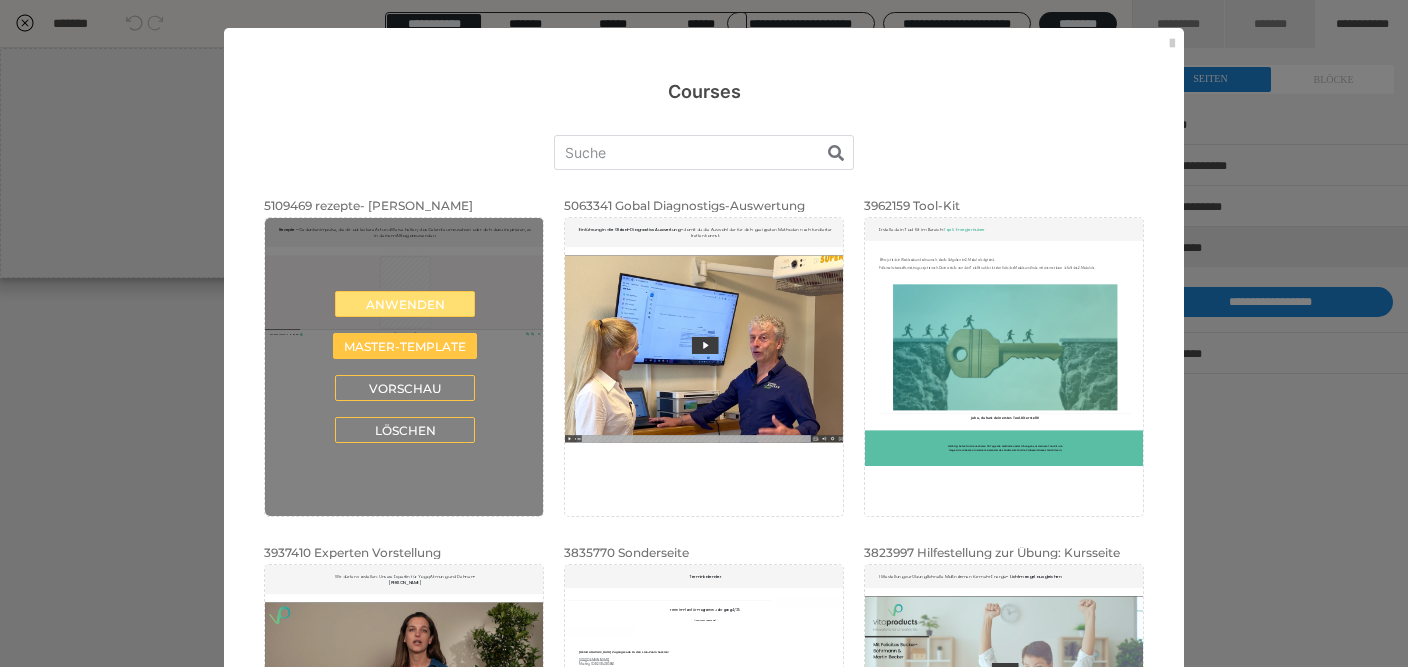 click on "Anwenden" at bounding box center [405, 304] 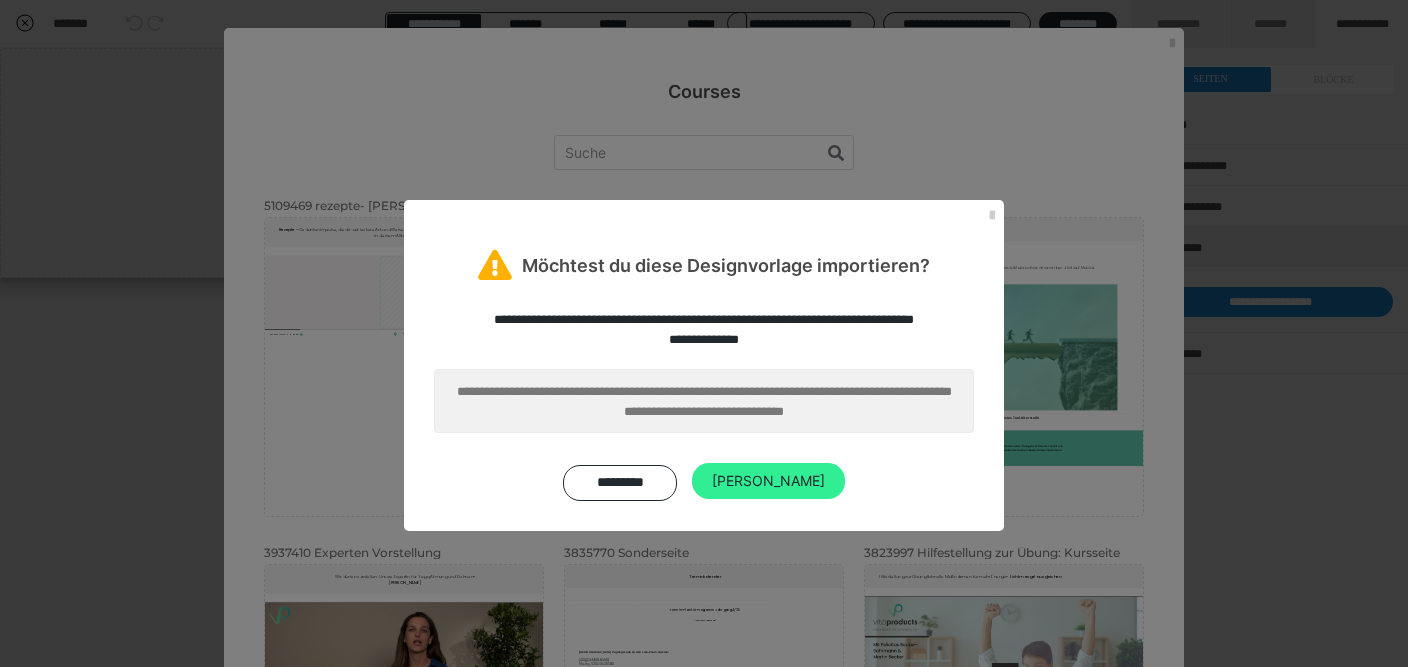 click on "[PERSON_NAME]" at bounding box center (768, 481) 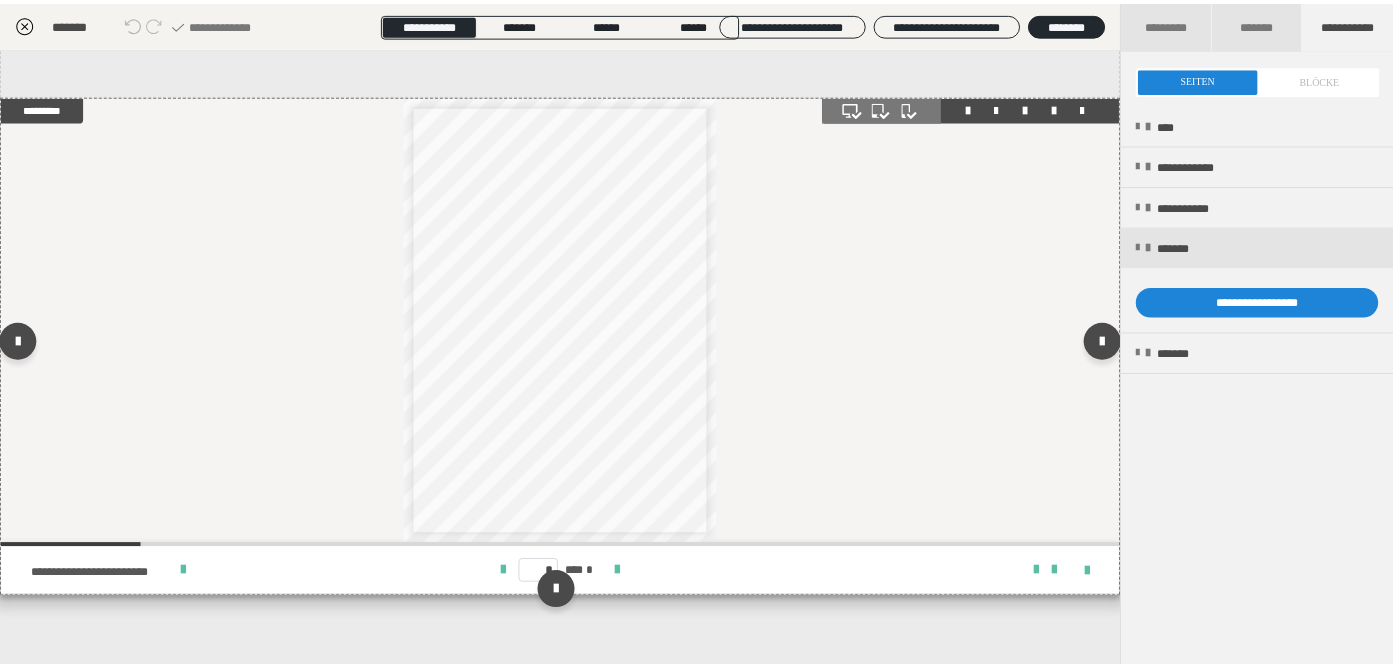 scroll, scrollTop: 0, scrollLeft: 0, axis: both 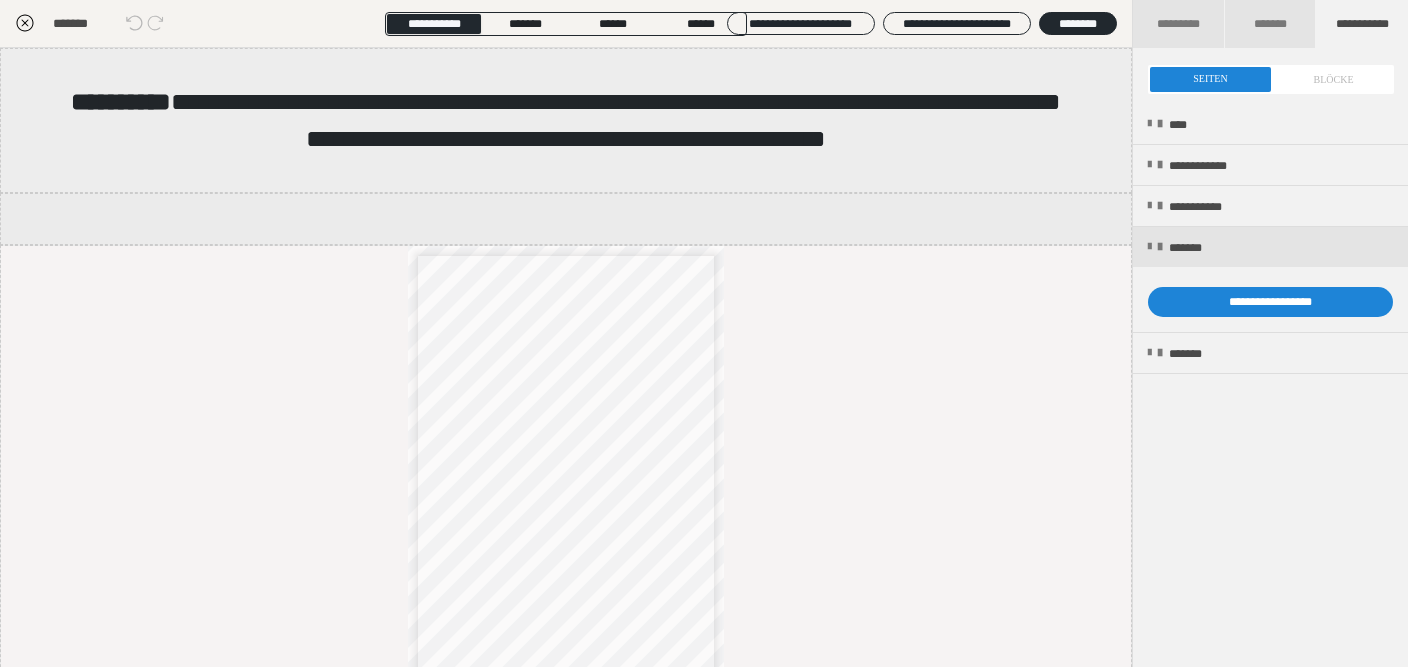 click on "*******" at bounding box center [149, 24] 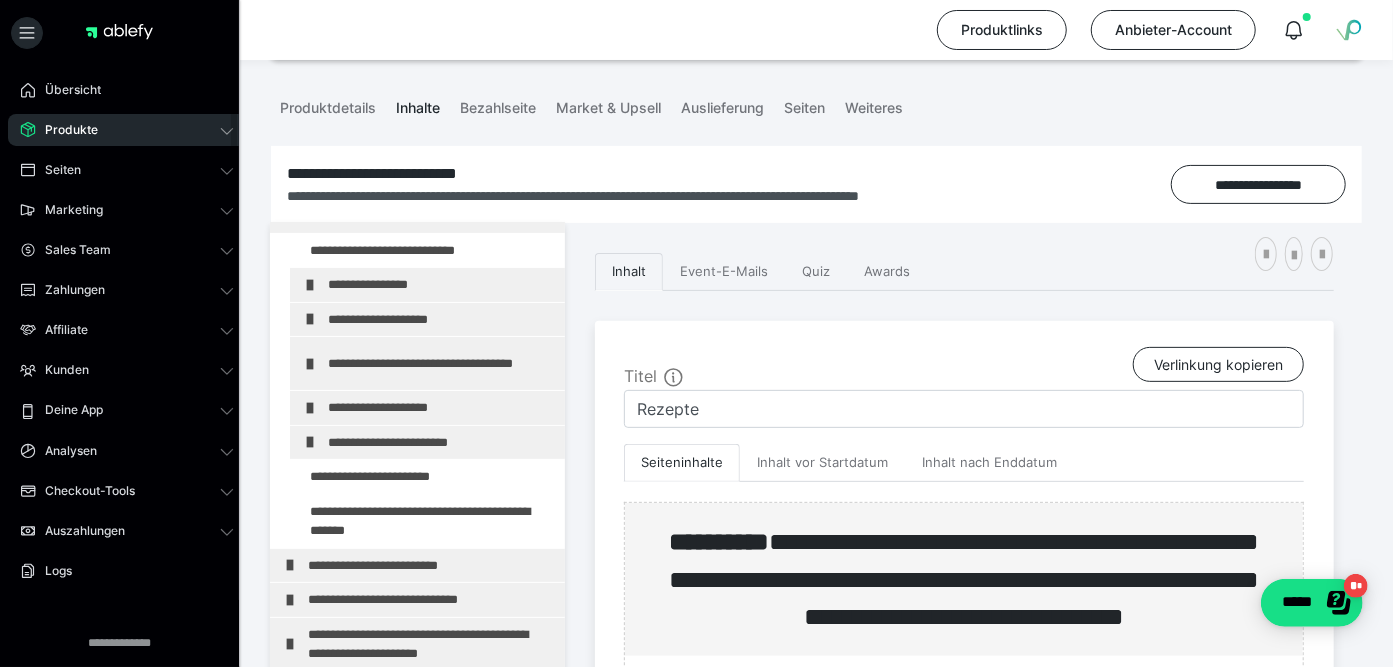 click on "Produkte" at bounding box center [127, 130] 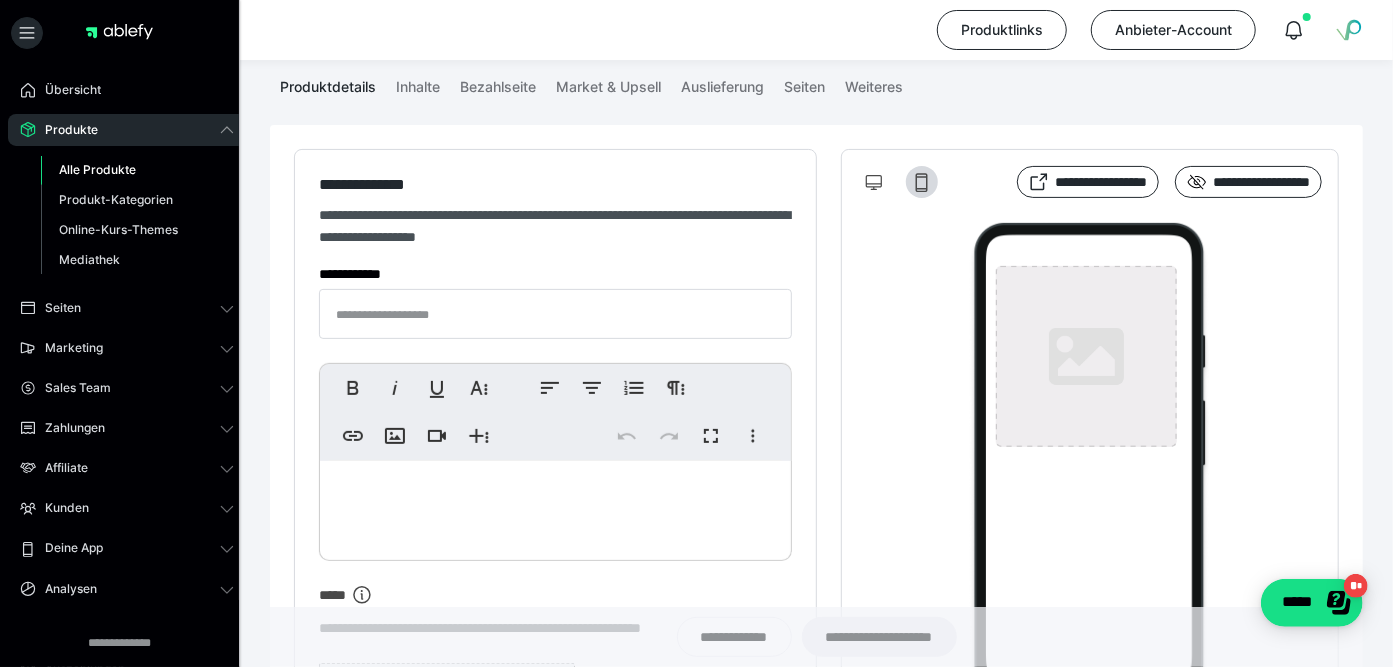 type on "**********" 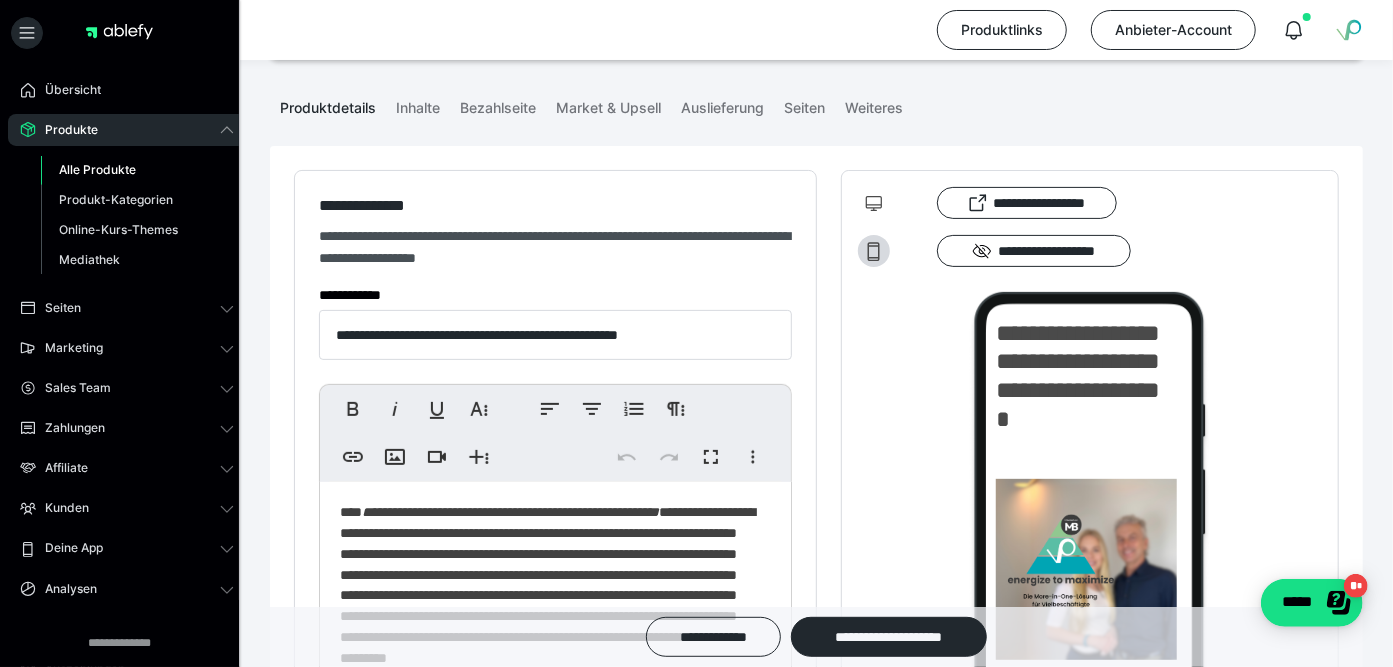 click on "Alle Produkte" at bounding box center [97, 169] 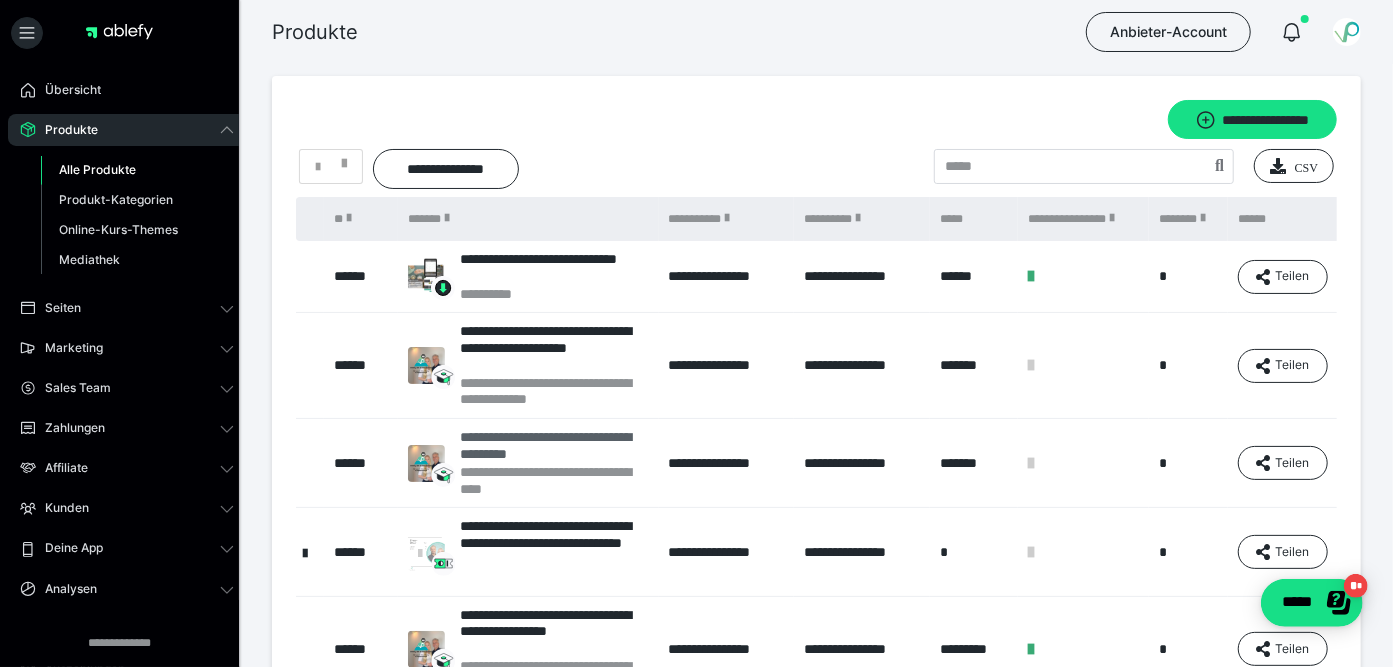 scroll, scrollTop: 211, scrollLeft: 0, axis: vertical 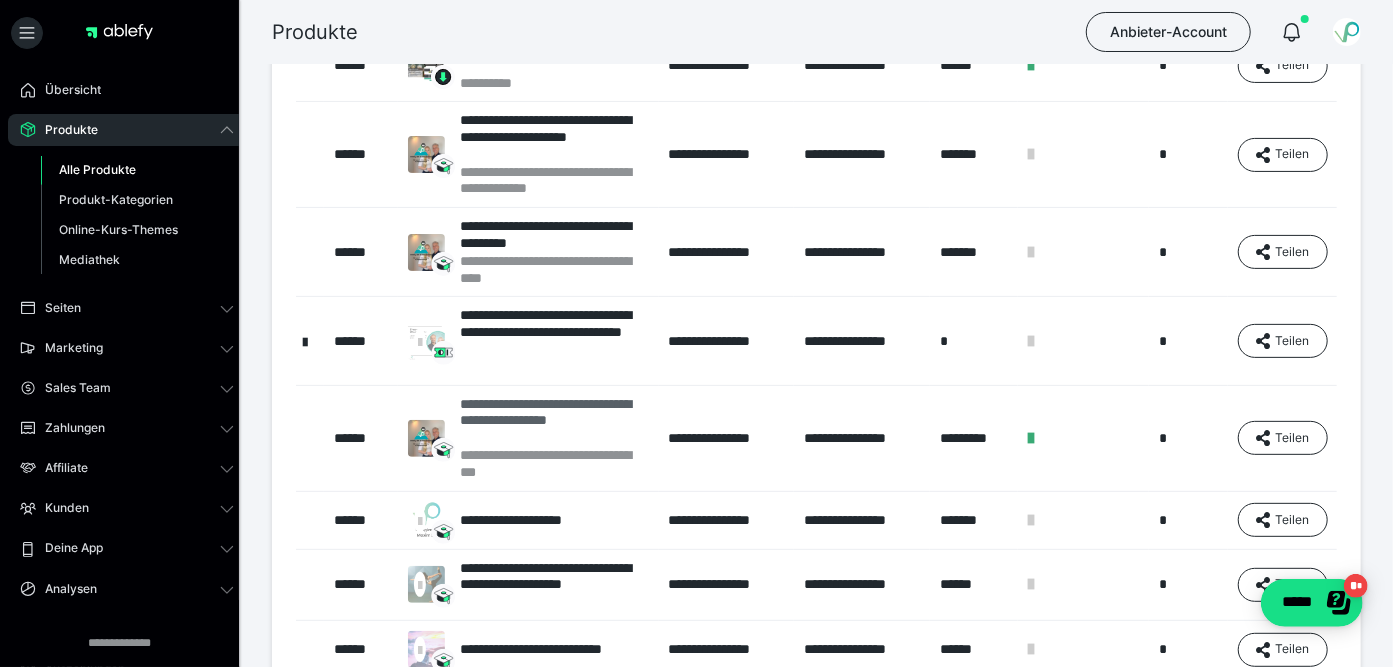 click on "**********" at bounding box center (554, 421) 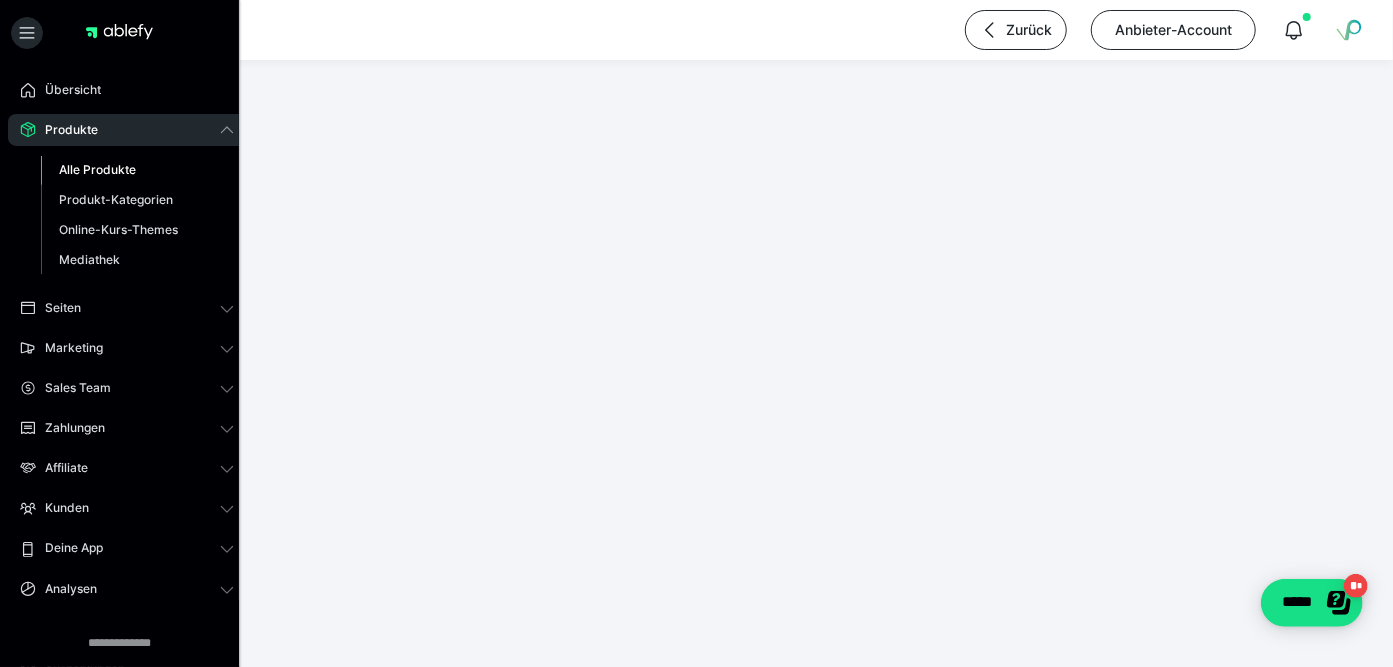 scroll, scrollTop: 0, scrollLeft: 0, axis: both 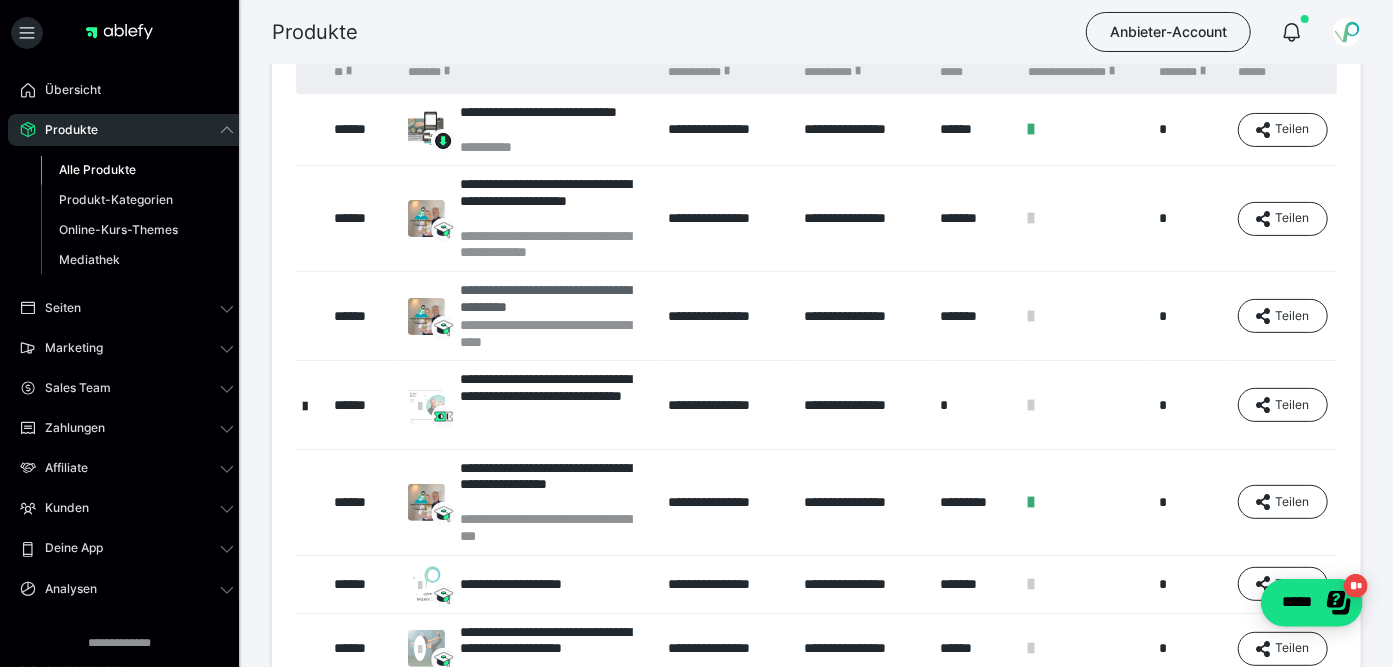 click on "**********" at bounding box center [554, 299] 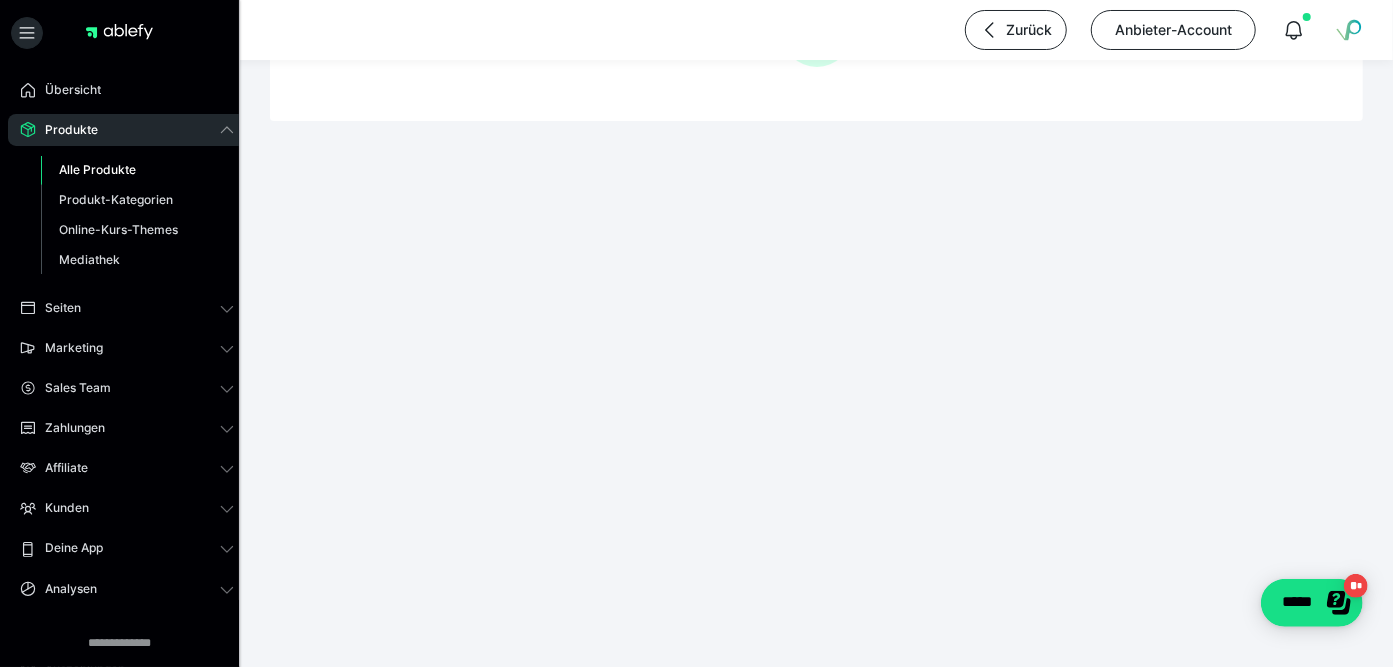 scroll, scrollTop: 0, scrollLeft: 0, axis: both 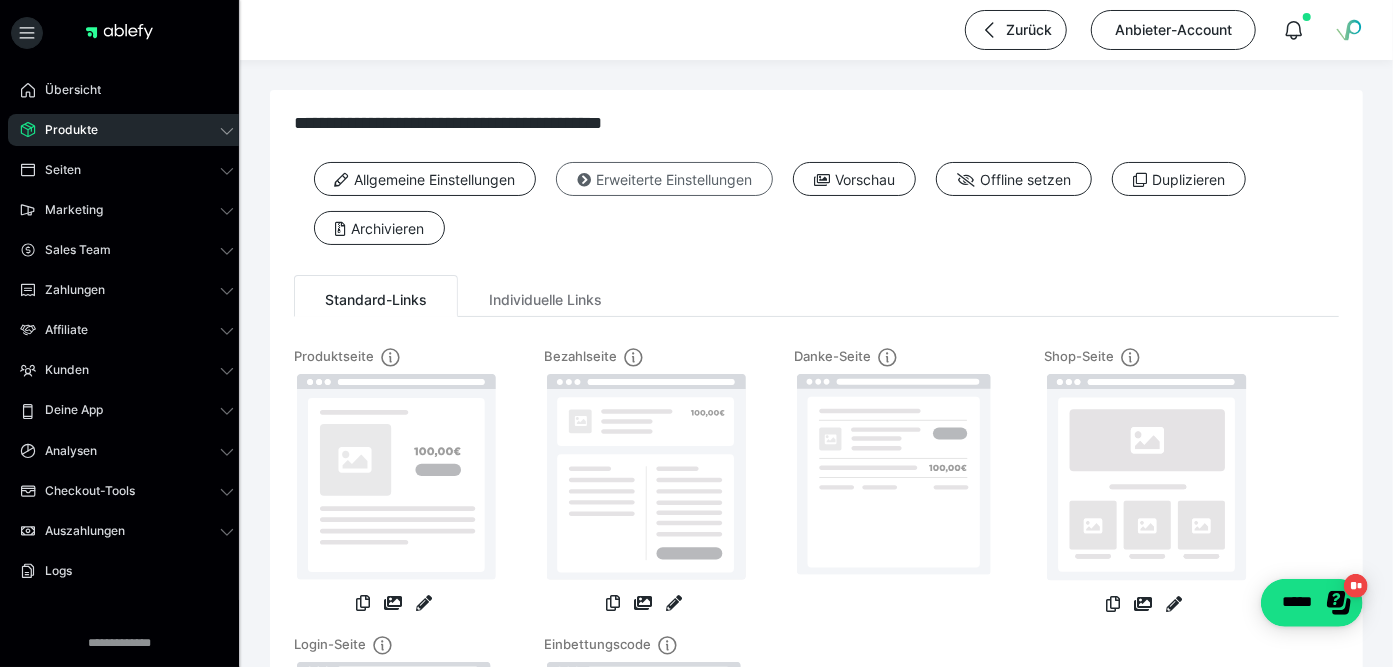 click on "Erweiterte Einstellungen" at bounding box center (664, 179) 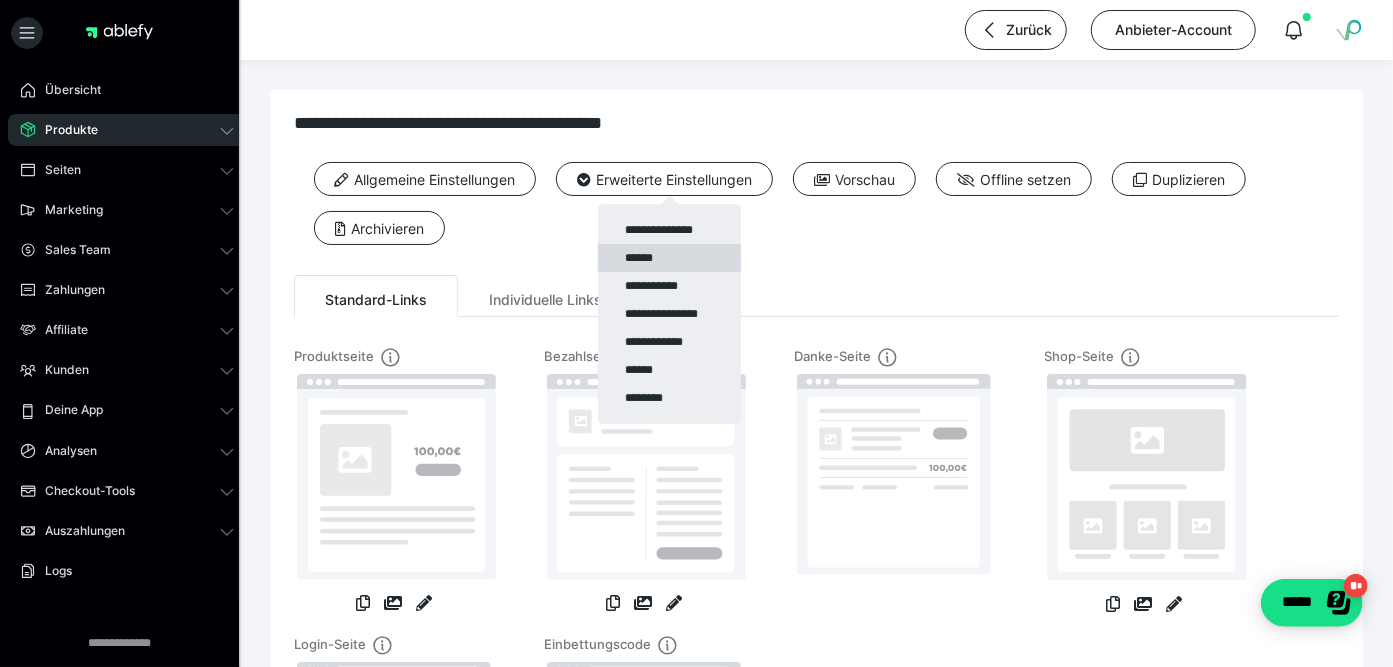 click on "******" at bounding box center (669, 258) 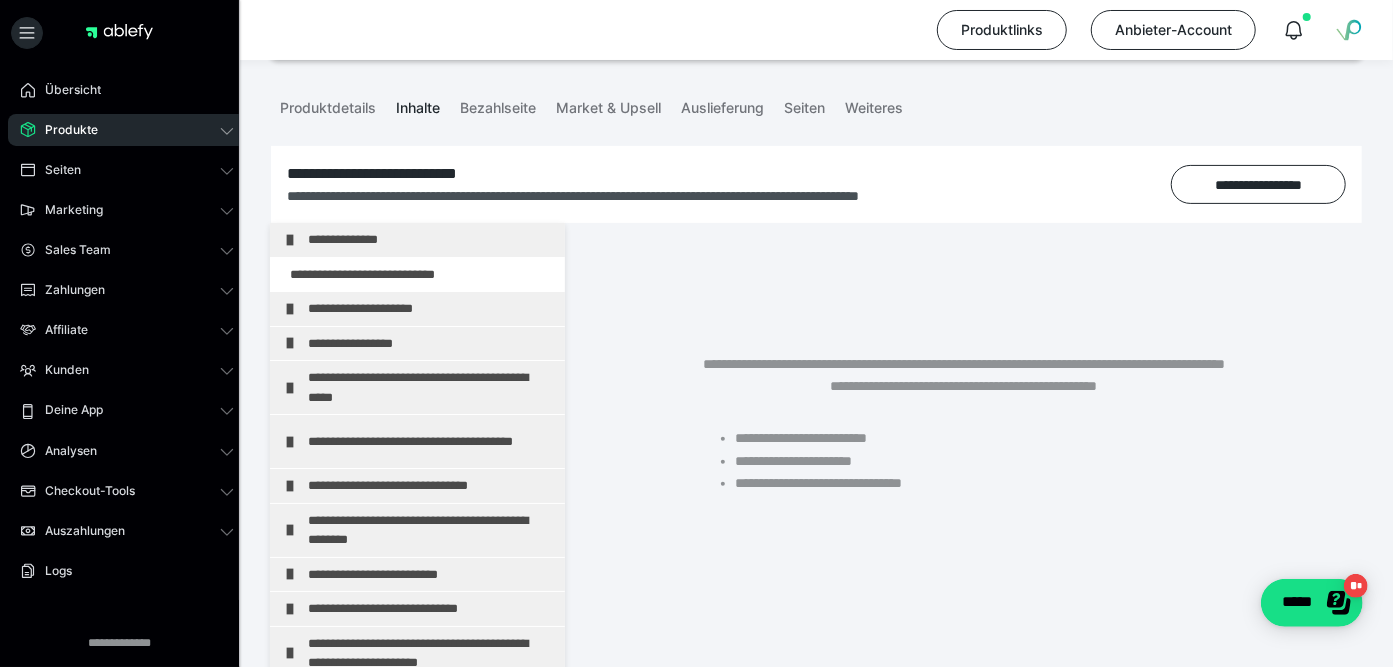 scroll, scrollTop: 373, scrollLeft: 0, axis: vertical 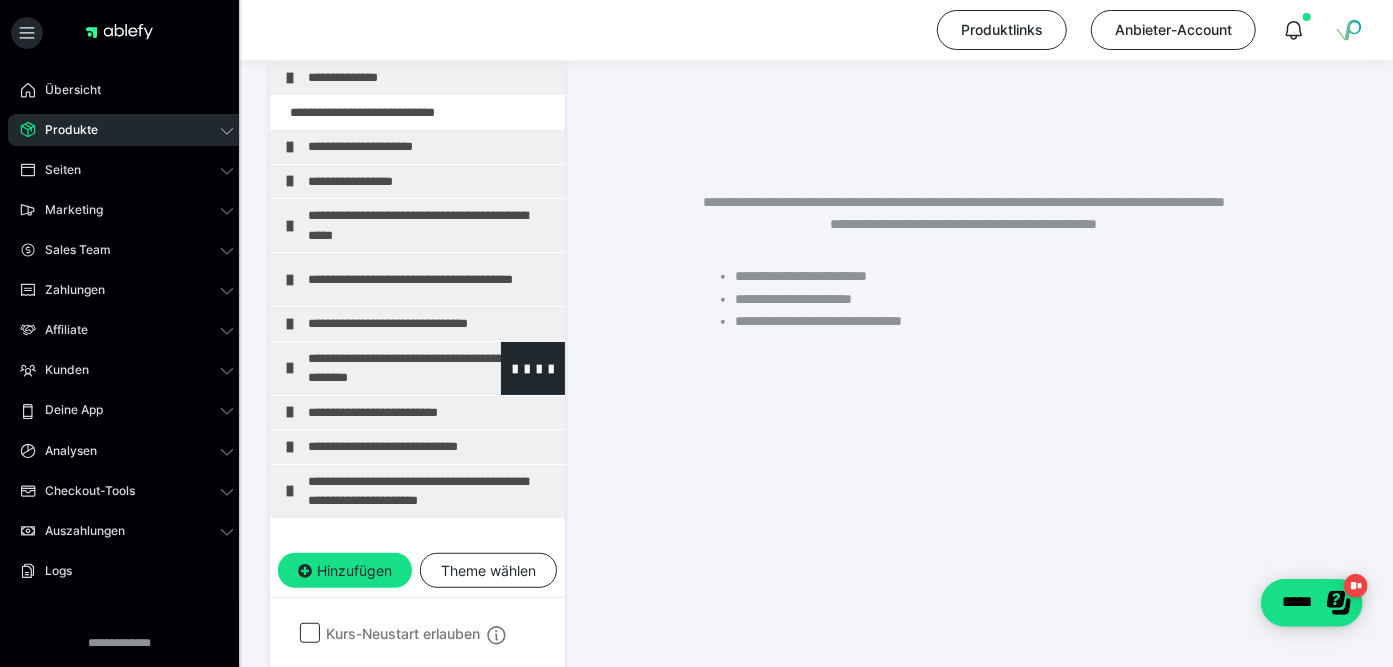 click on "**********" at bounding box center [423, 368] 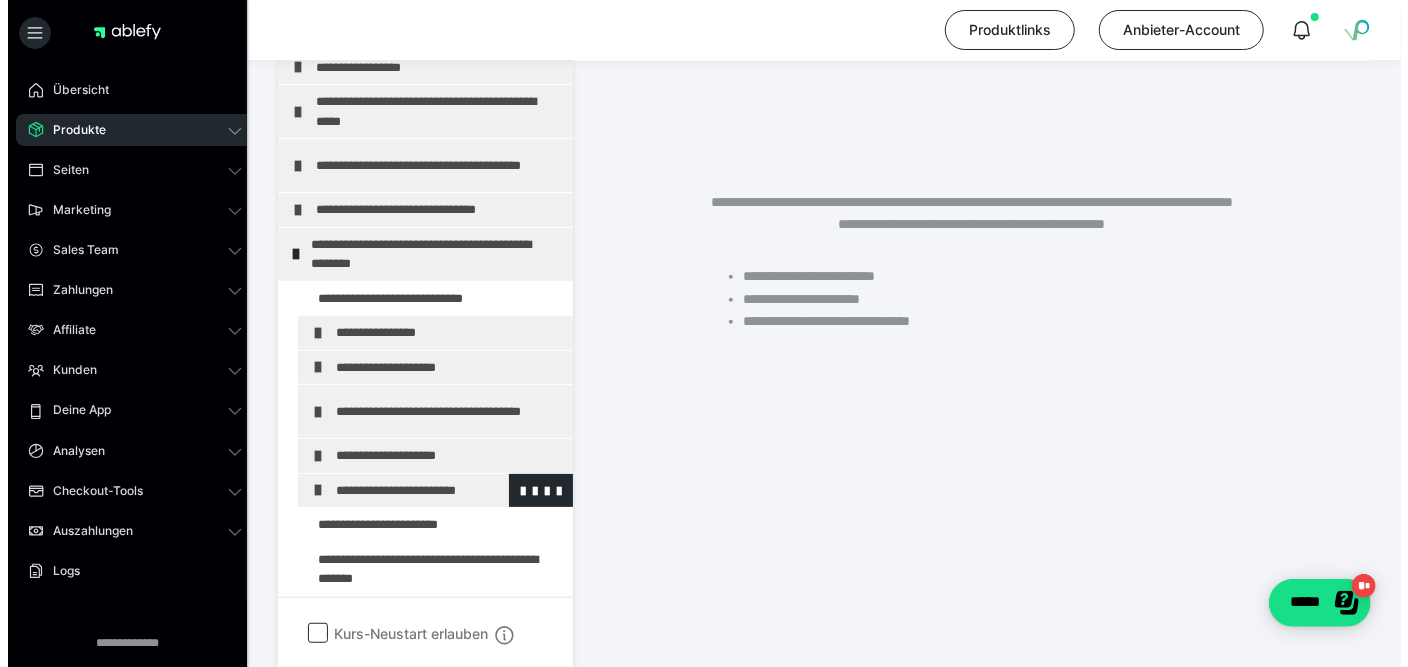 scroll, scrollTop: 229, scrollLeft: 0, axis: vertical 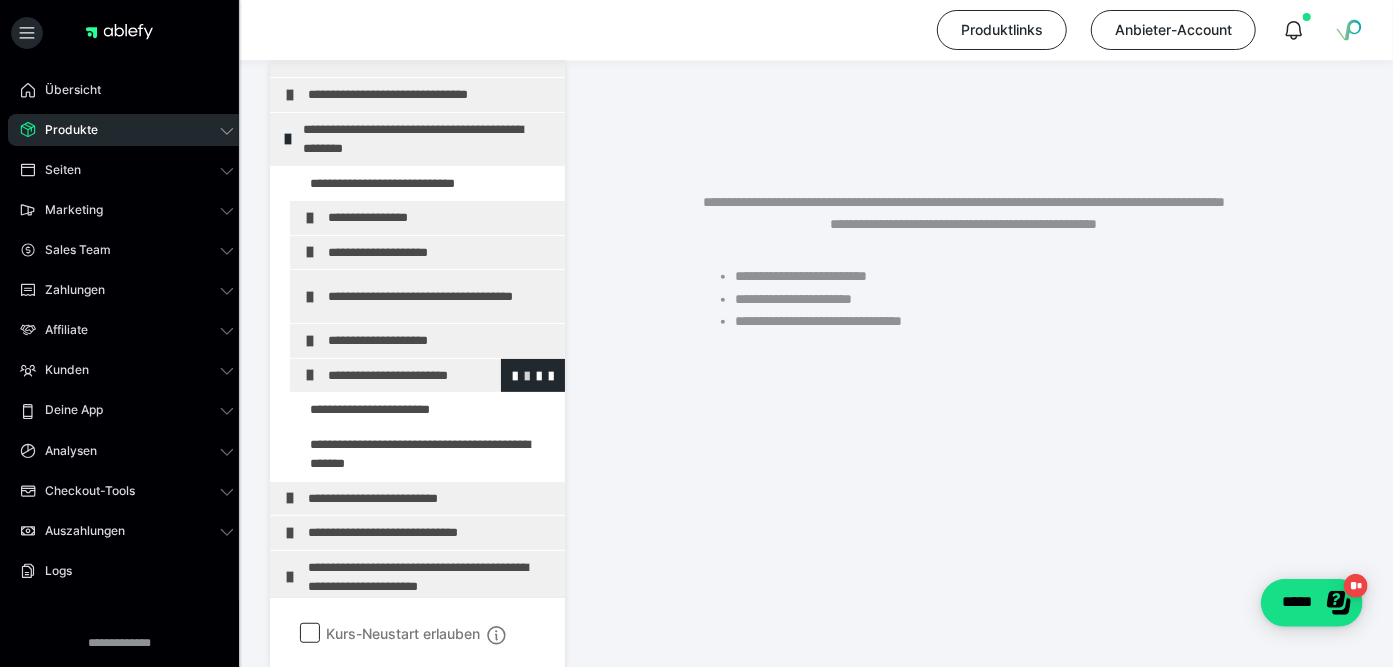 click at bounding box center (527, 375) 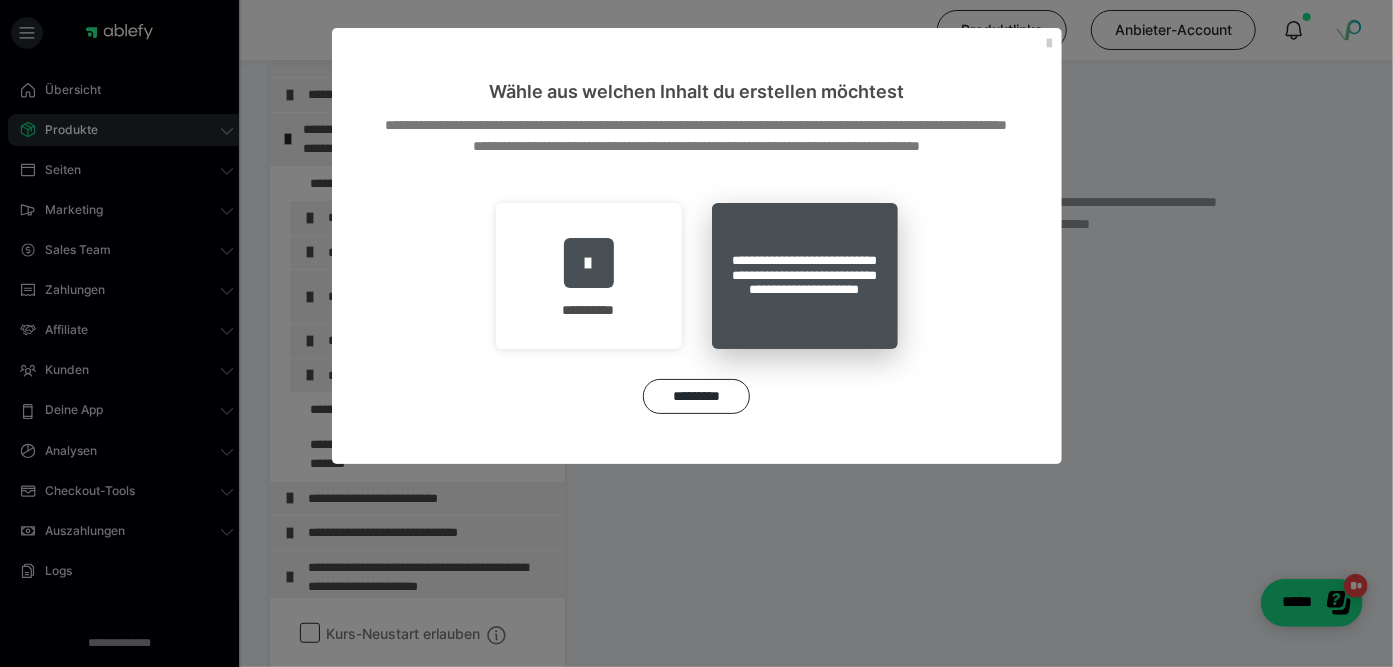 click on "**********" at bounding box center [805, 276] 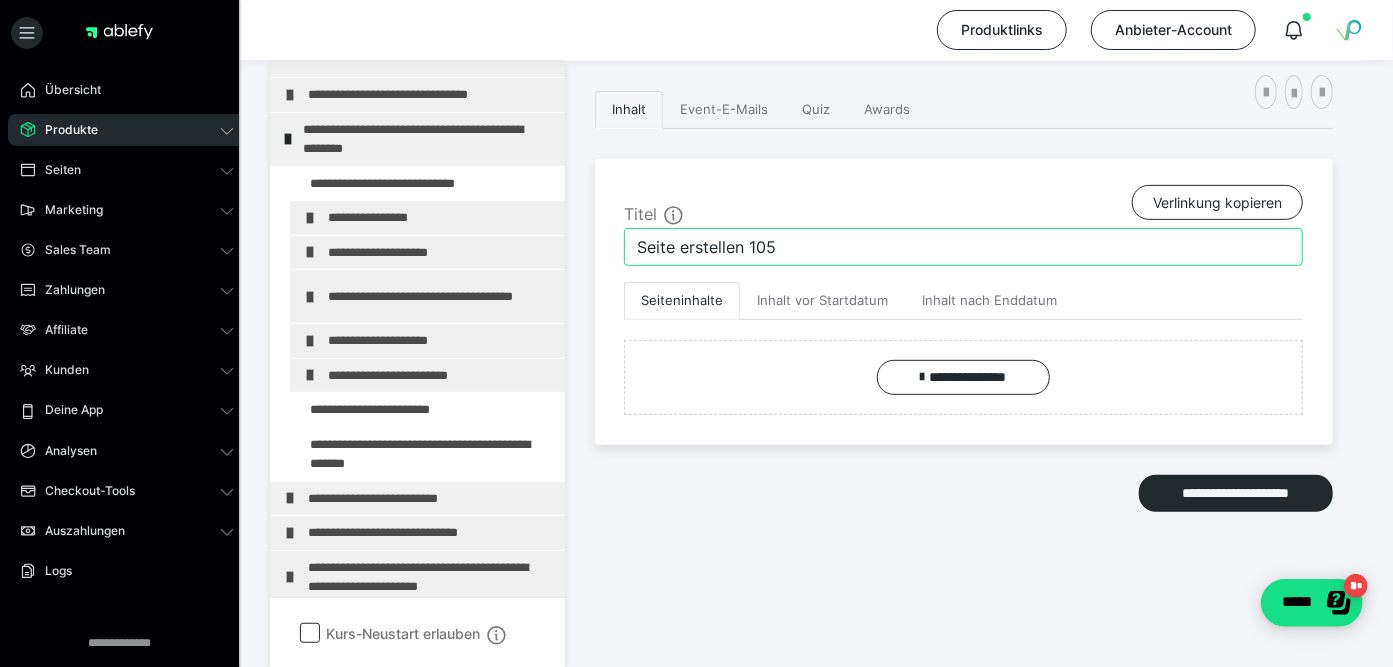 drag, startPoint x: 795, startPoint y: 248, endPoint x: 557, endPoint y: 225, distance: 239.10876 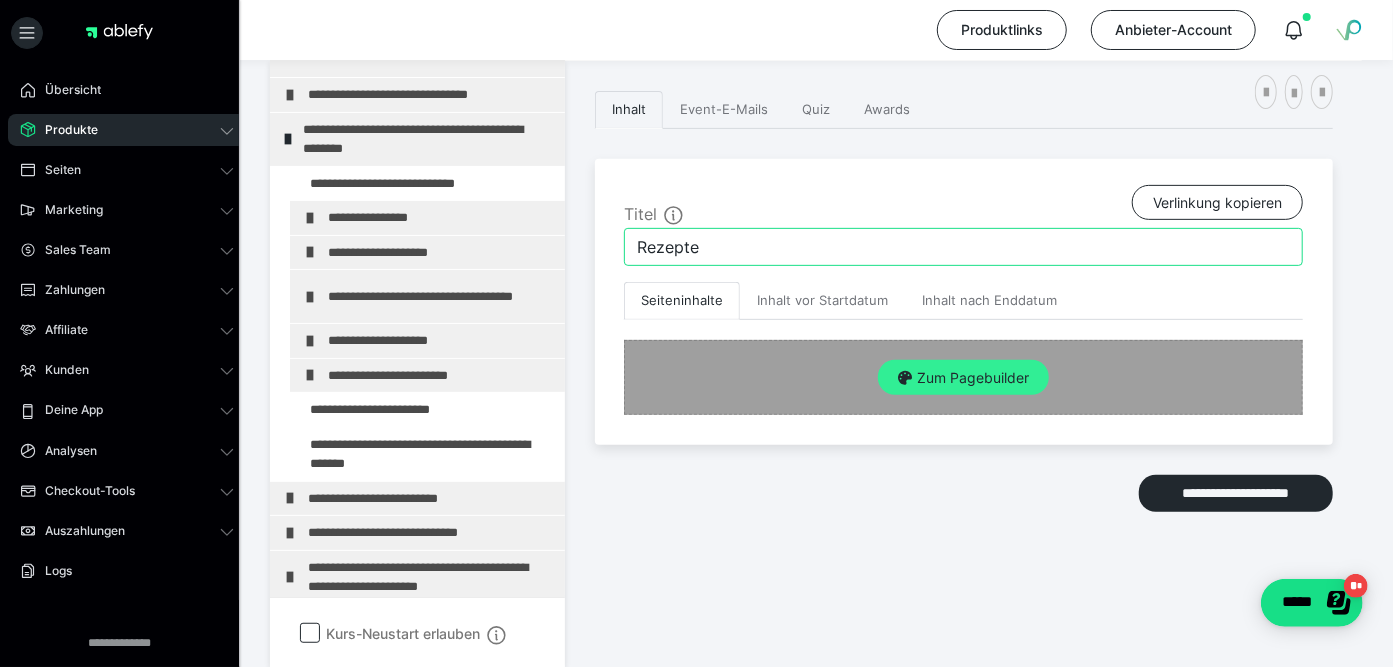 type on "Rezepte" 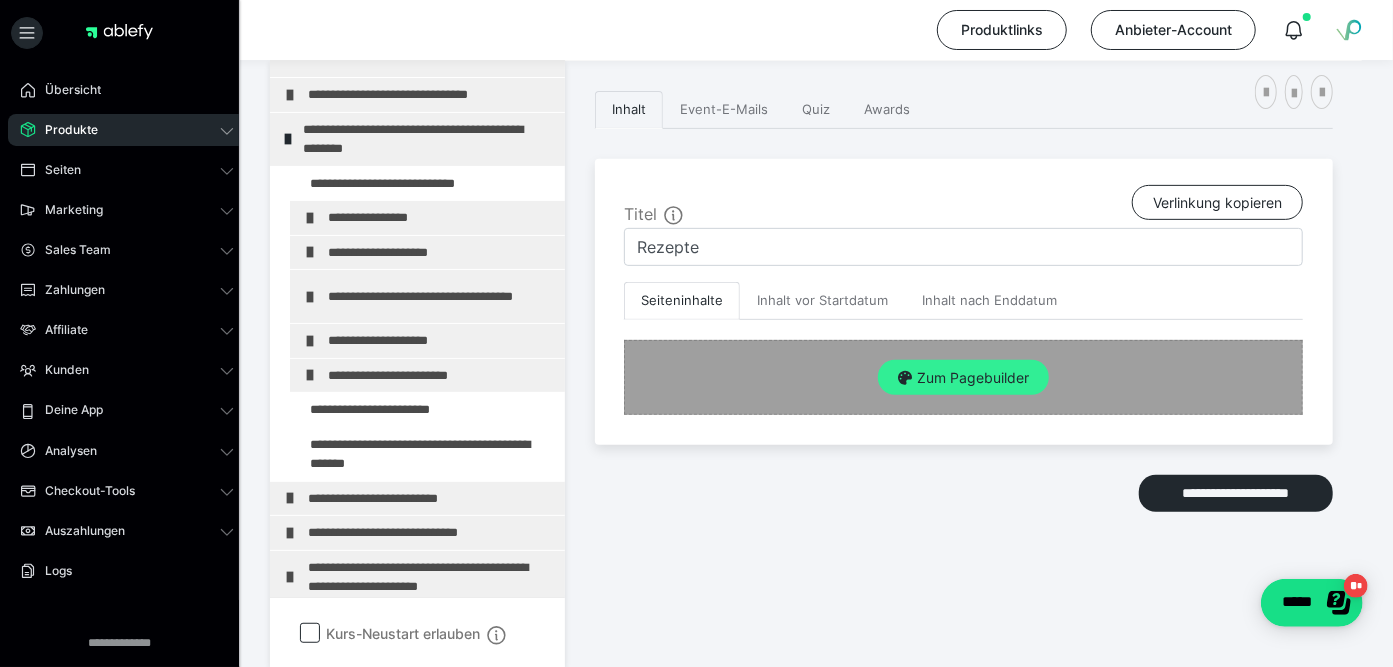 click on "Zum Pagebuilder" at bounding box center (963, 378) 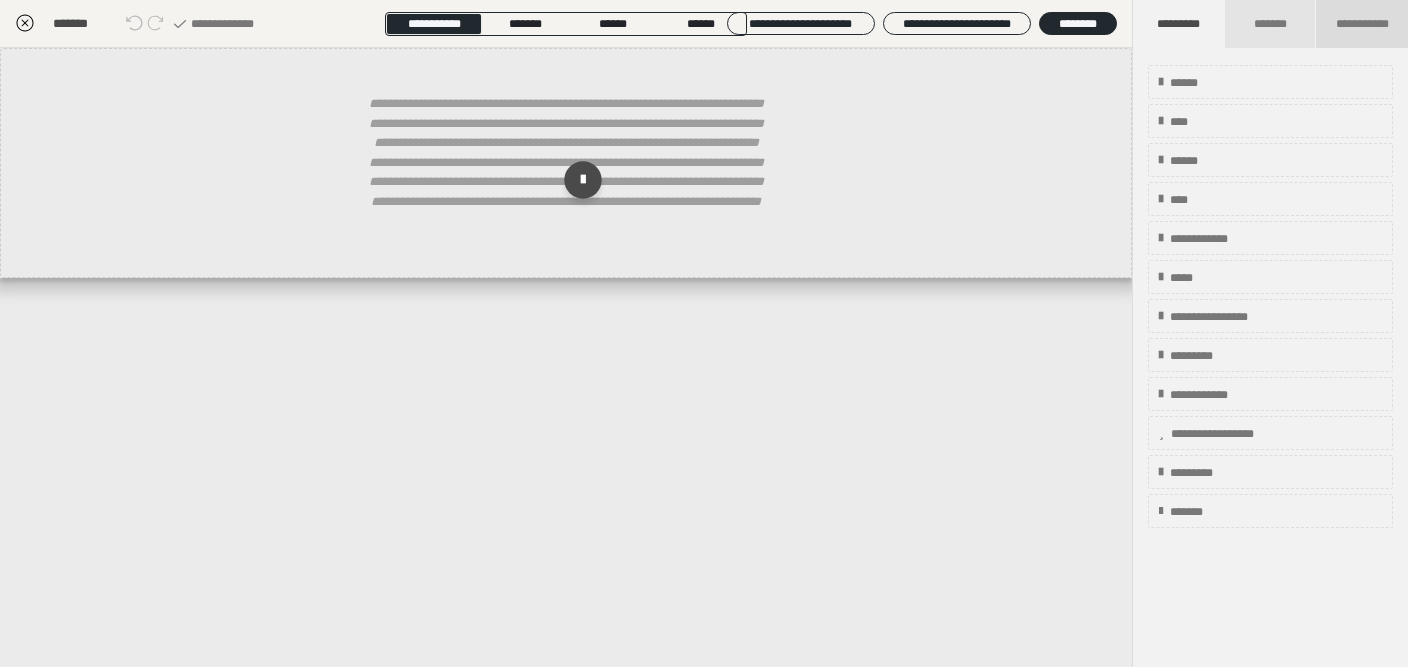 click on "**********" at bounding box center [1362, 24] 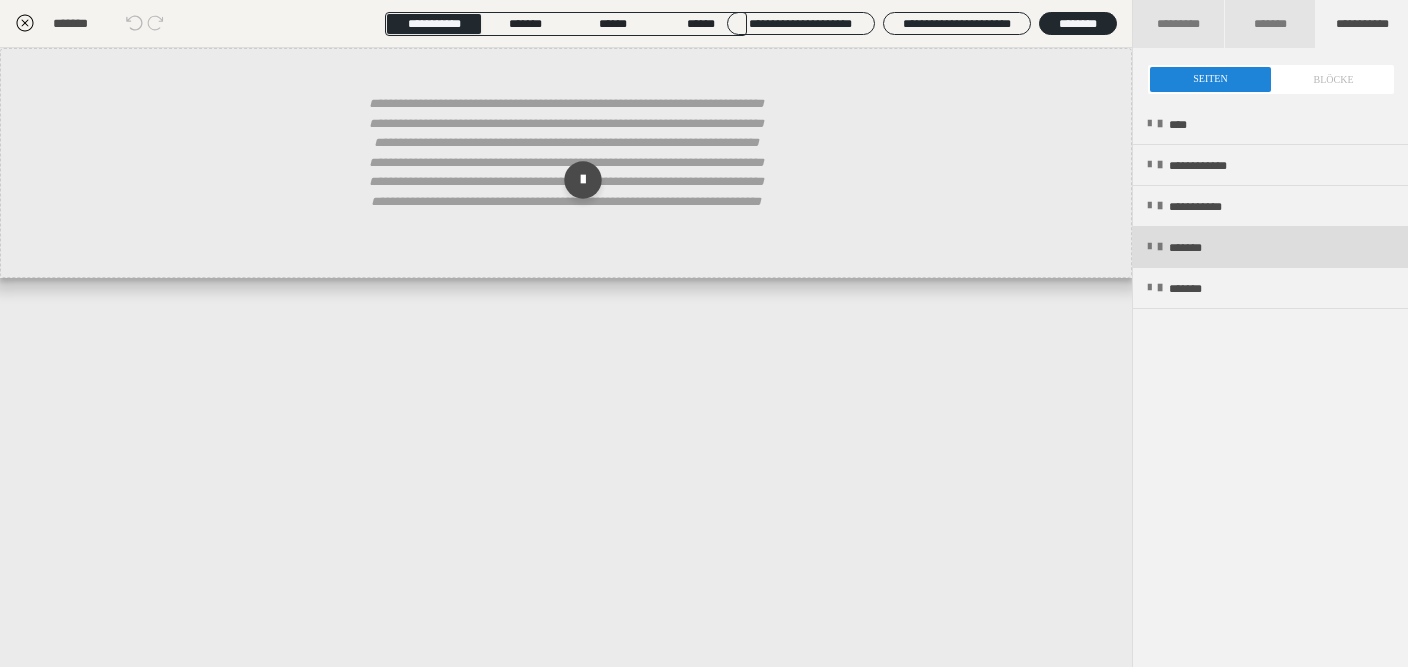 click on "*******" at bounding box center (1270, 247) 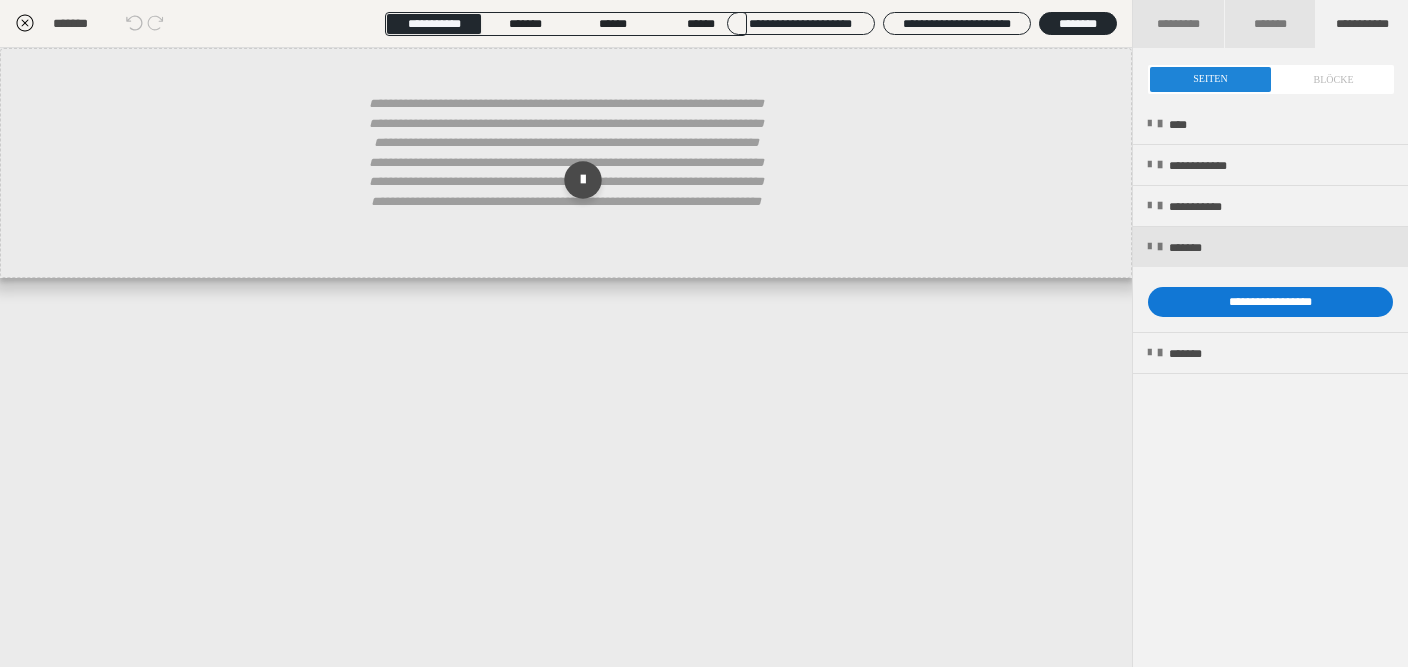 click on "**********" at bounding box center (1270, 302) 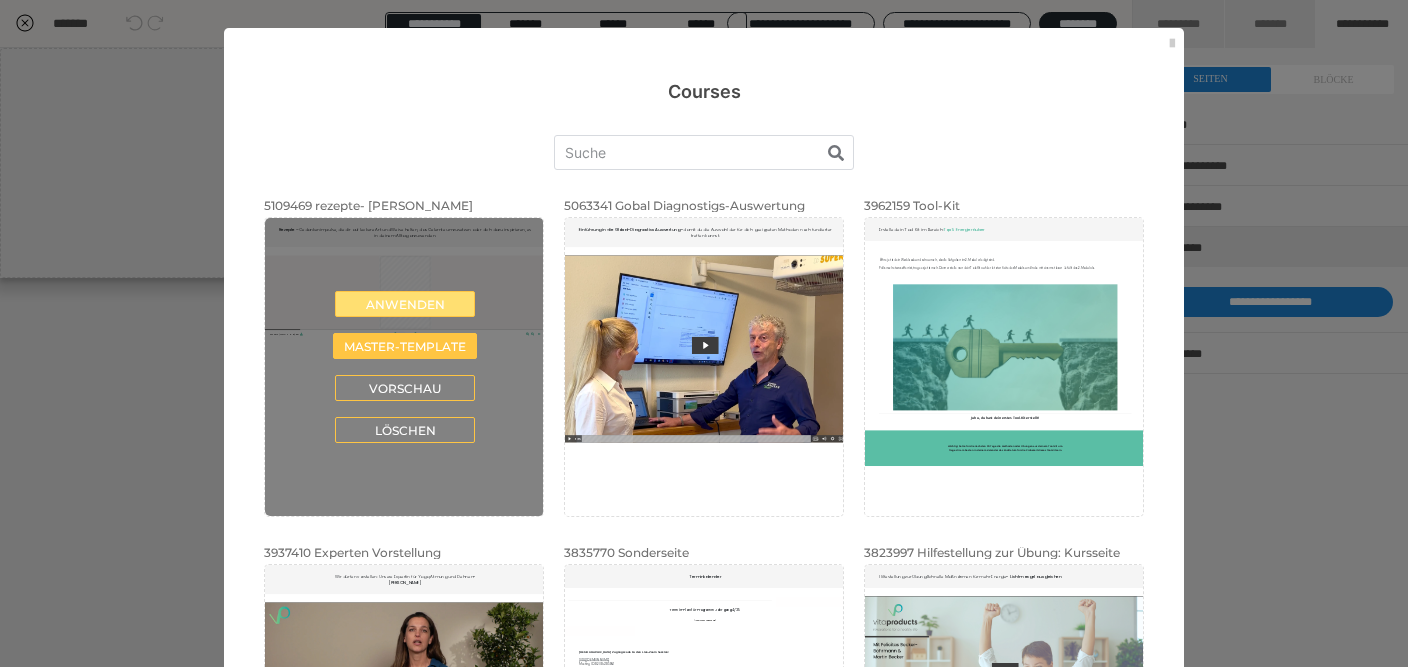 click on "Anwenden" at bounding box center [405, 304] 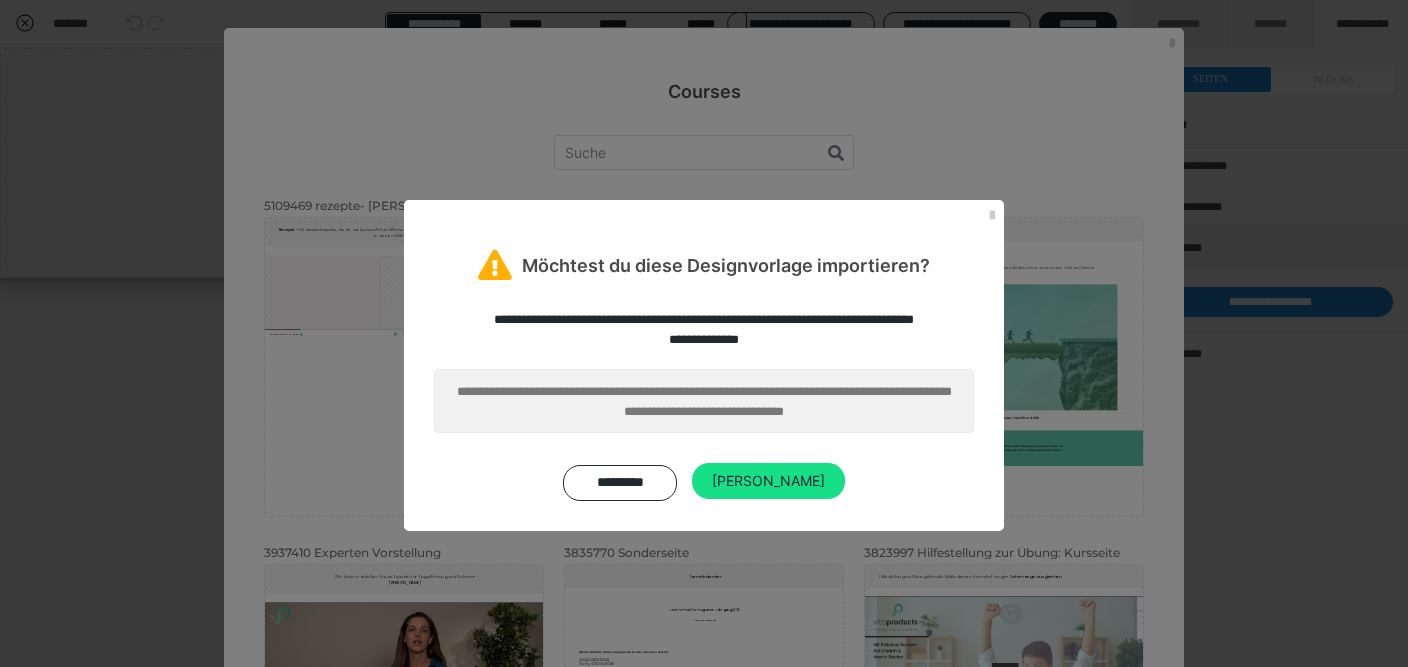 scroll, scrollTop: 62, scrollLeft: 0, axis: vertical 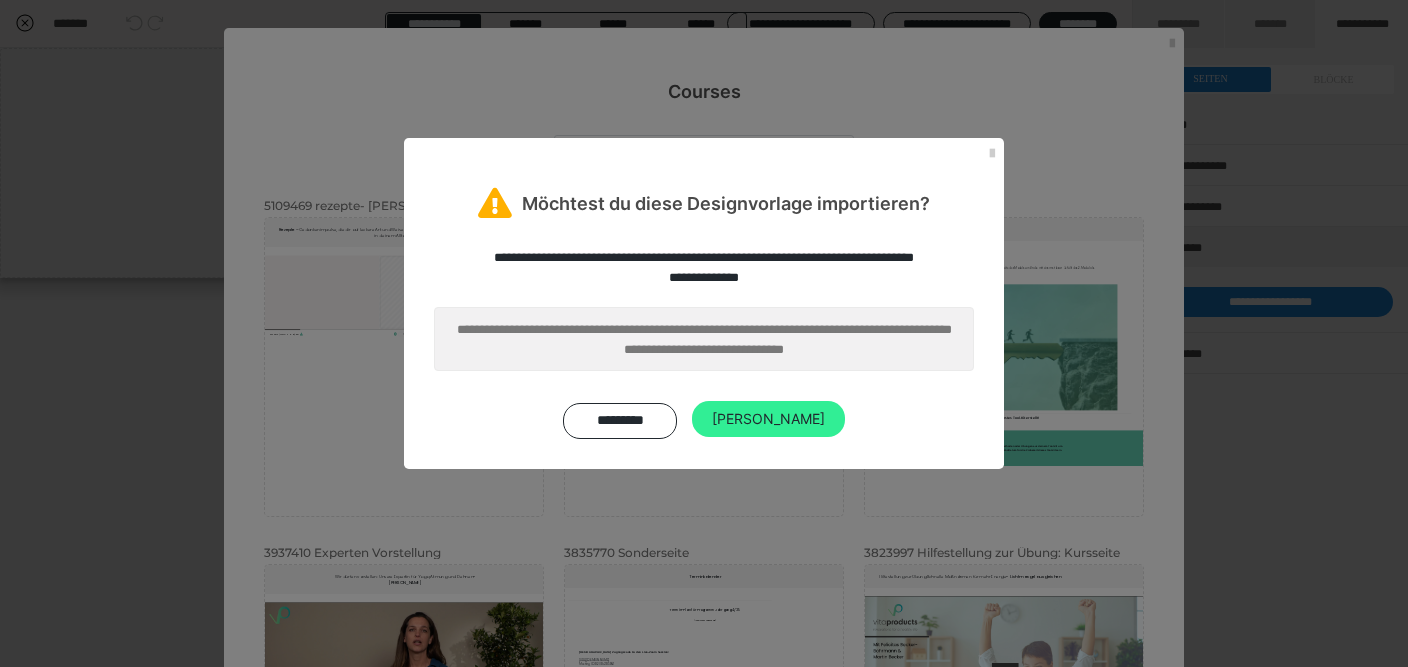 click on "[PERSON_NAME]" at bounding box center (768, 419) 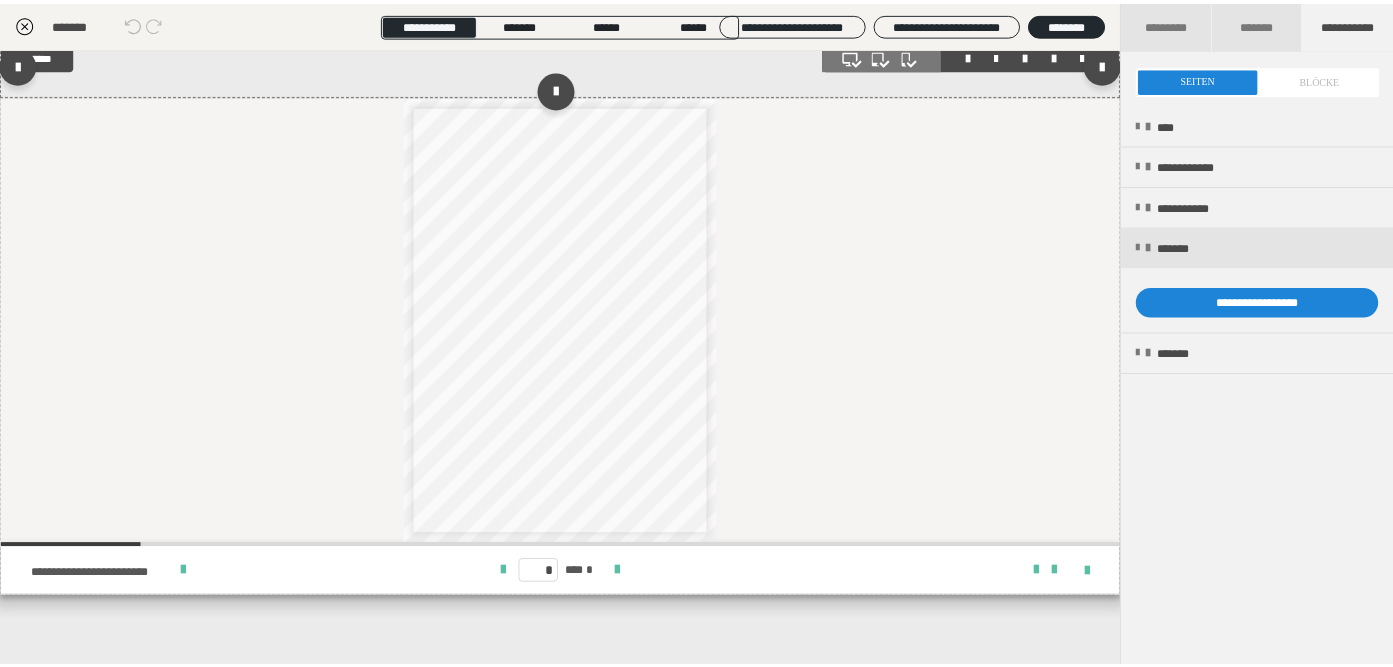 scroll, scrollTop: 0, scrollLeft: 0, axis: both 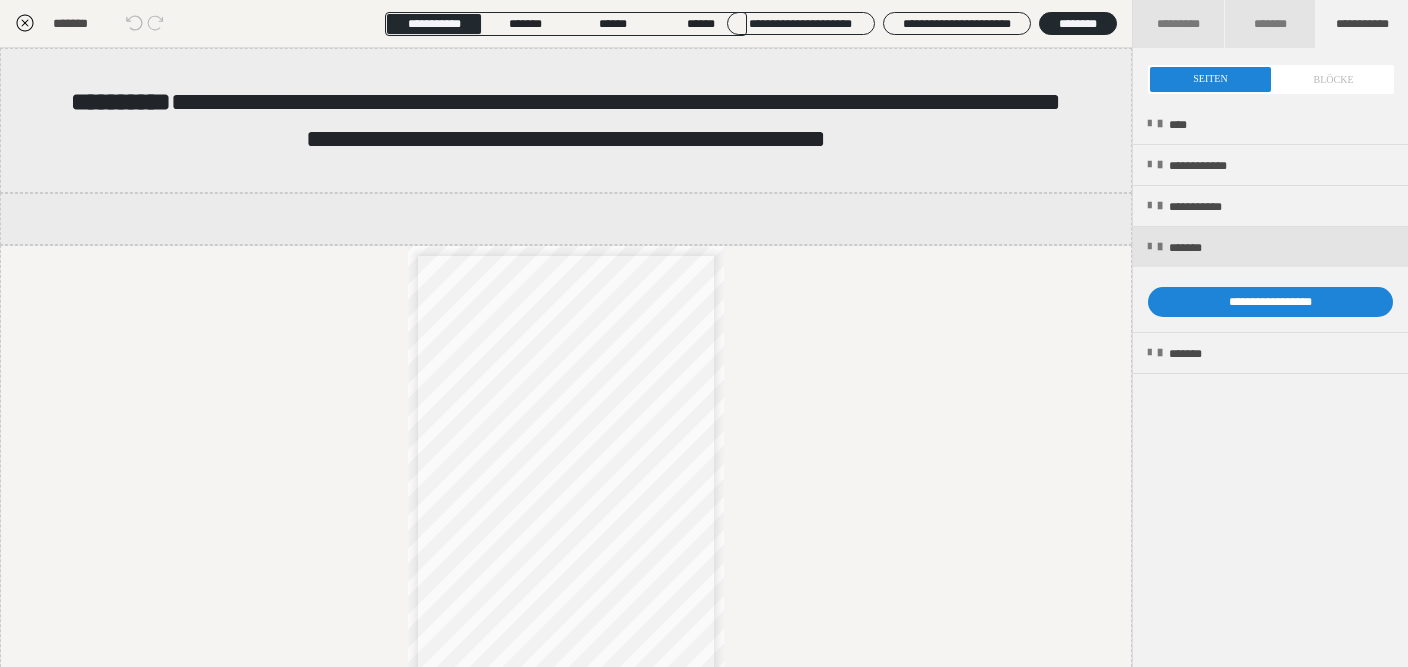 click 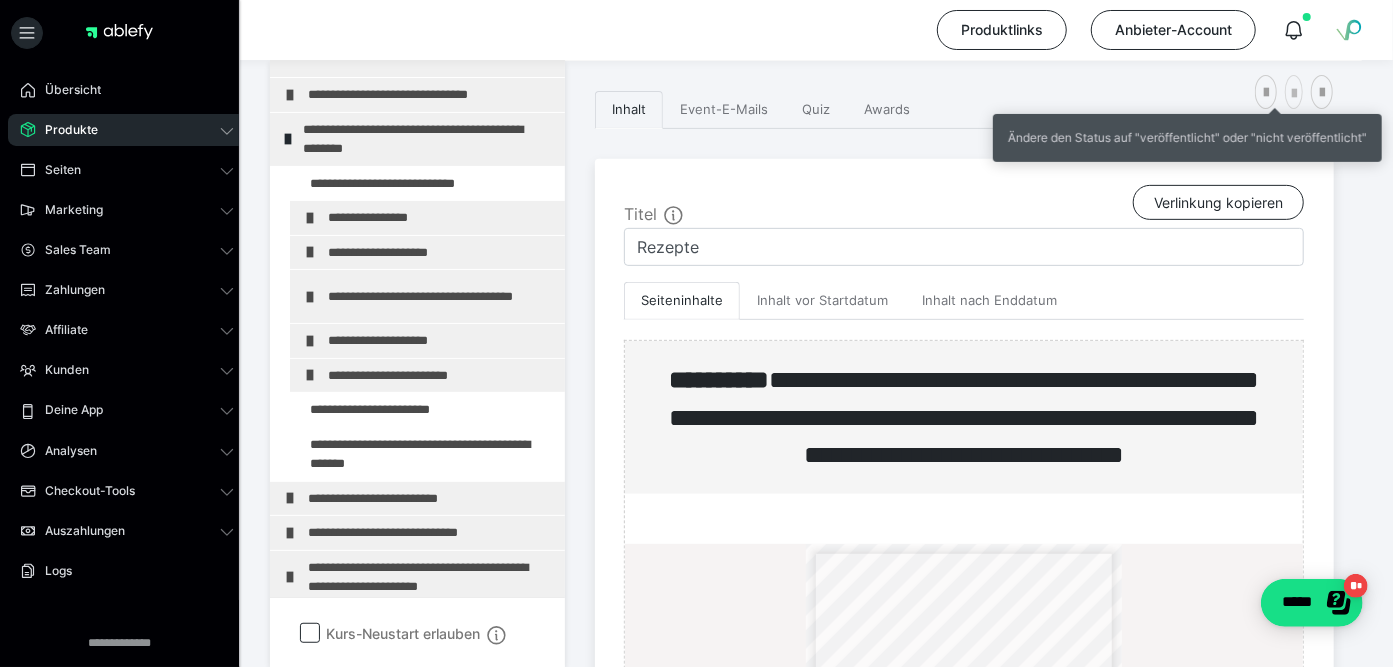 click at bounding box center (1294, 94) 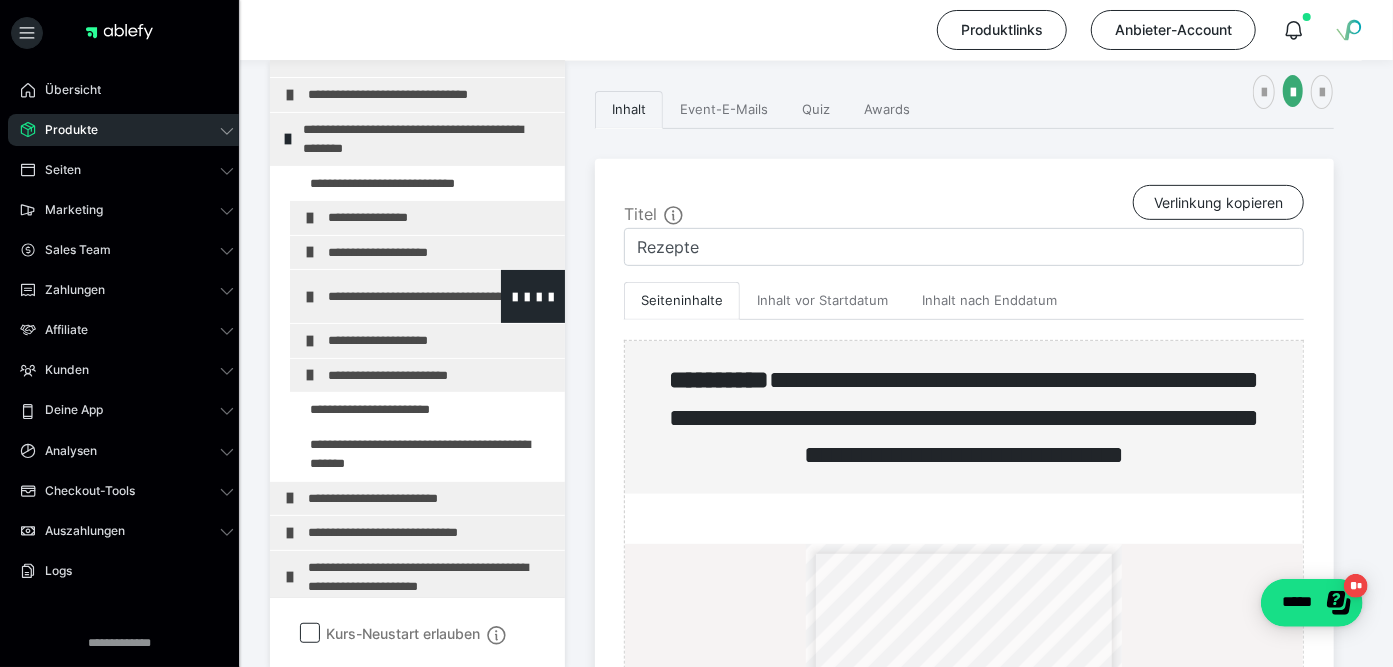 scroll, scrollTop: 376, scrollLeft: 0, axis: vertical 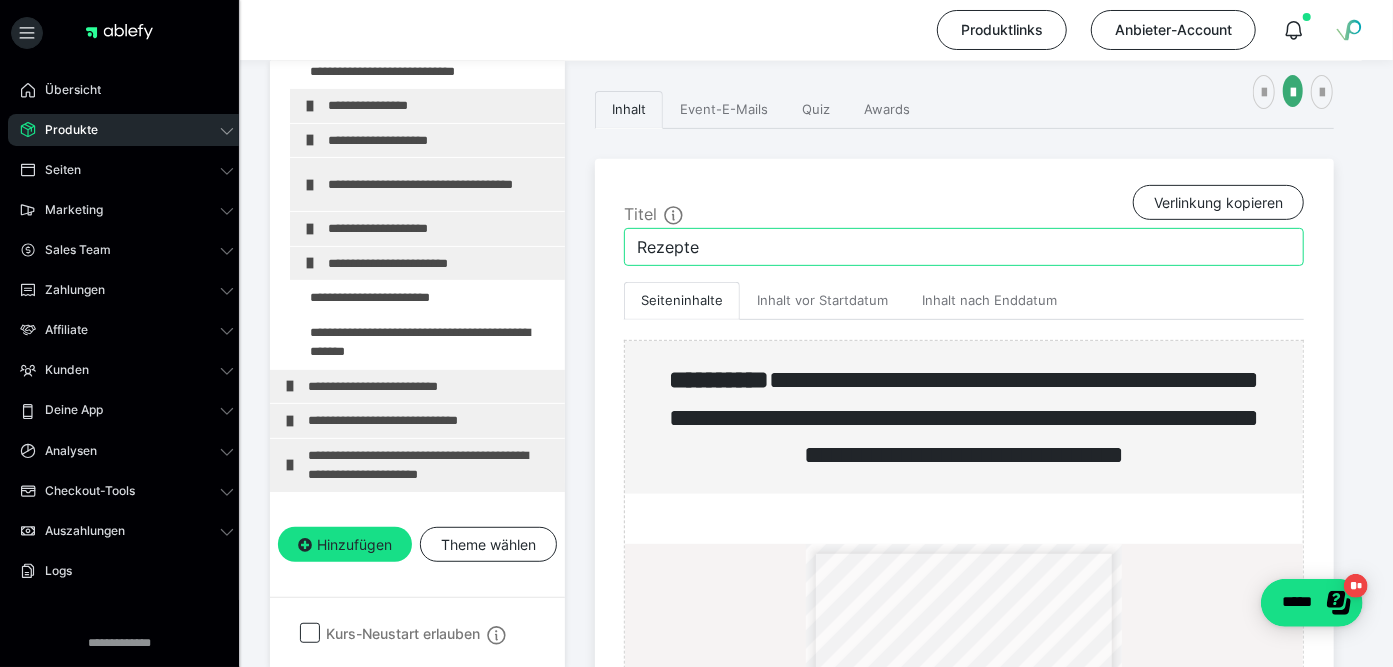 click on "Rezepte" at bounding box center [964, 247] 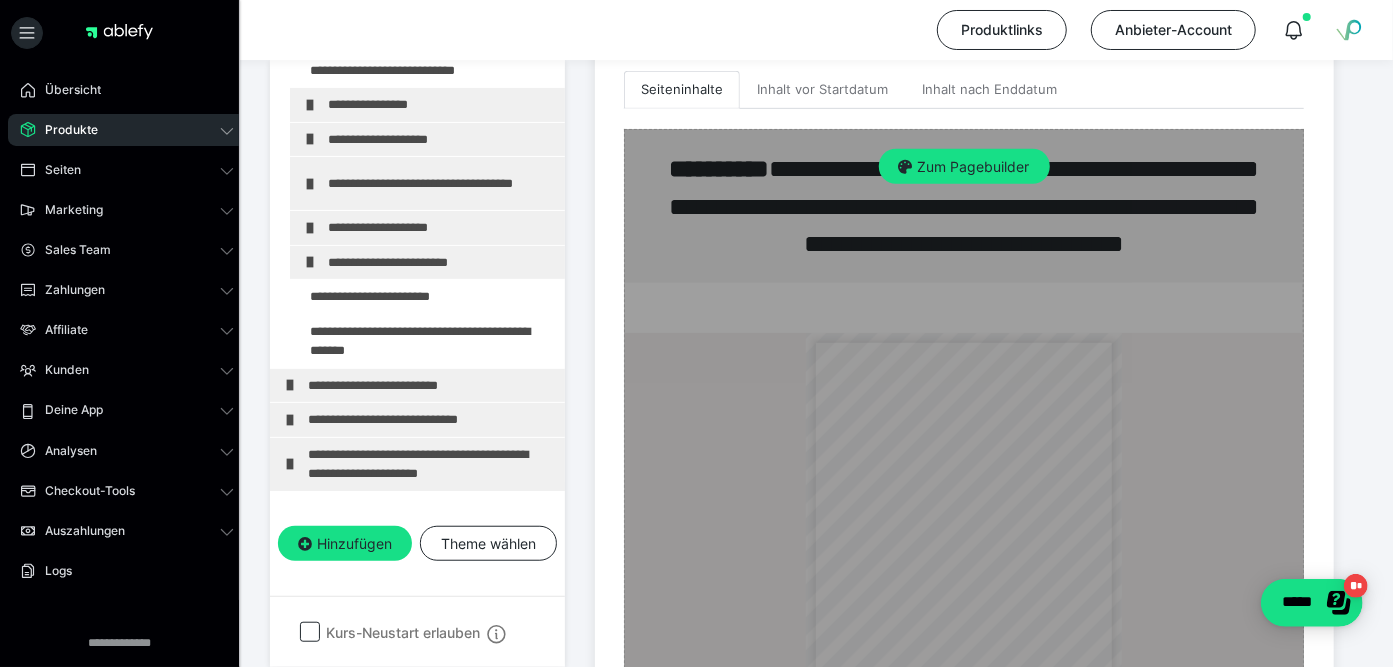 scroll, scrollTop: 478, scrollLeft: 0, axis: vertical 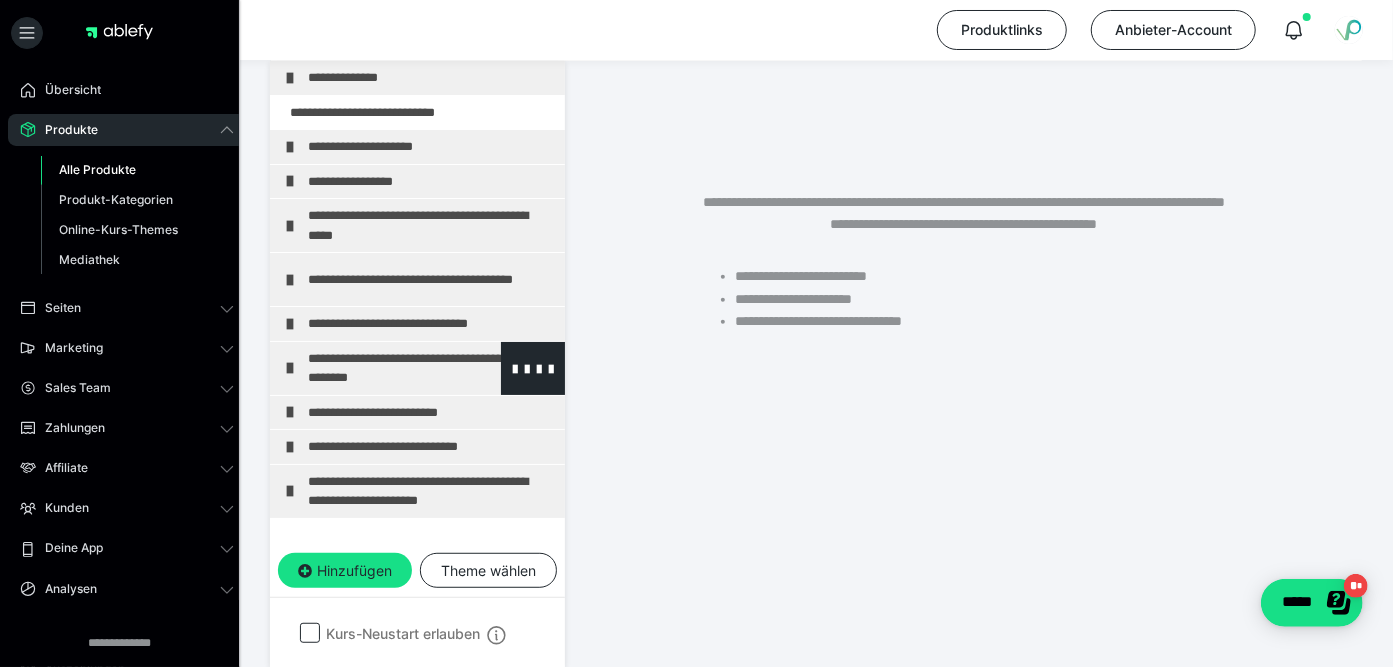 click on "**********" at bounding box center [423, 368] 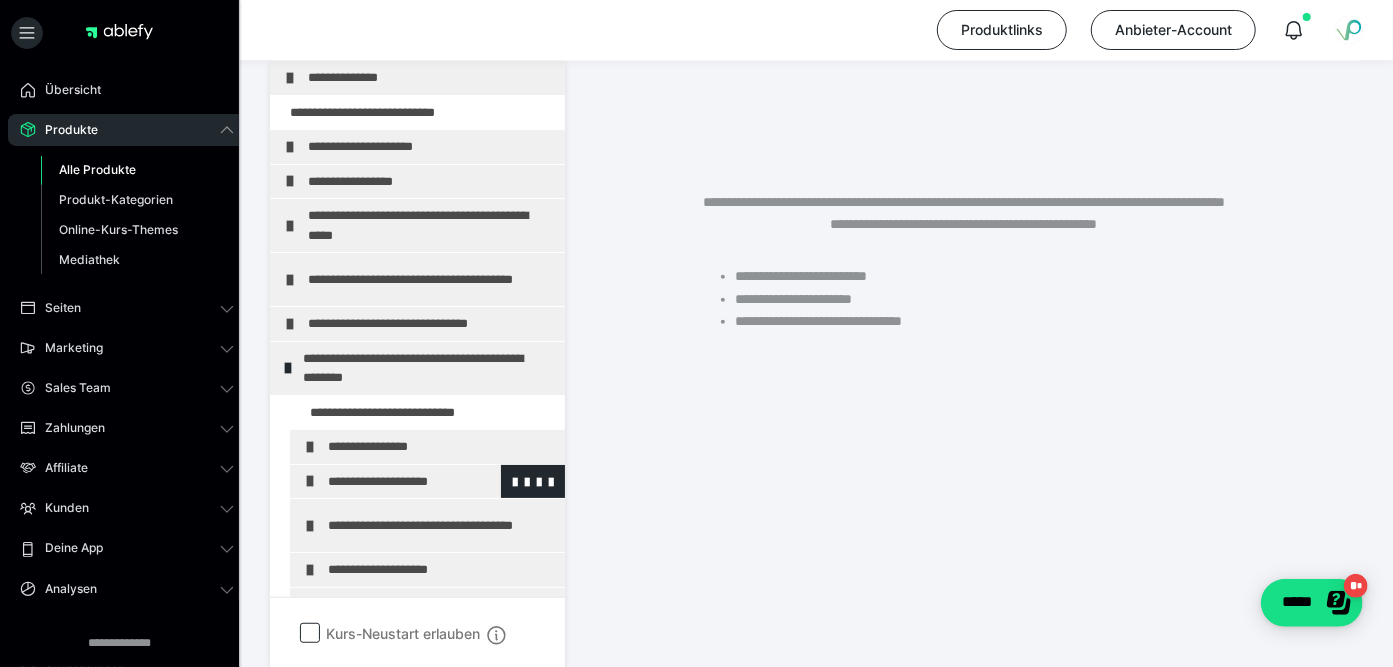 scroll, scrollTop: 229, scrollLeft: 0, axis: vertical 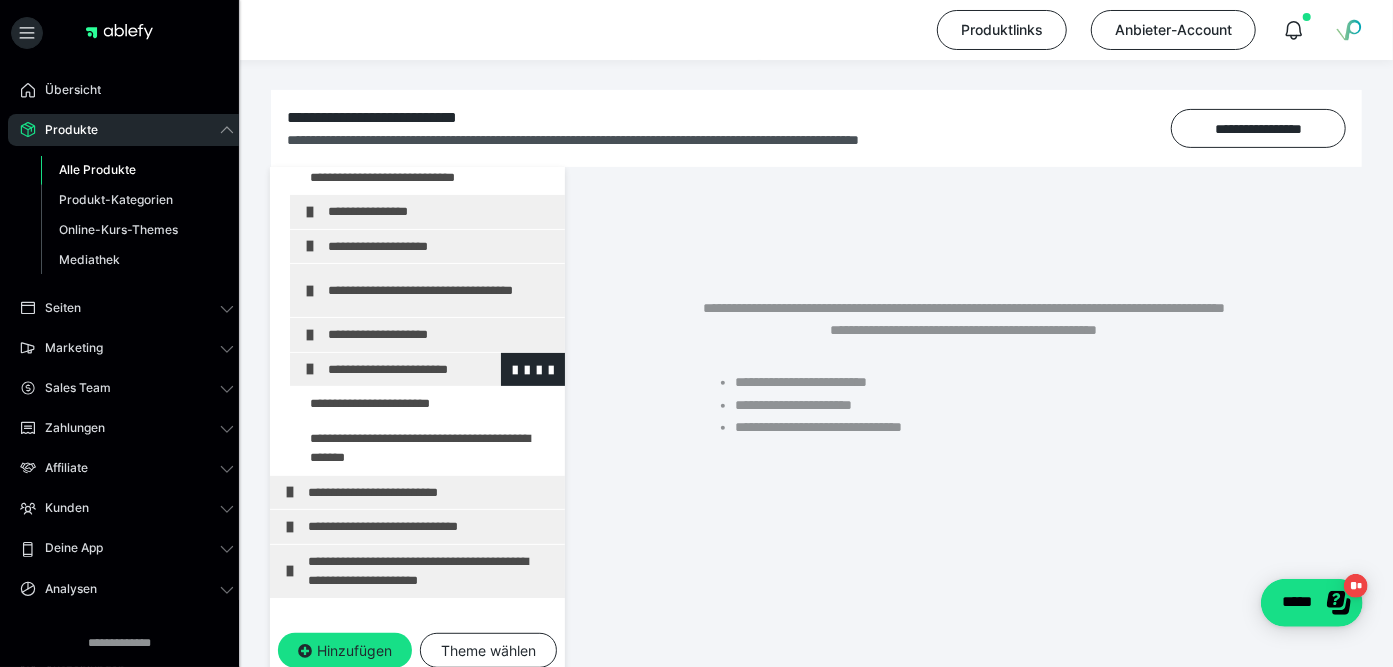 click at bounding box center (310, 369) 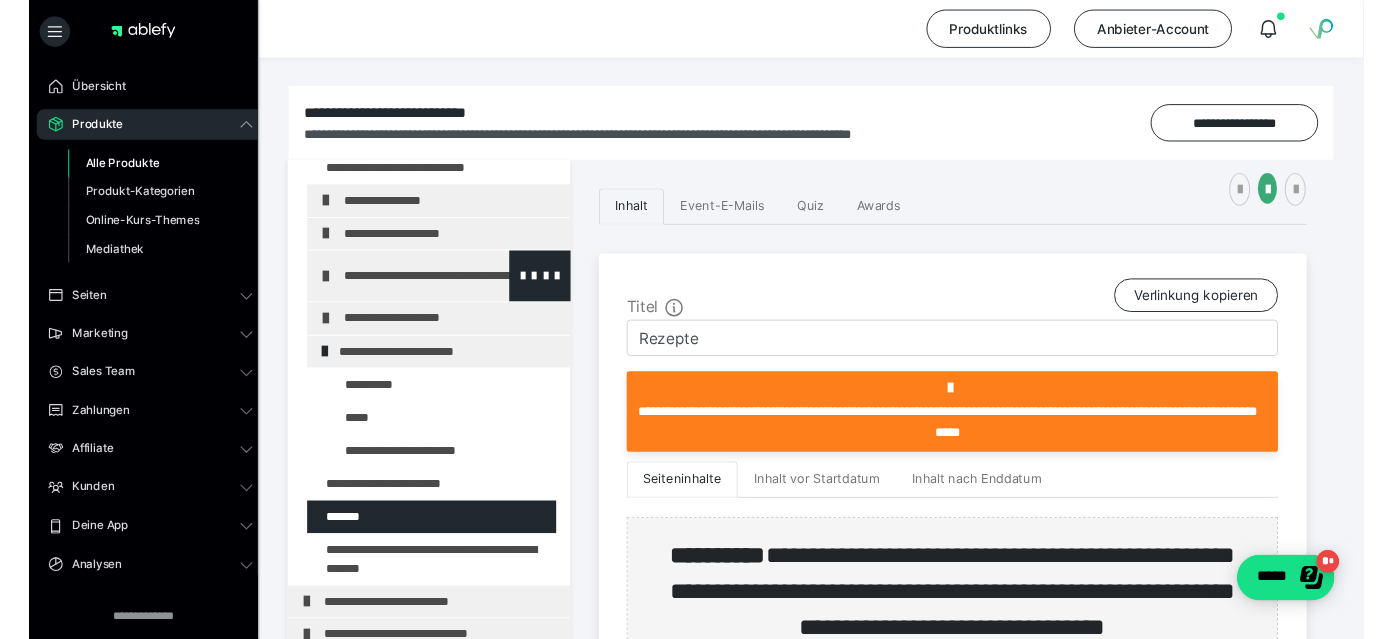 scroll, scrollTop: 114, scrollLeft: 0, axis: vertical 